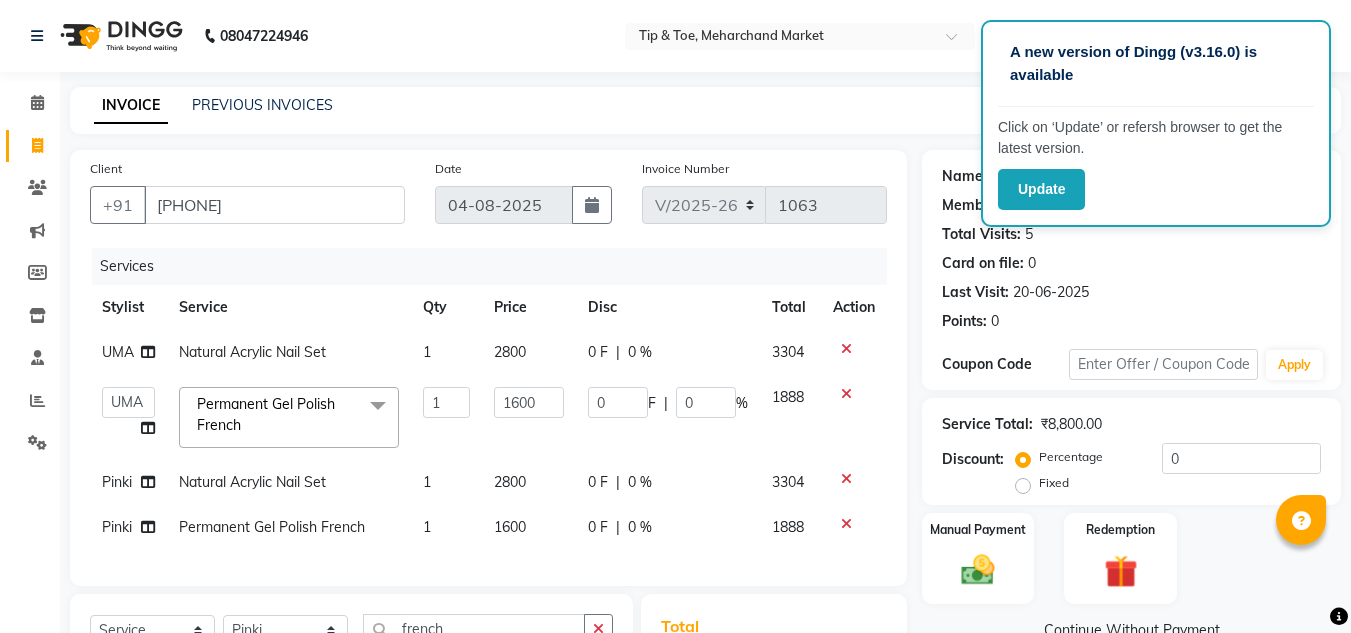 select on "5940" 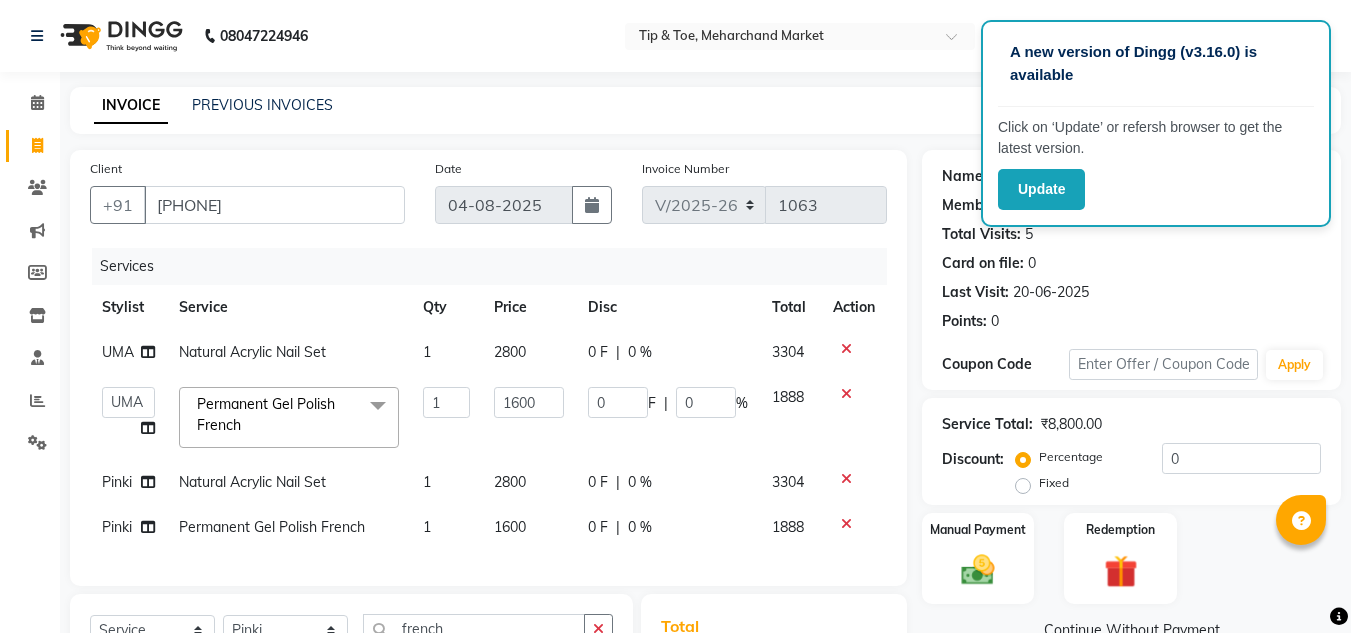 scroll, scrollTop: 1, scrollLeft: 0, axis: vertical 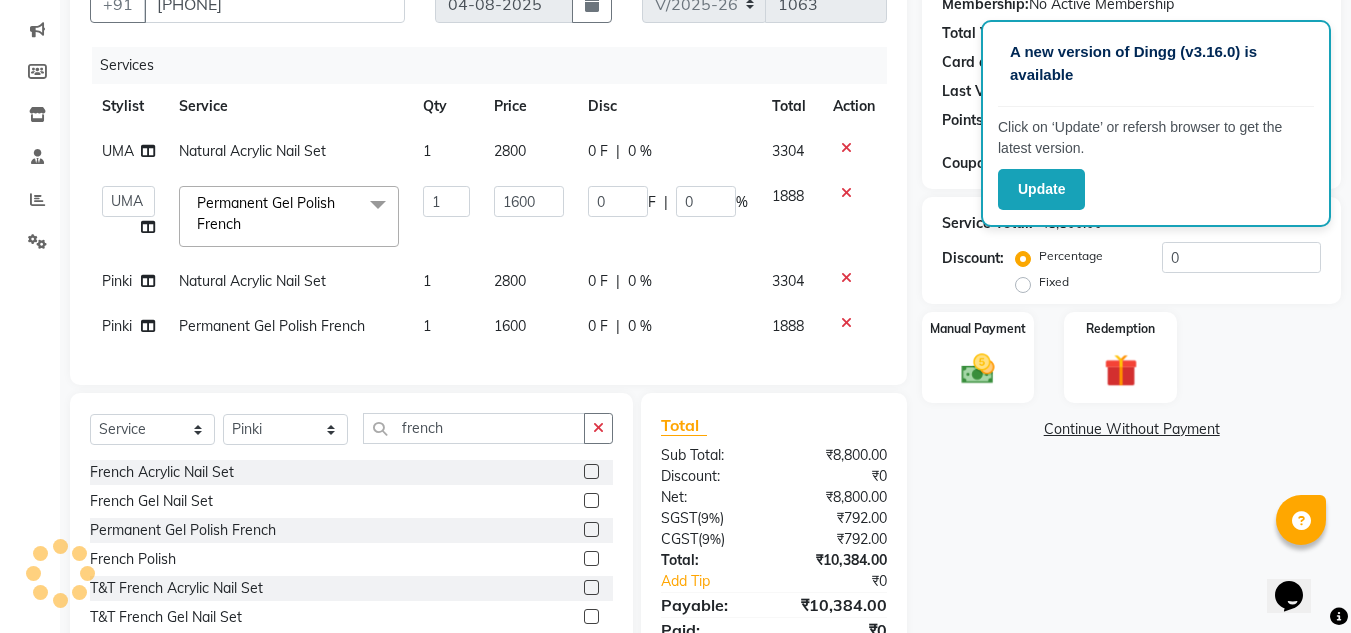 click on "Name: [NAME]  Membership:  No Active Membership  Total Visits:  5 Card on file:  0 Last Visit:   20-06-2025 Points:   0  Coupon Code Apply Service Total:  ₹8,800.00  Discount:  Percentage   Fixed  0 Manual Payment Redemption  Continue Without Payment" 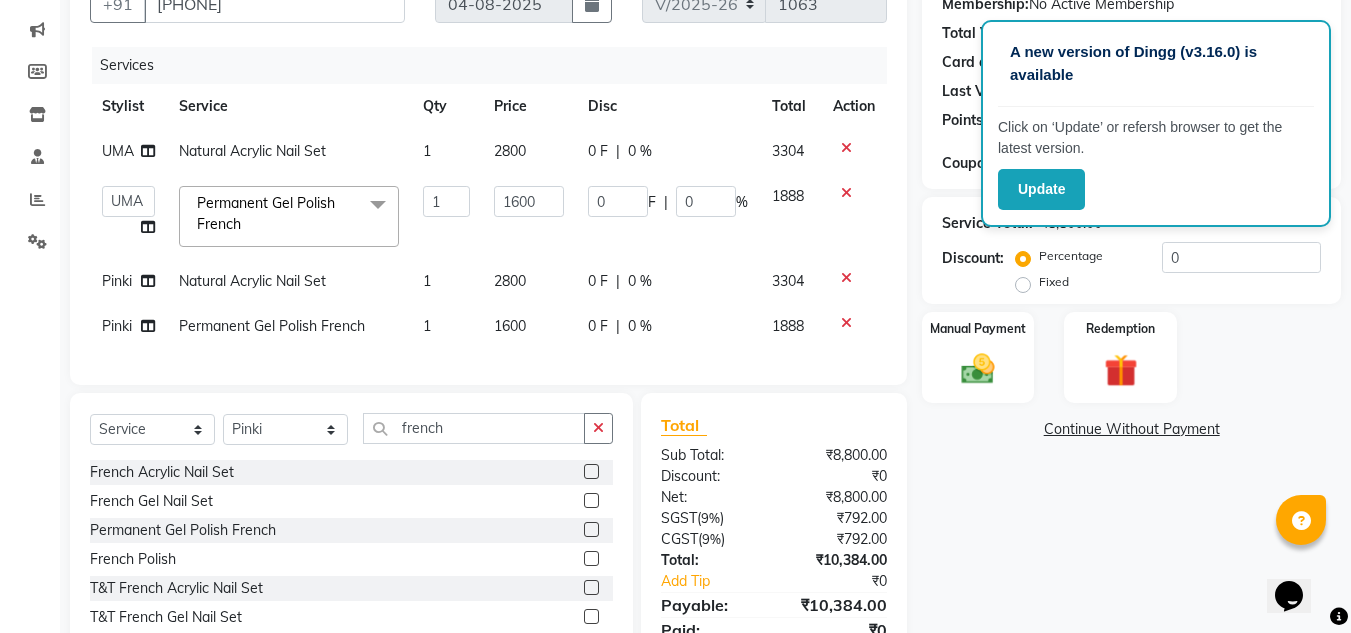 click on "Name: [NAME]  Membership:  No Active Membership  Total Visits:  5 Card on file:  0 Last Visit:   20-06-2025 Points:   0  Coupon Code Apply Service Total:  ₹8,800.00  Discount:  Percentage   Fixed  0 Manual Payment Redemption  Continue Without Payment" 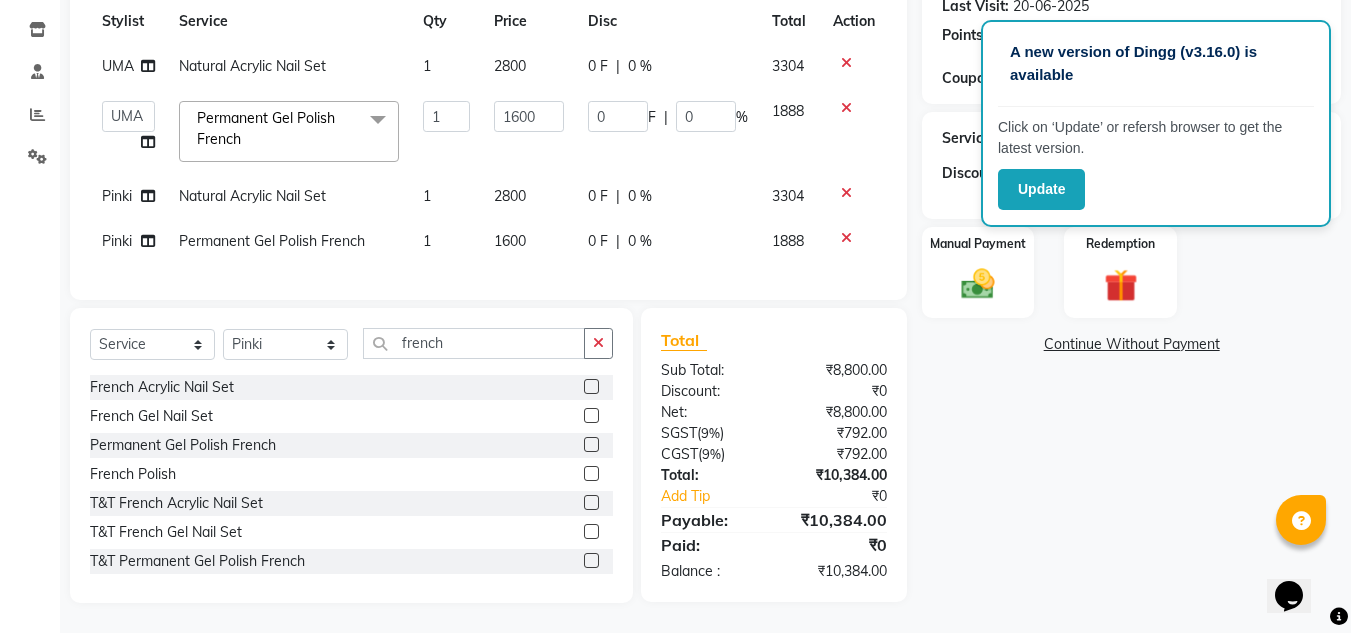 click on "Name: [NAME]  Membership:  No Active Membership  Total Visits:  5 Card on file:  0 Last Visit:   20-06-2025 Points:   0  Coupon Code Apply Service Total:  ₹8,800.00  Discount:  Percentage   Fixed  0 Manual Payment Redemption  Continue Without Payment" 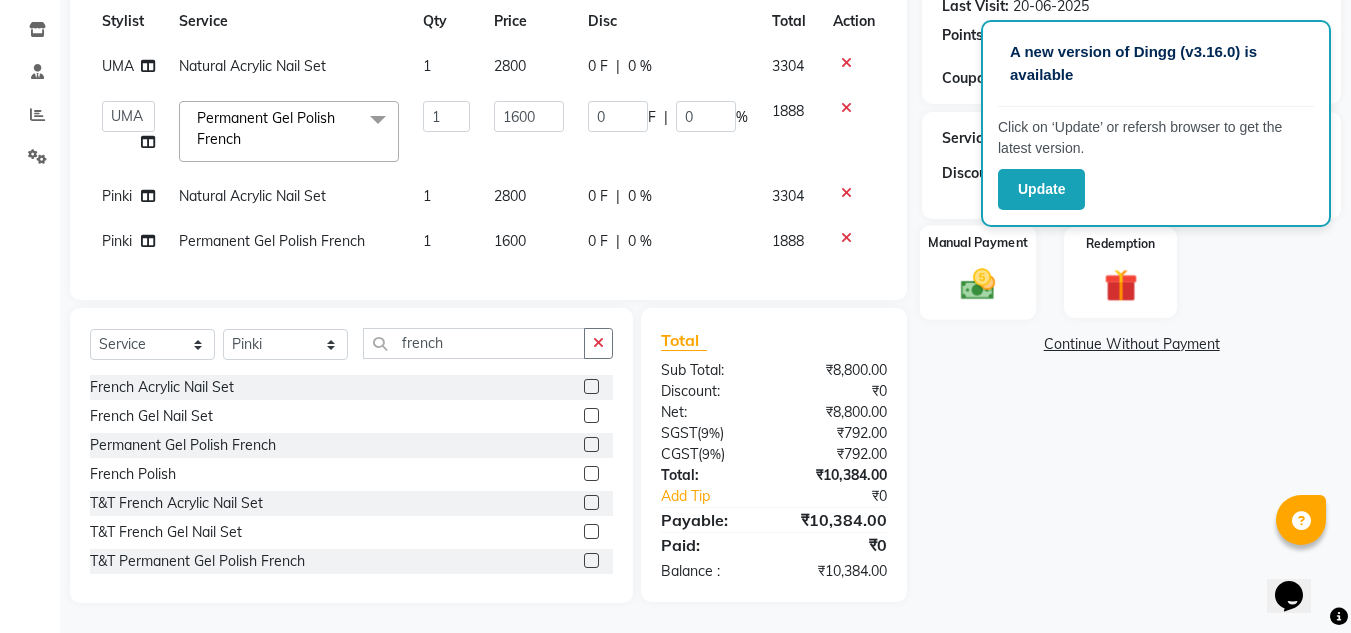 click 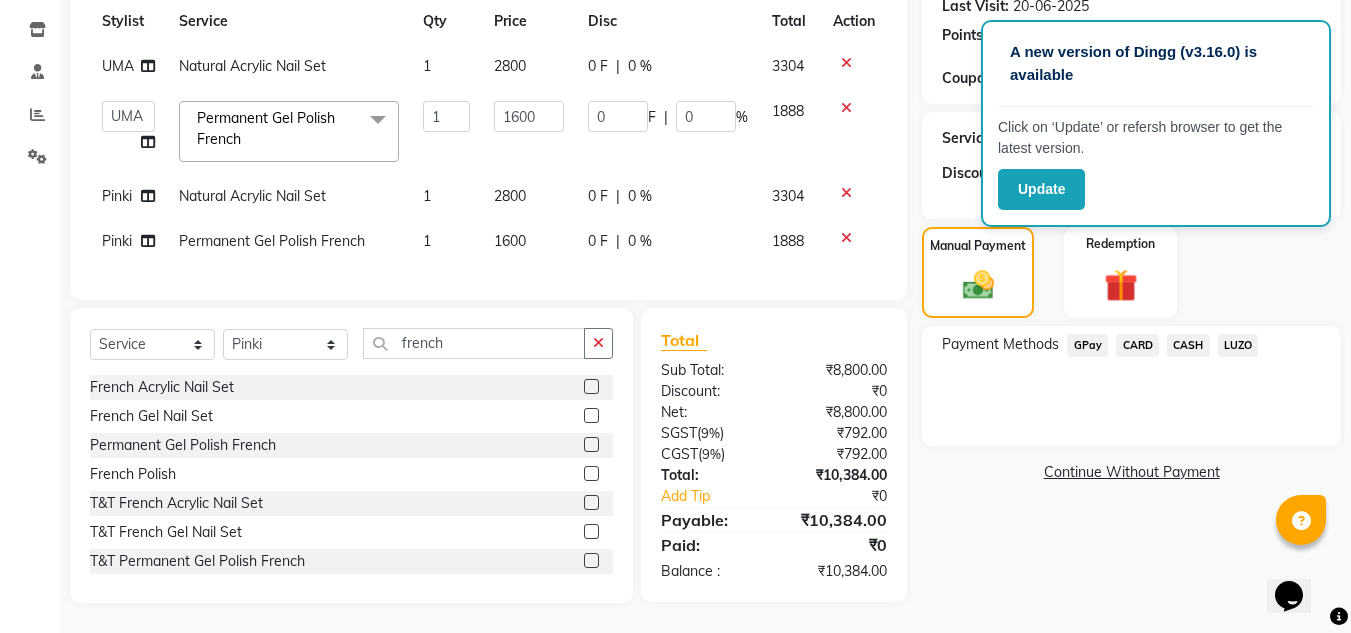 click on "CASH" 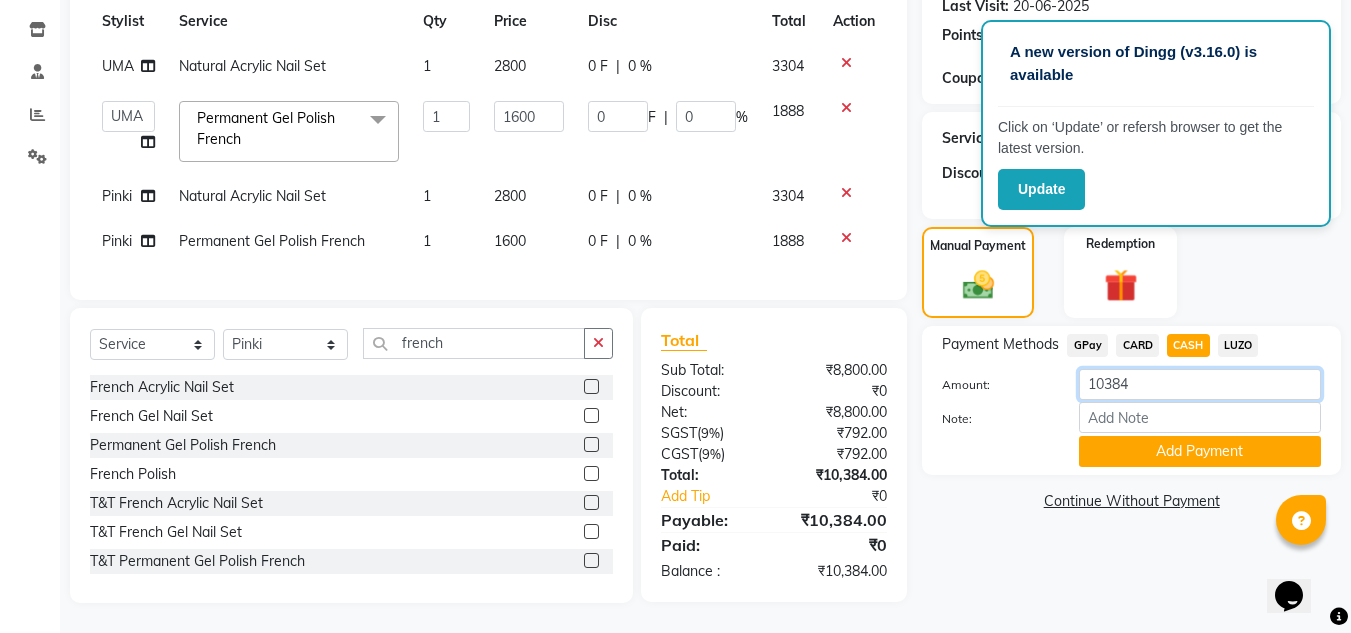 click on "10384" 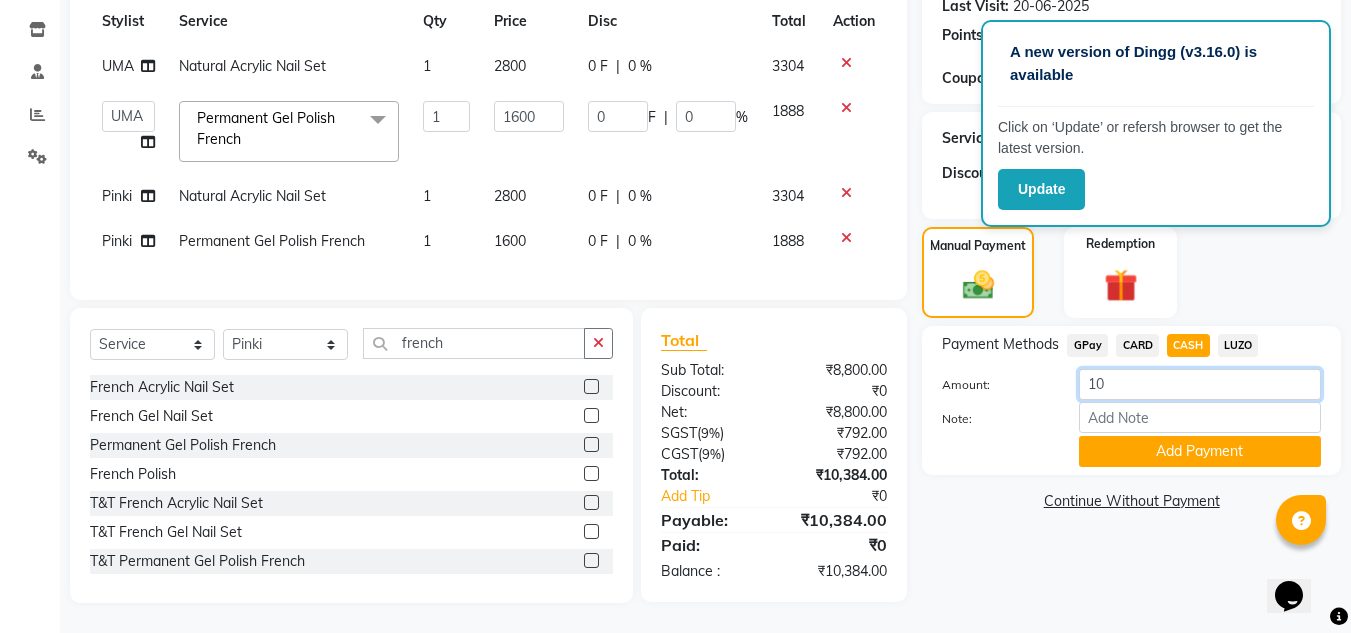 type on "1" 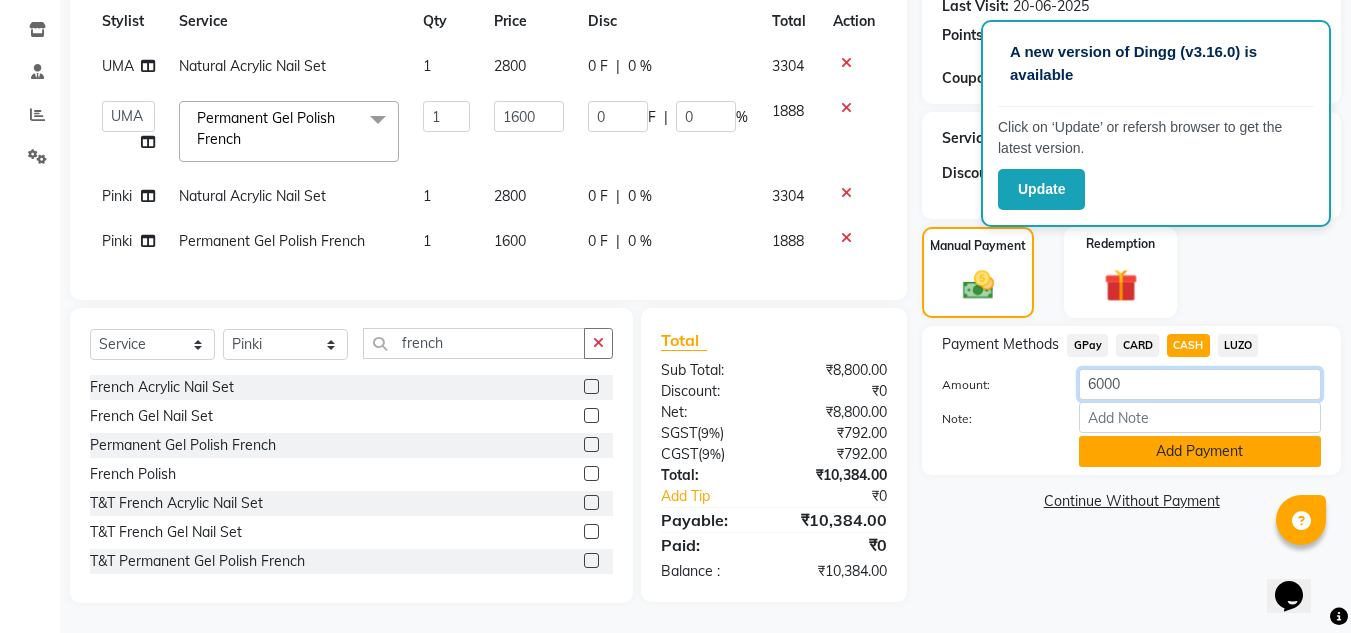 type on "6000" 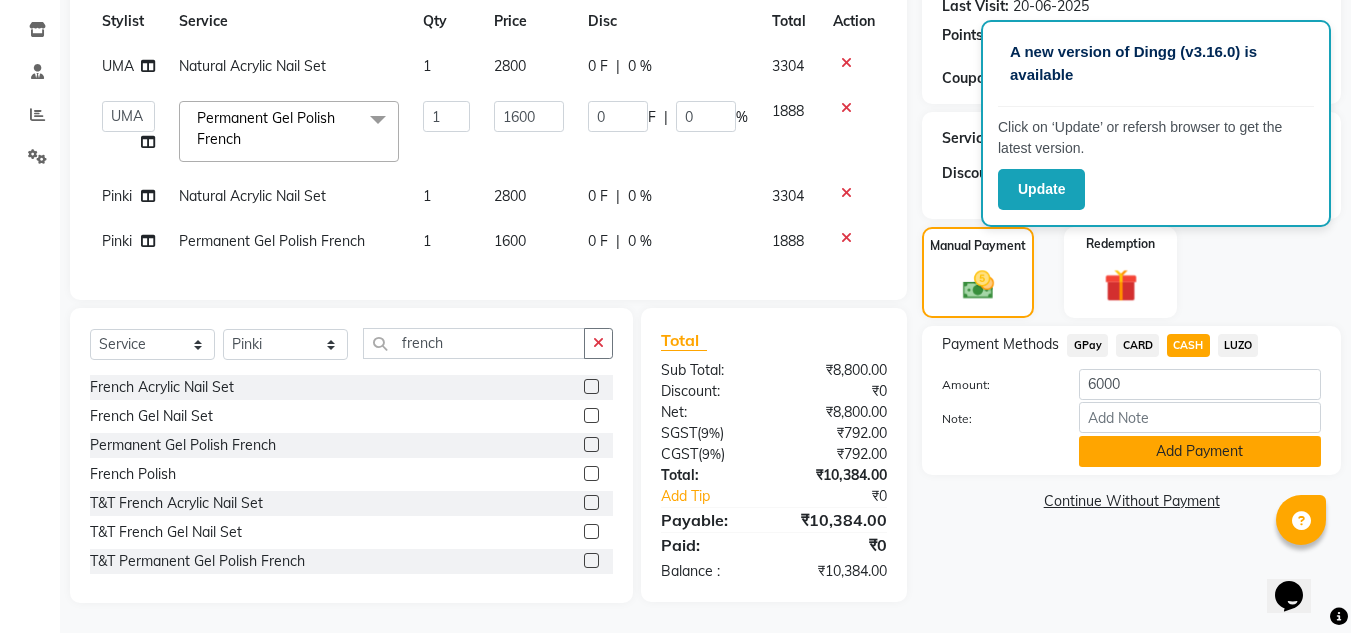 click on "Add Payment" 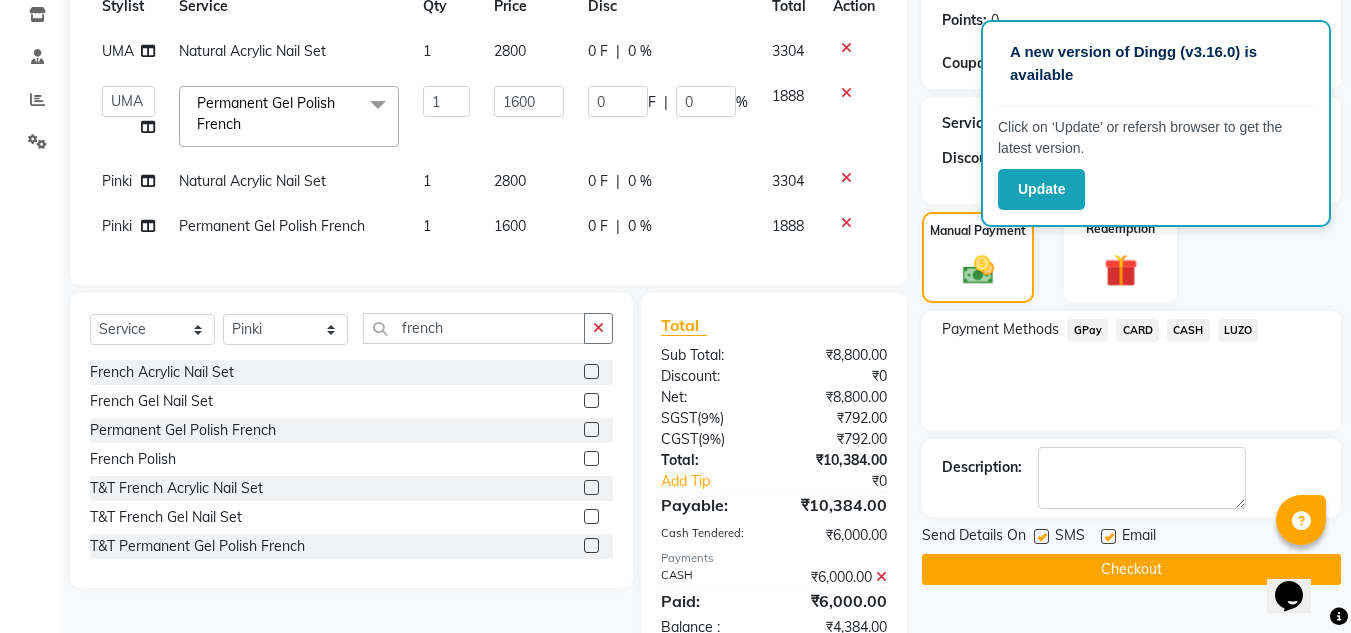 click on "CARD" 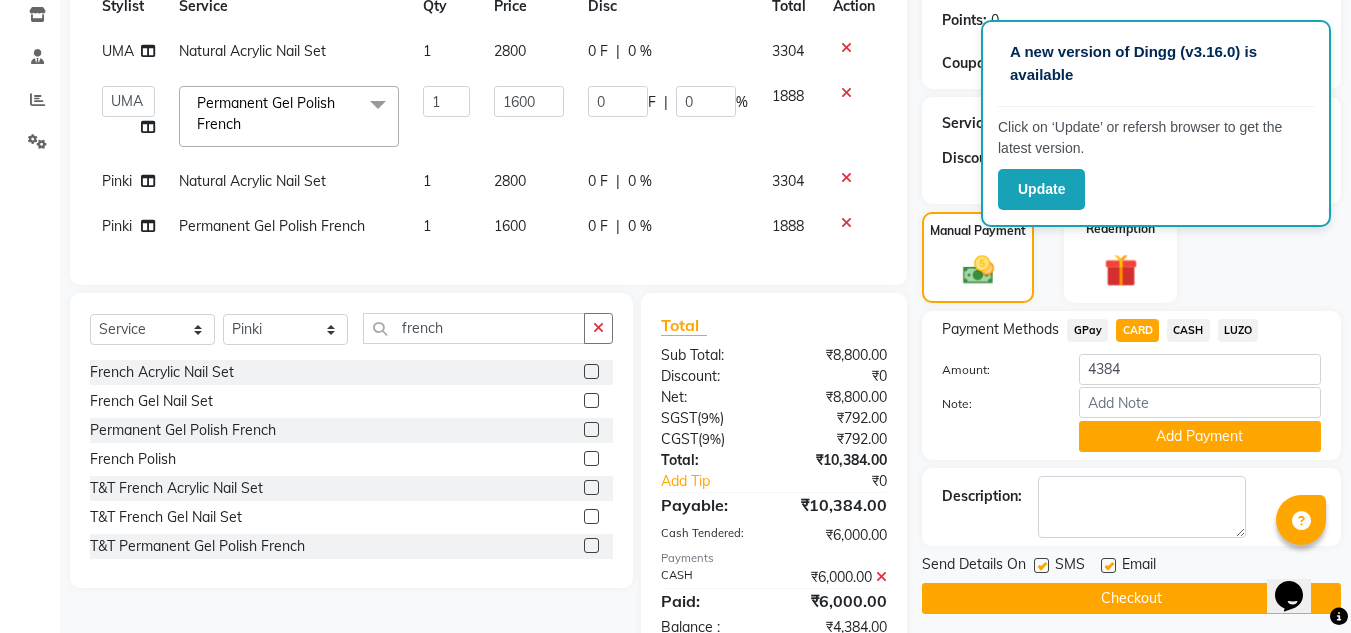 scroll, scrollTop: 371, scrollLeft: 0, axis: vertical 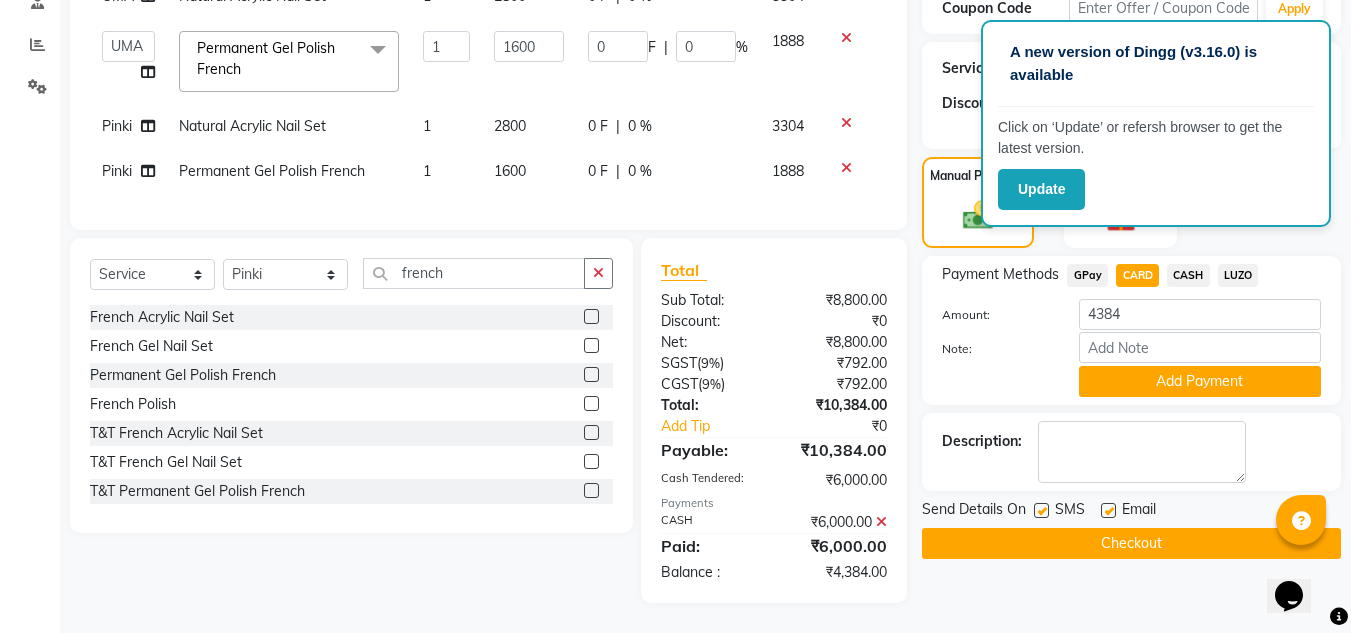 click 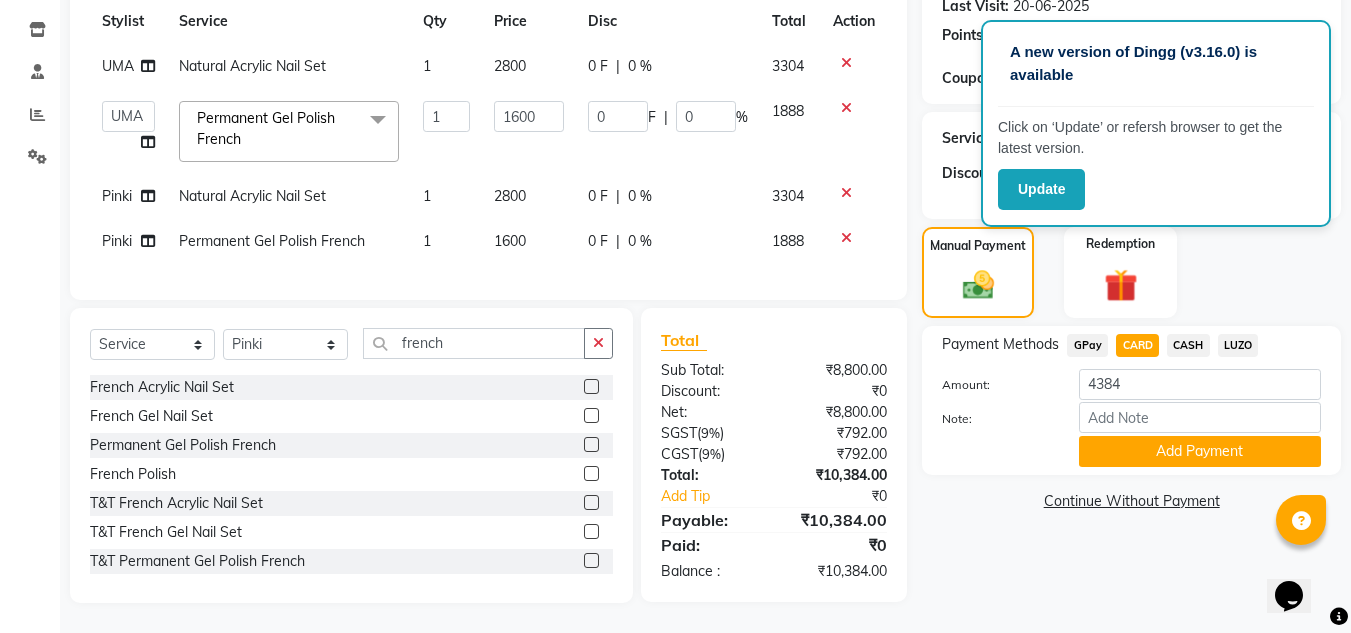 scroll, scrollTop: 301, scrollLeft: 0, axis: vertical 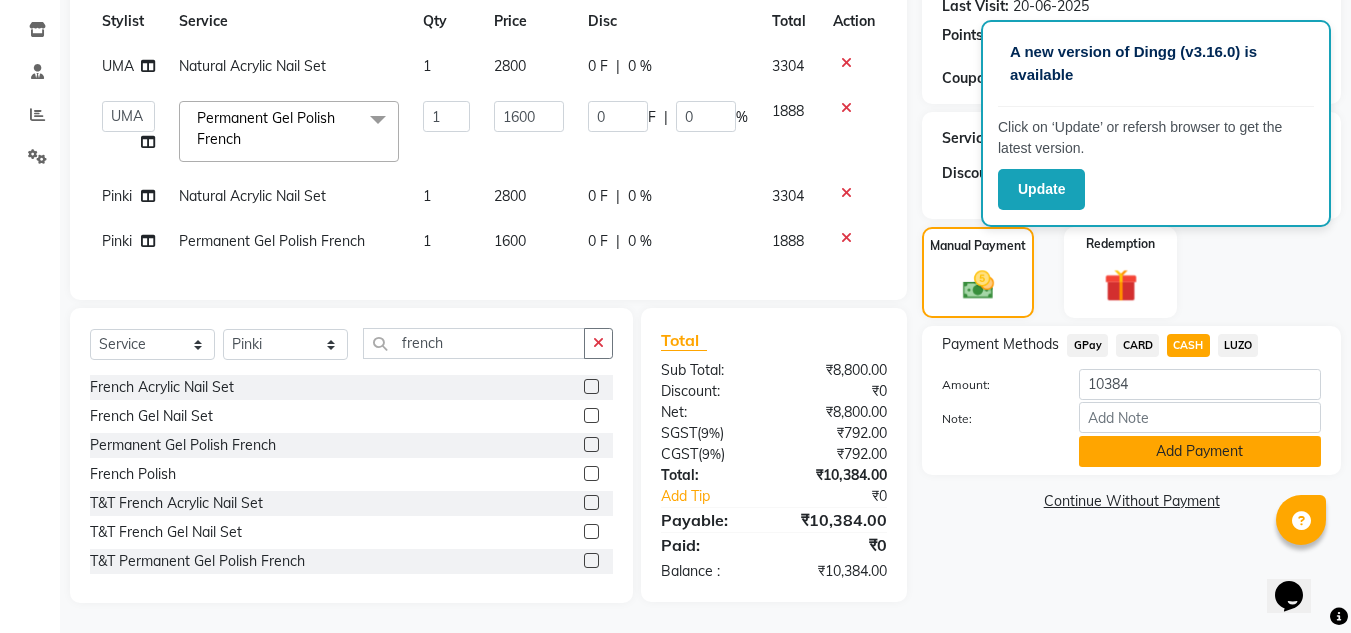 click on "Add Payment" 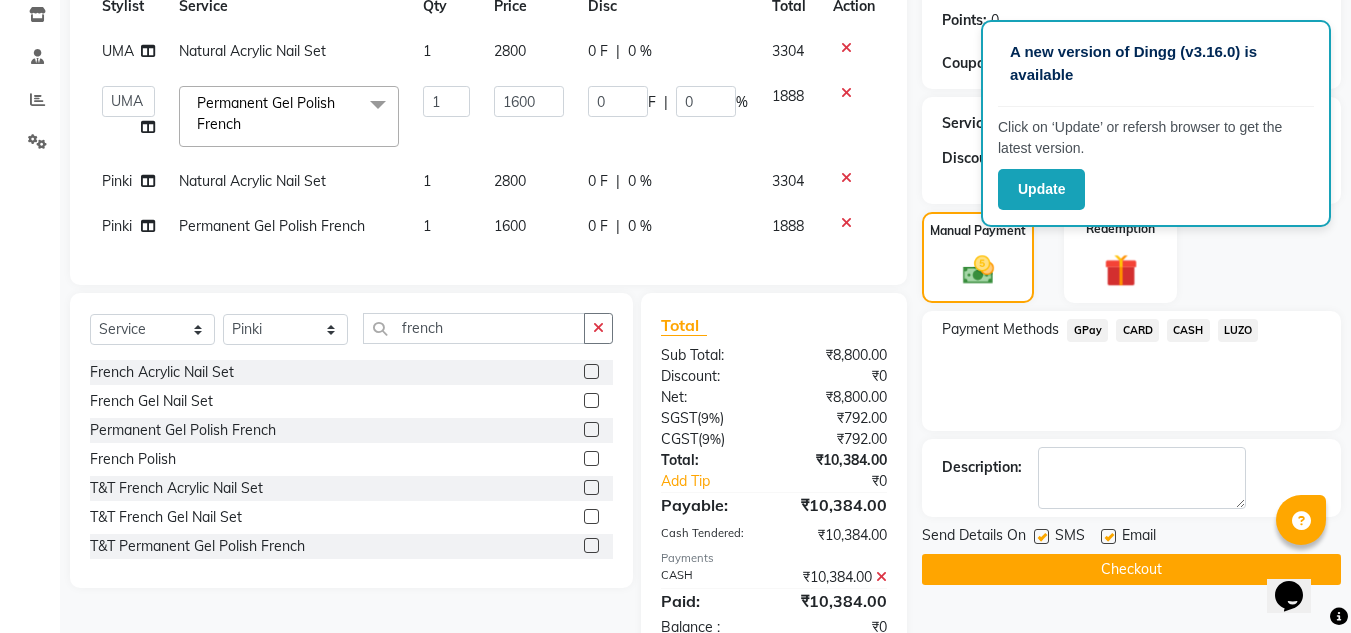click on "Checkout" 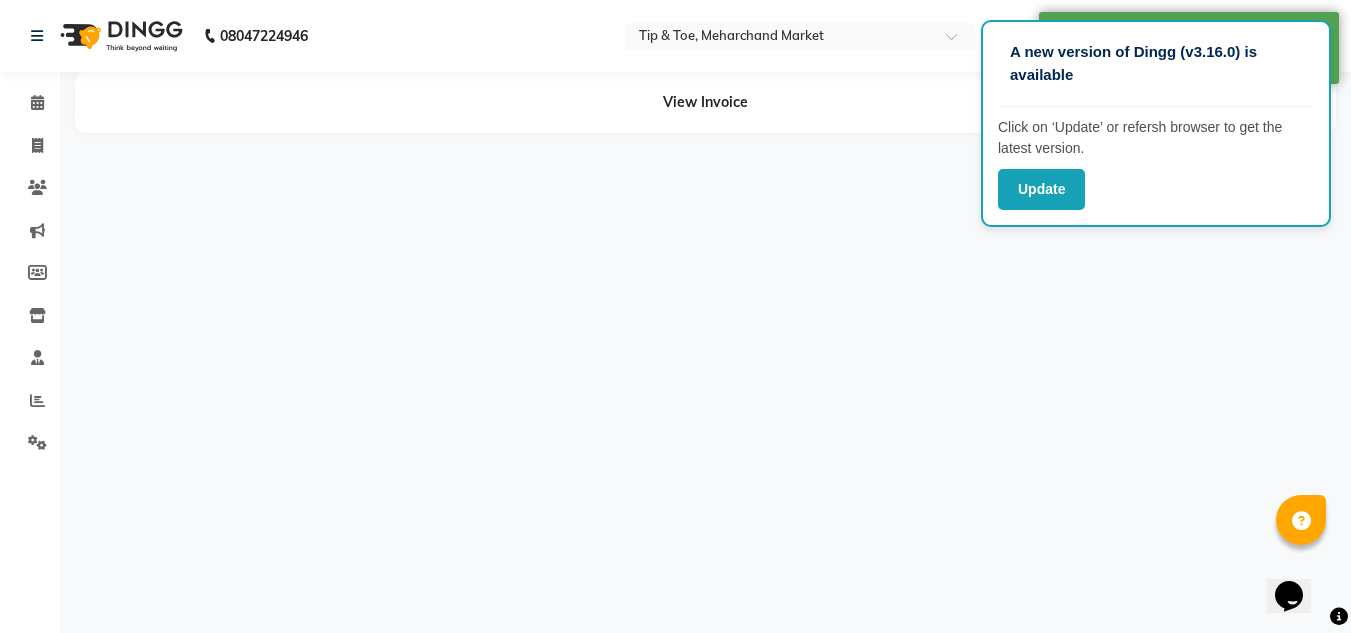 scroll, scrollTop: 0, scrollLeft: 0, axis: both 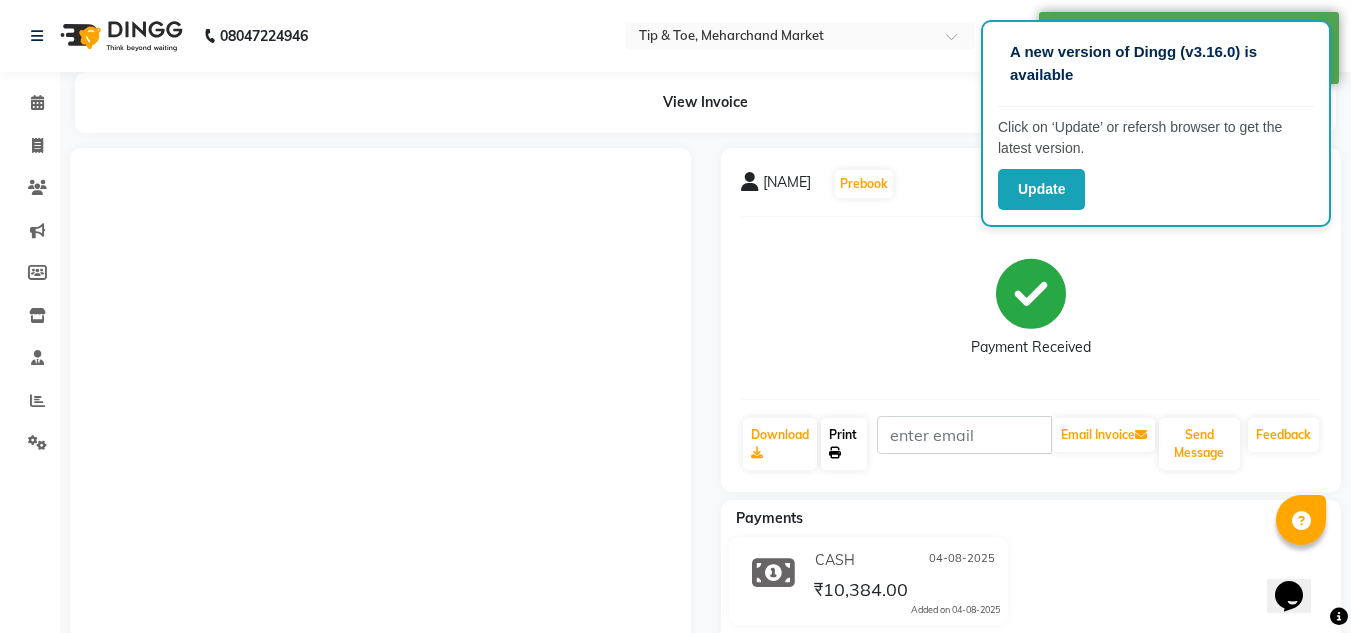 click on "Print" 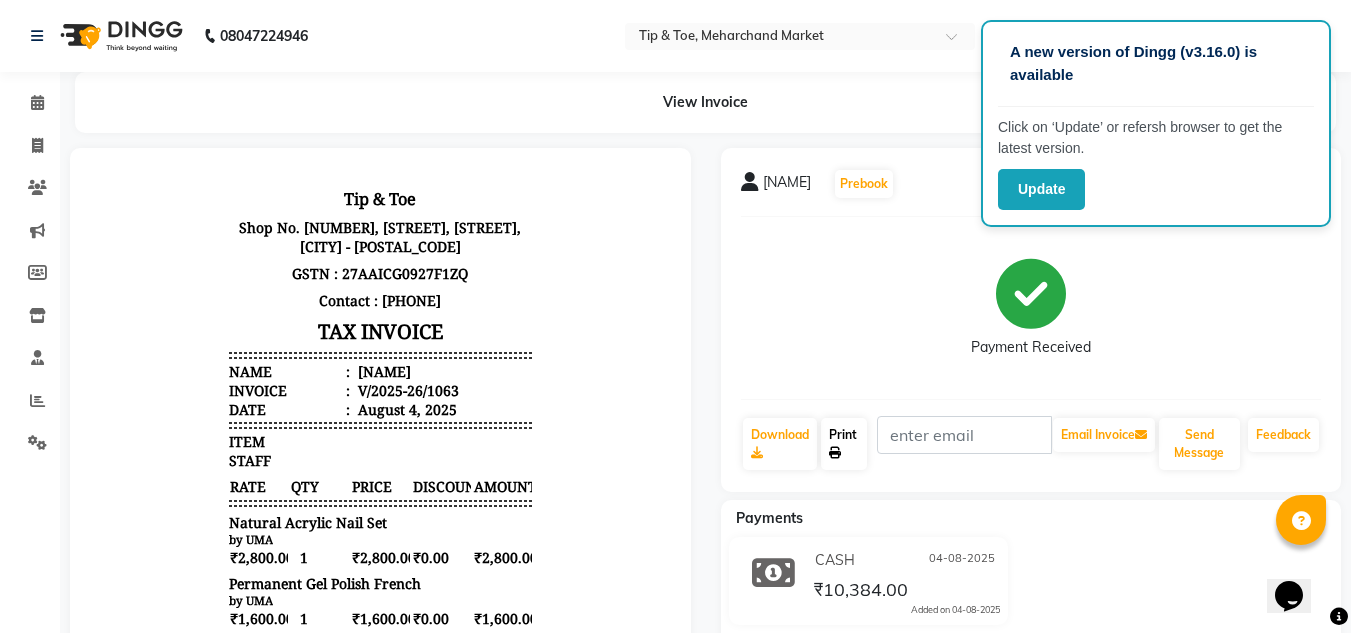 scroll, scrollTop: 0, scrollLeft: 0, axis: both 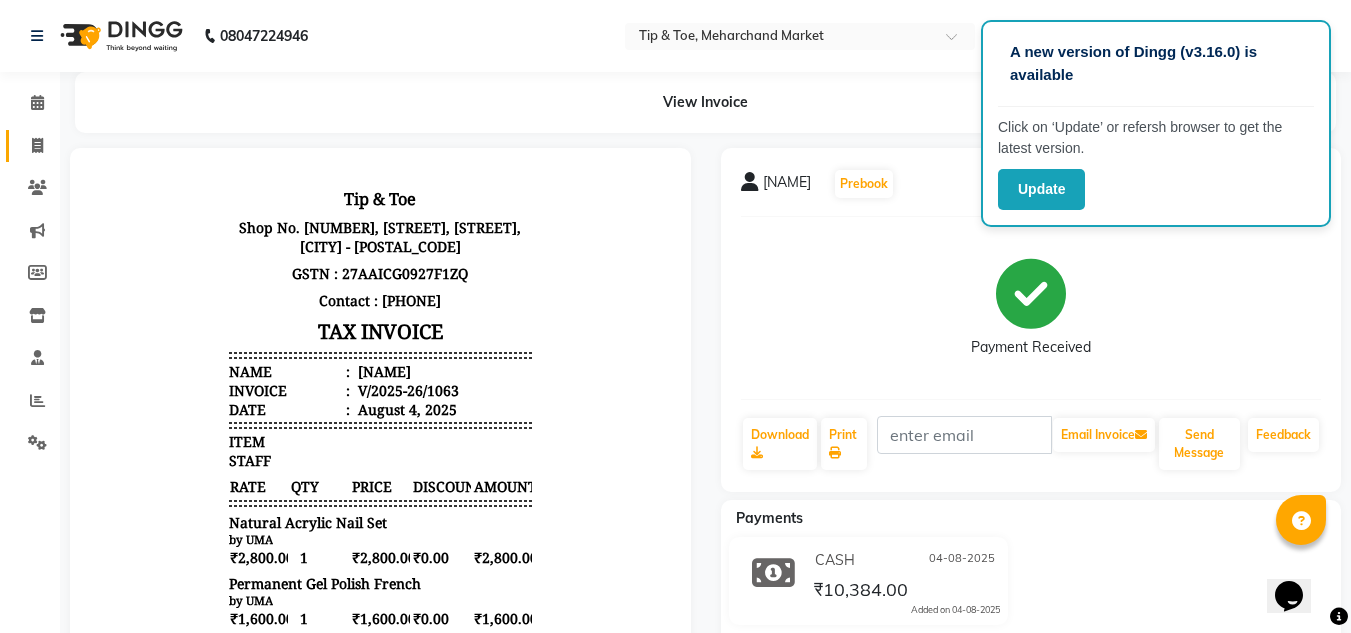 click on "Invoice" 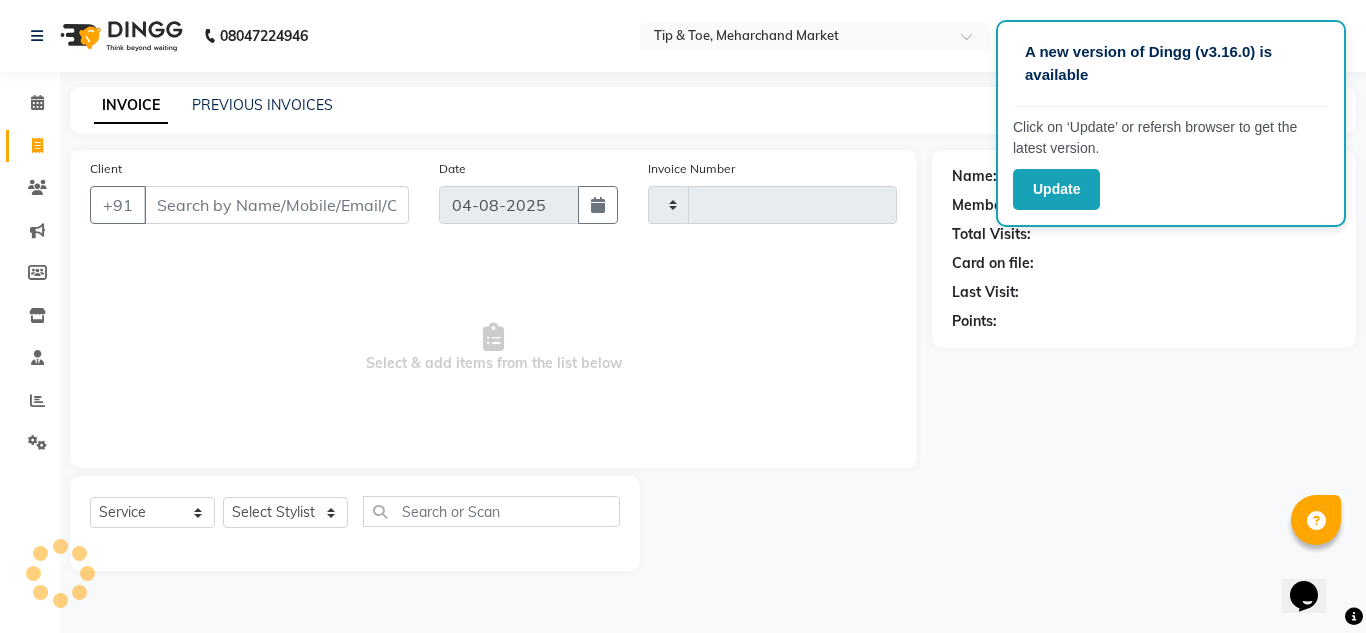 type on "1064" 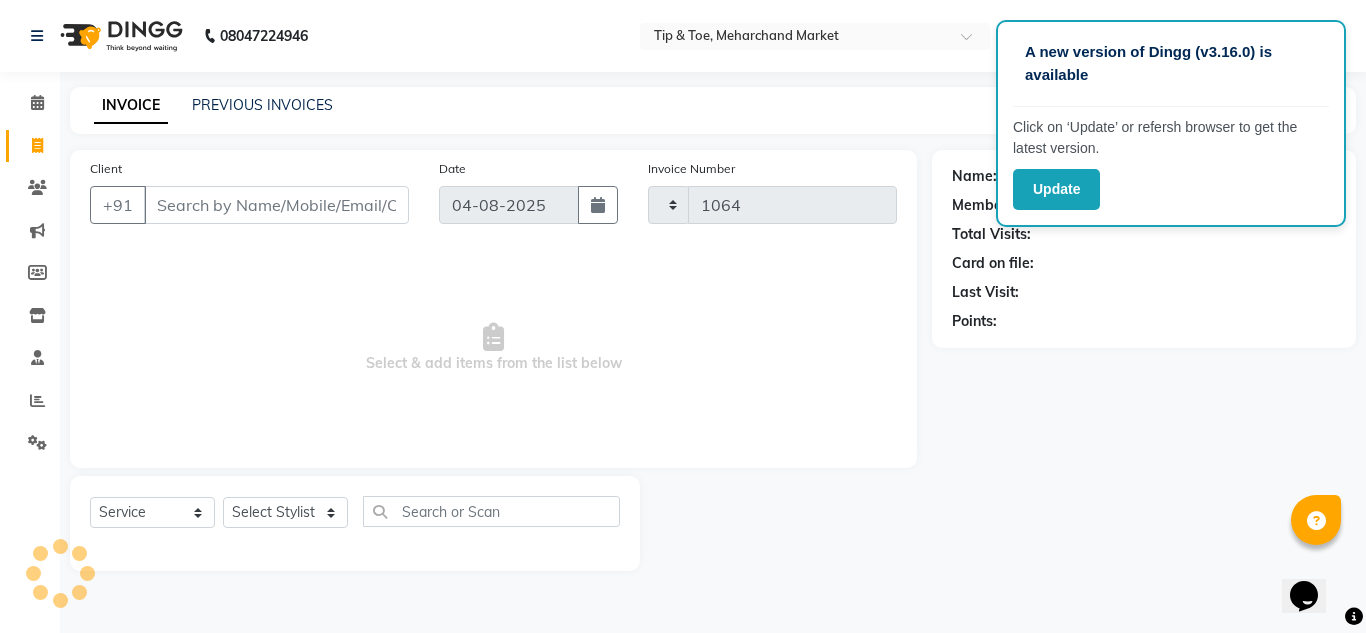select on "5940" 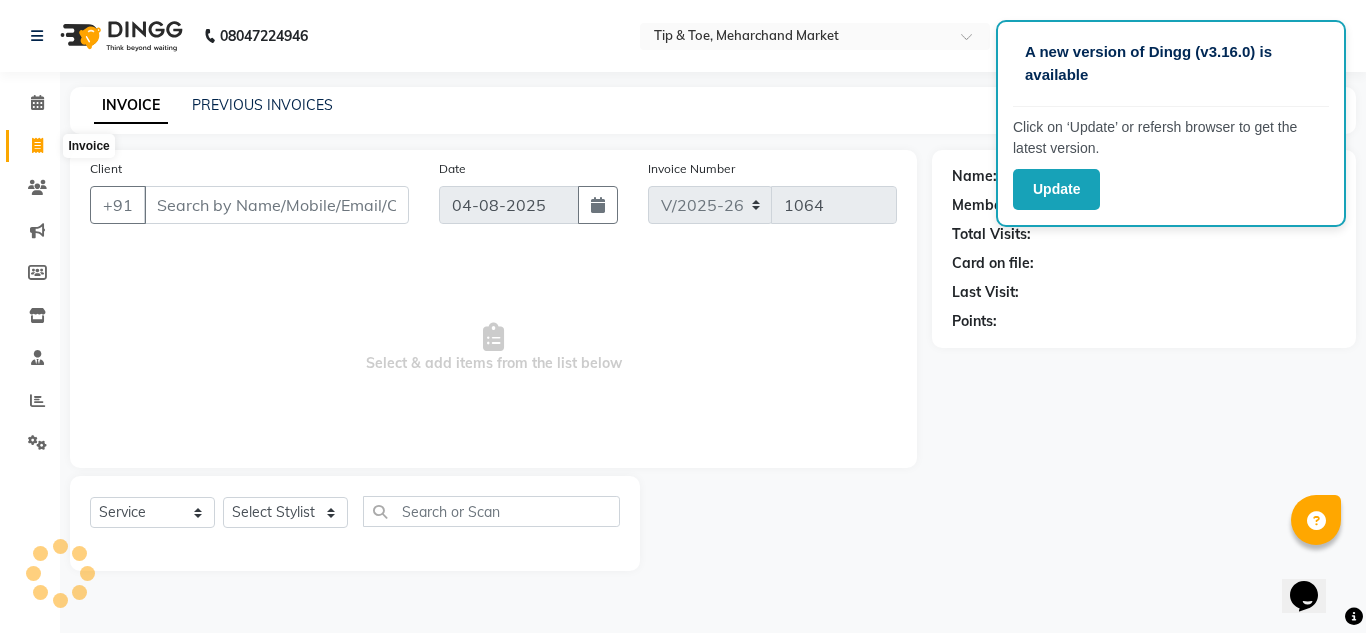 click 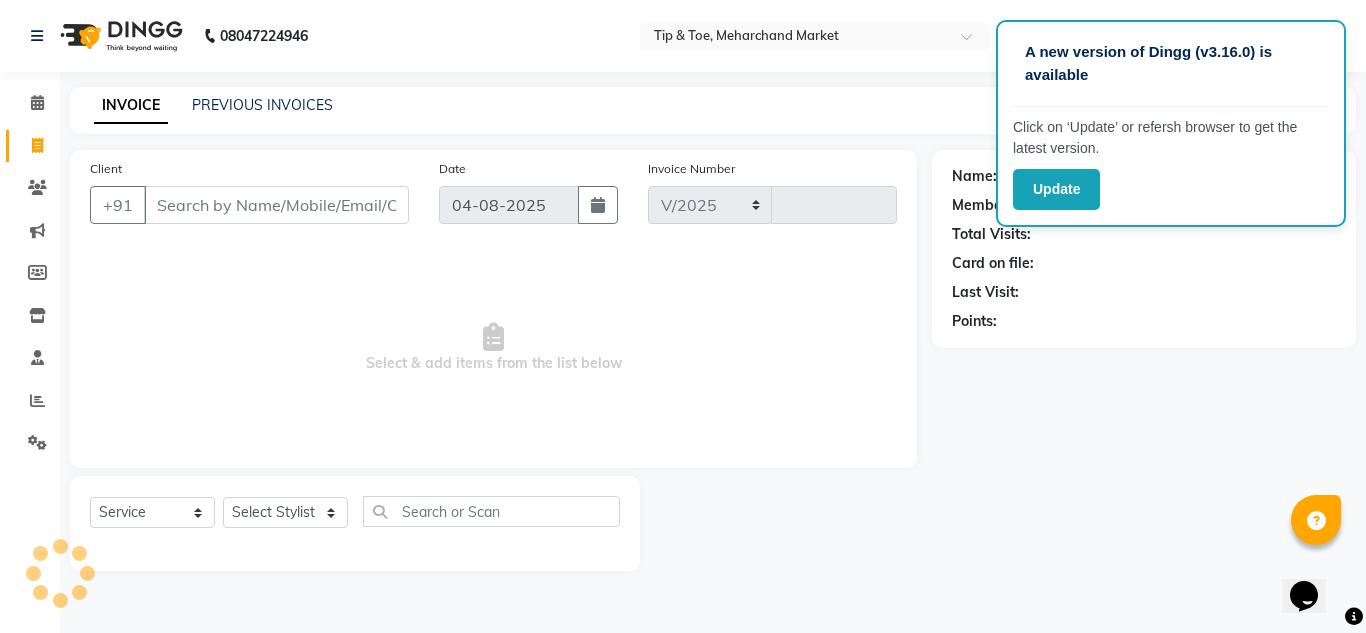select on "5940" 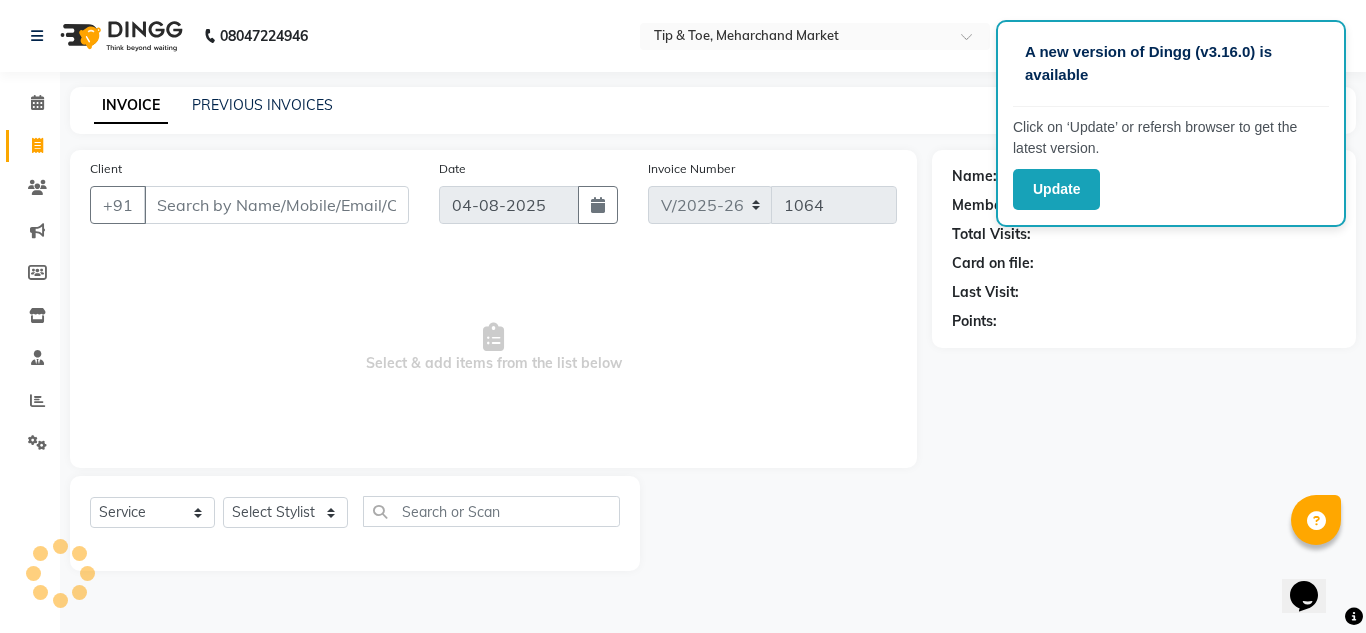 click on "Client" at bounding box center (276, 205) 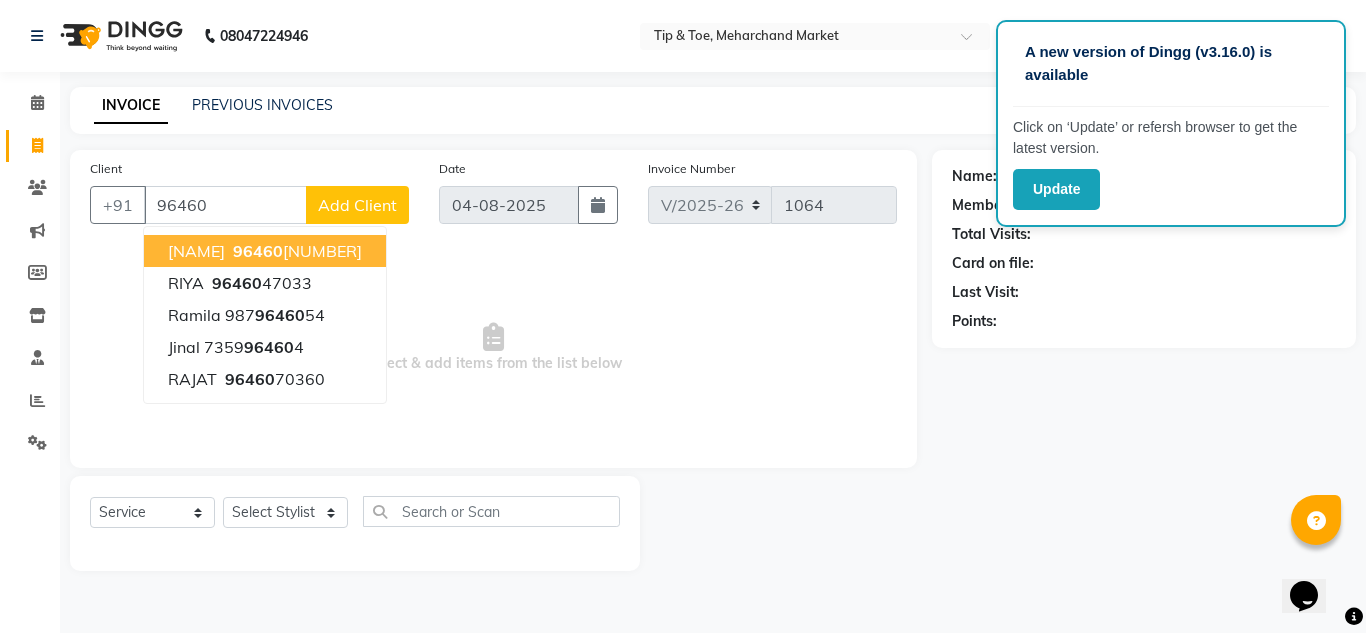 click on "[NAME]" at bounding box center [196, 251] 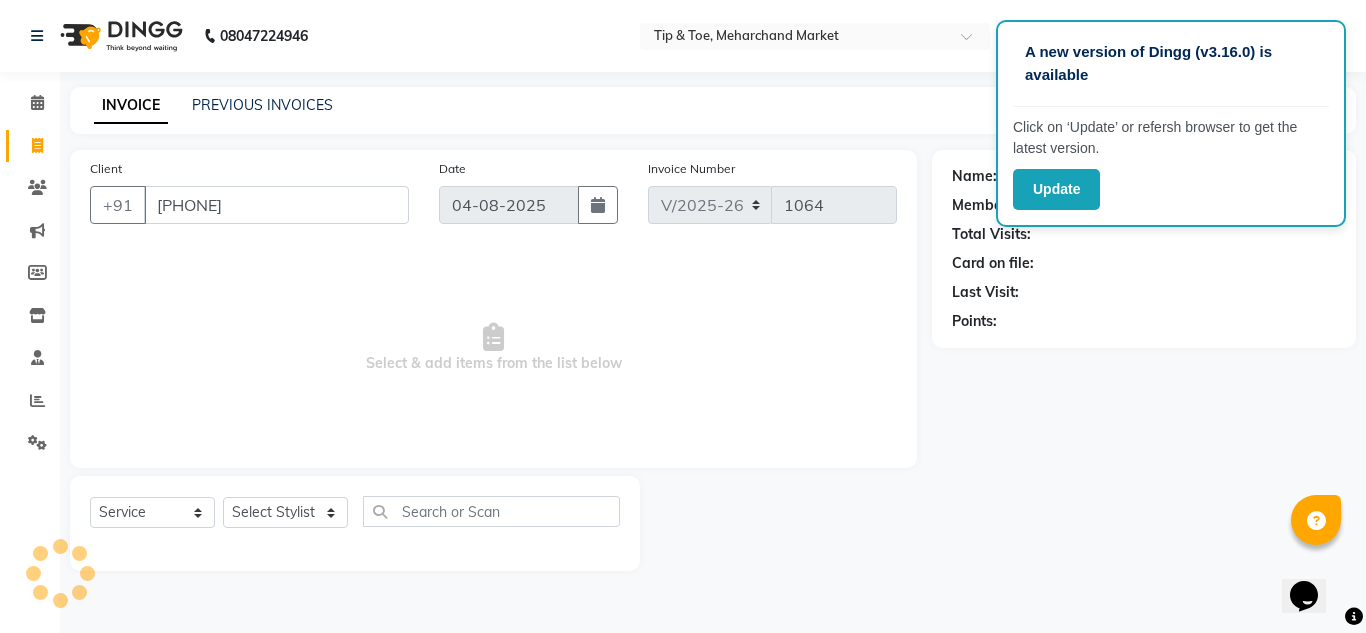 type on "[PHONE]" 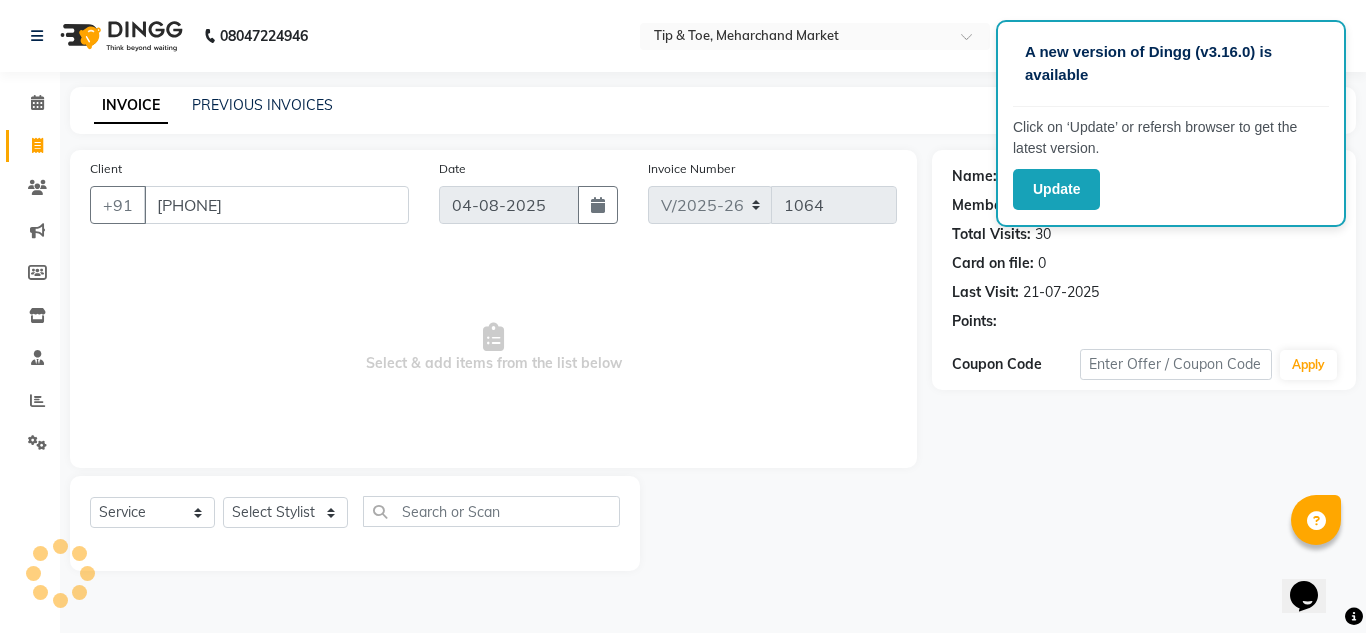 select on "1: Object" 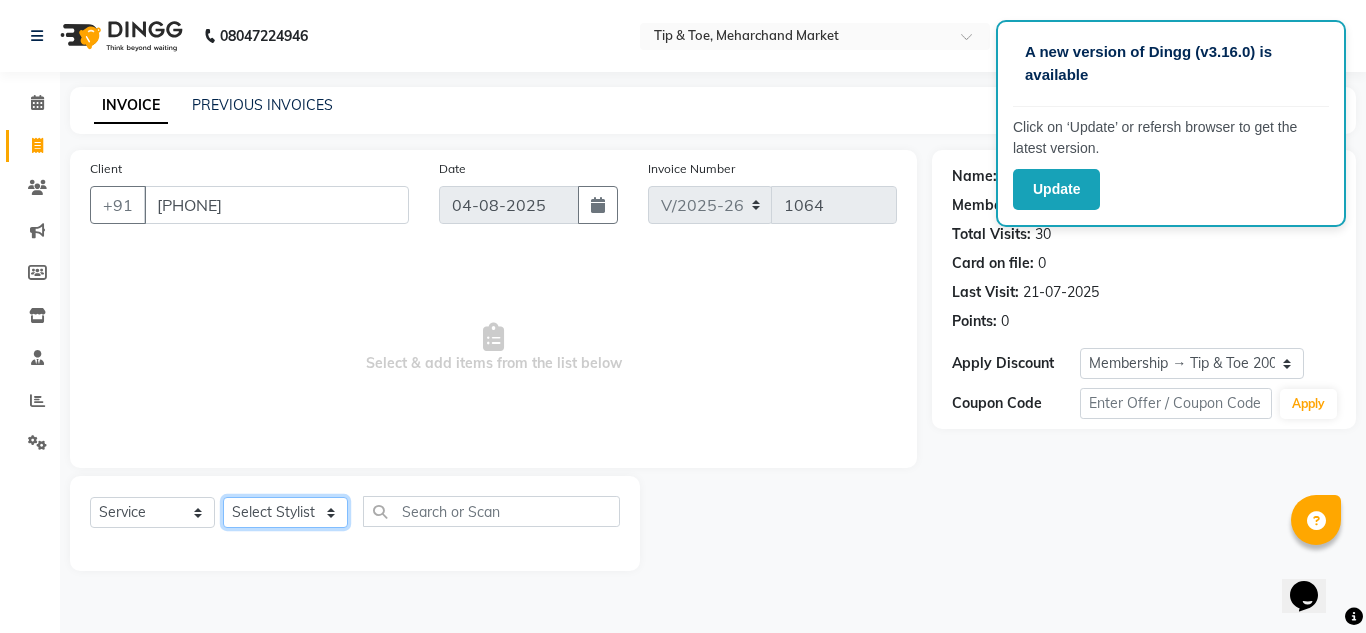 click on "Select Stylist Ashish BOWANG Delhi branch login Gopal KULDEEP Pinki SALINA Salman Sorin SOSHAN UMA" 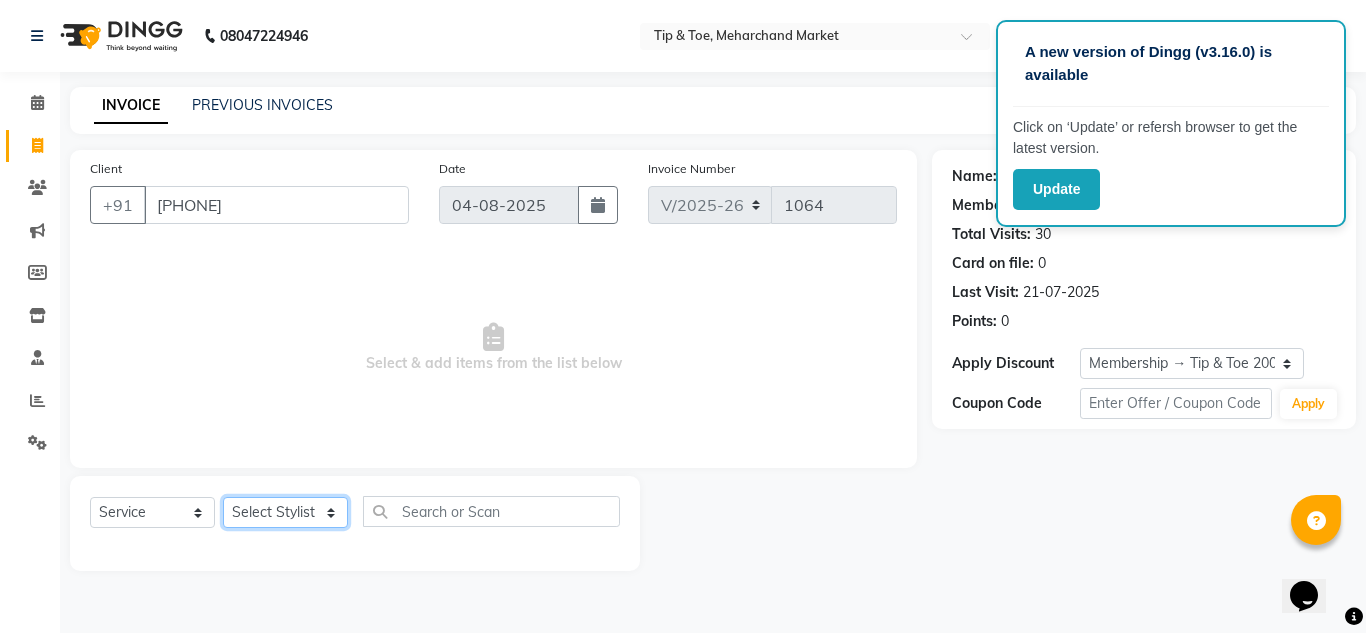 select on "41968" 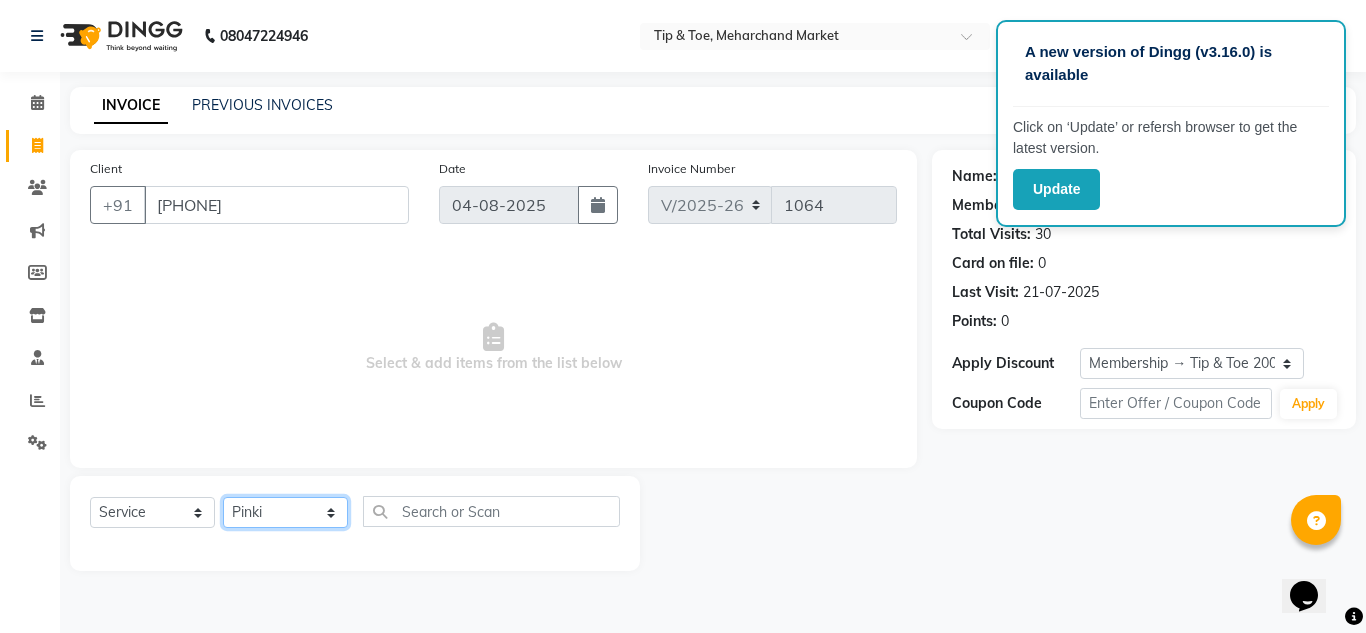 click on "Select Stylist Ashish BOWANG Delhi branch login Gopal KULDEEP Pinki SALINA Salman Sorin SOSHAN UMA" 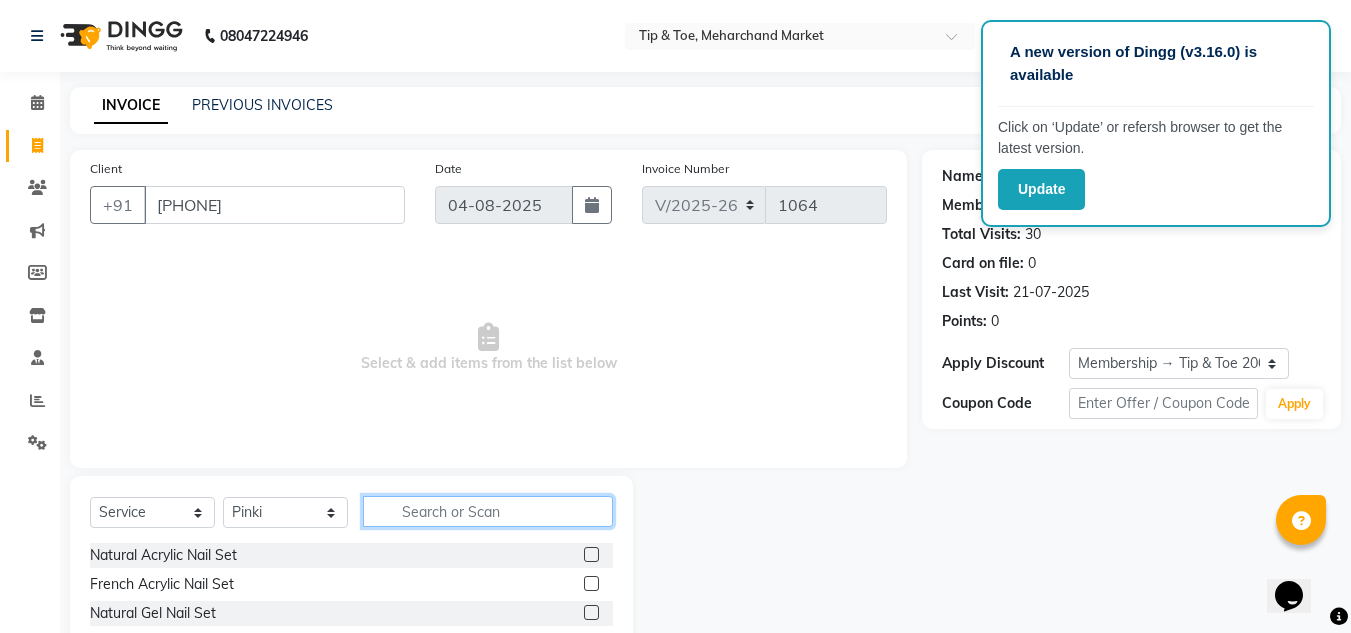 click 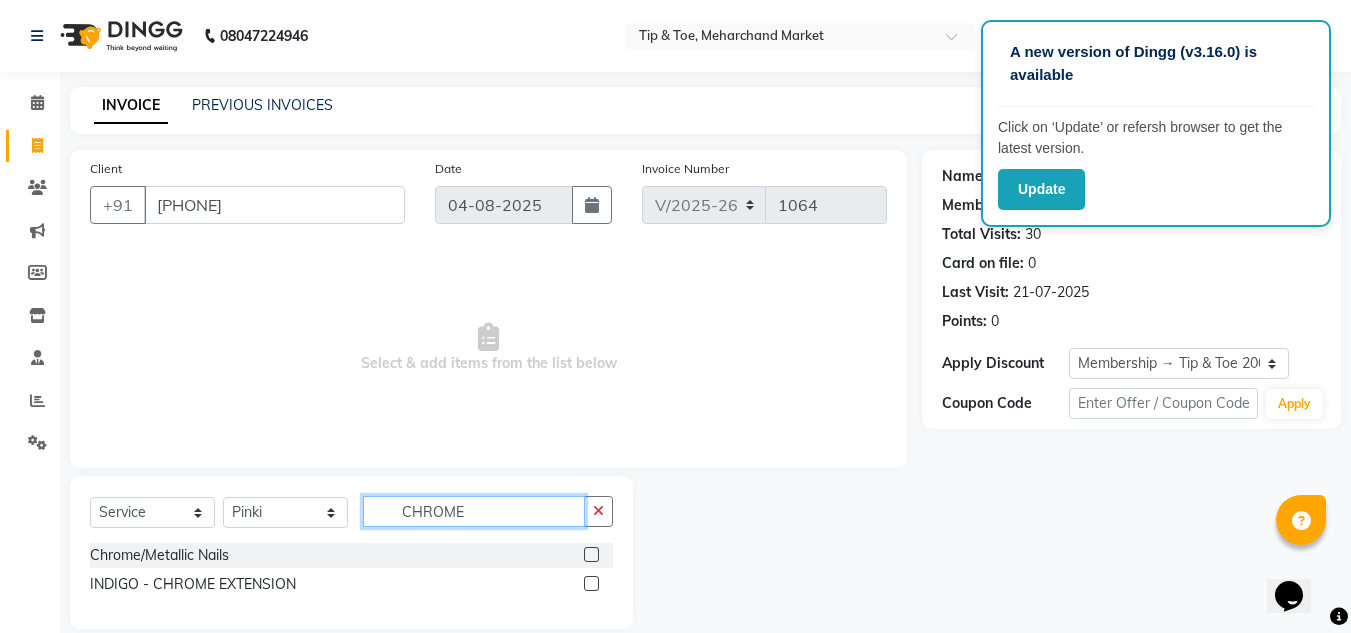 type on "CHROME" 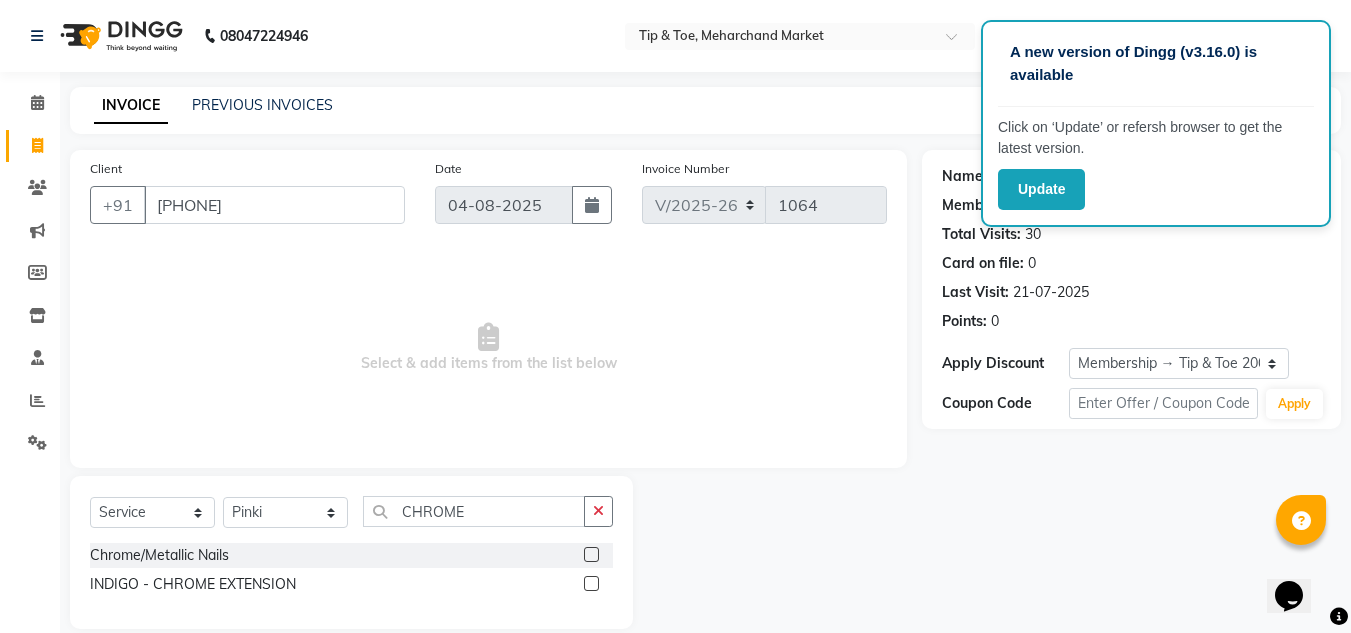 click on "Select  Service  Product  Membership  Package Voucher Prepaid Gift Card  Select Stylist Ashish[NAME] [NAME] [NAME] [NAME] [NAME] [NAME] [NAME] CHROME" 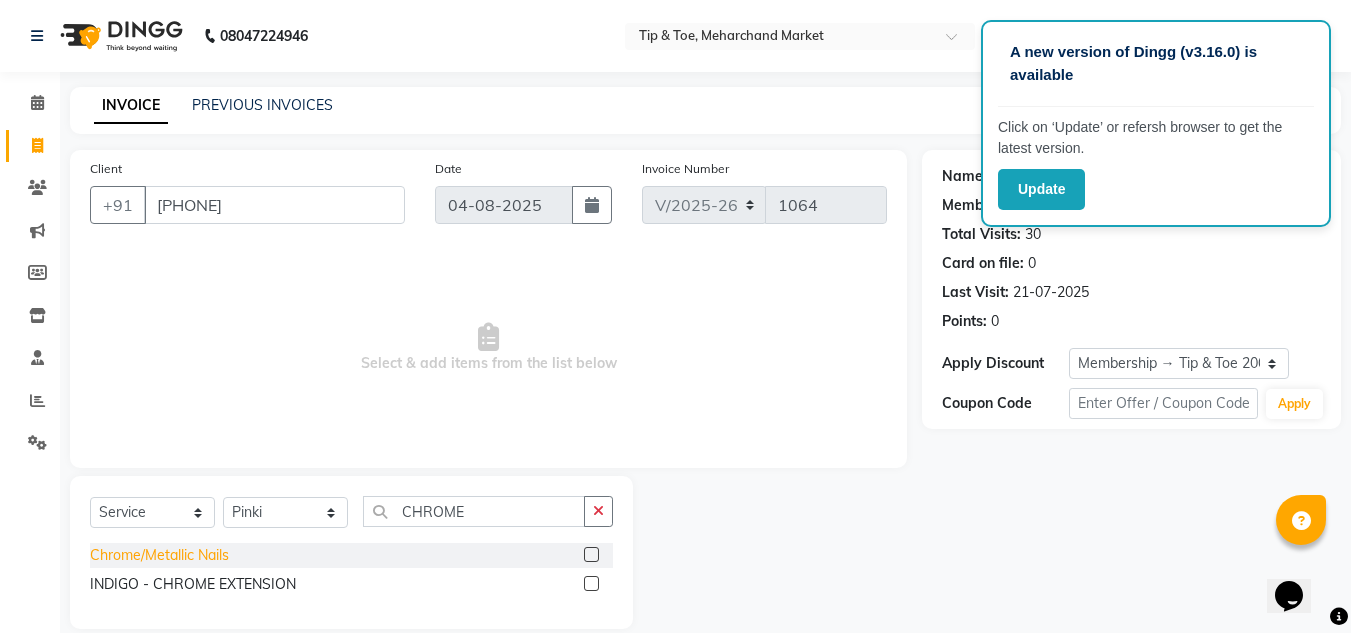 click on "Chrome/Metallic Nails" 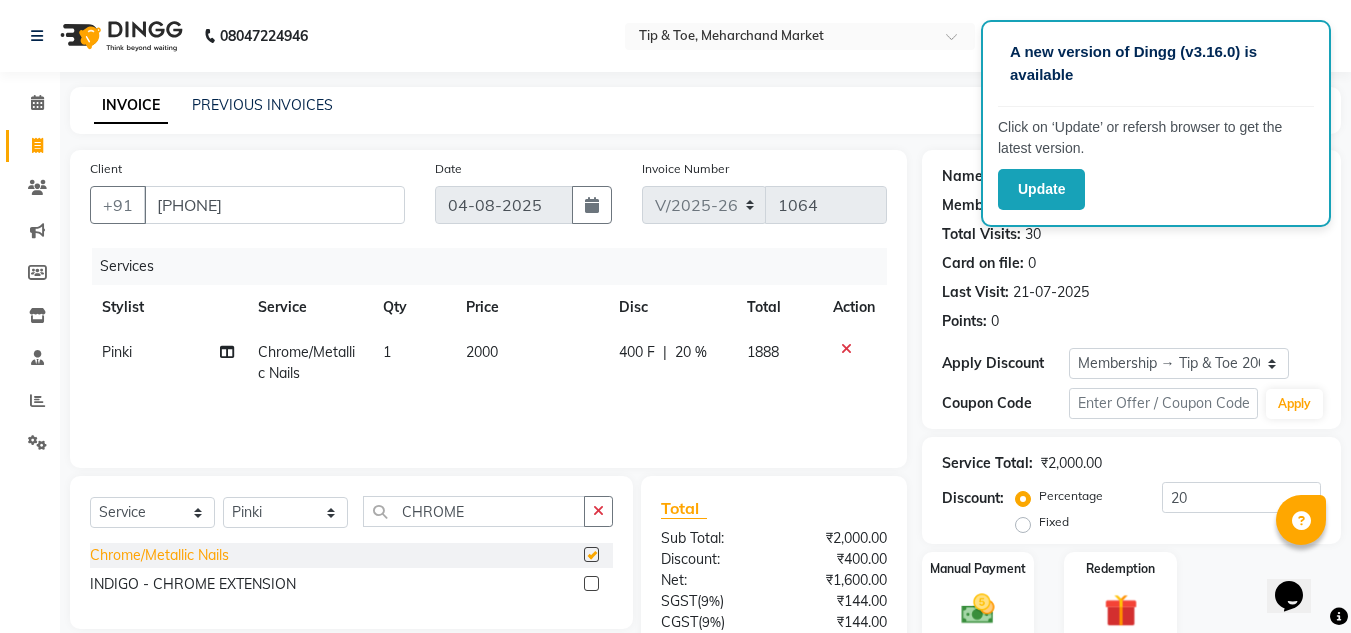 checkbox on "false" 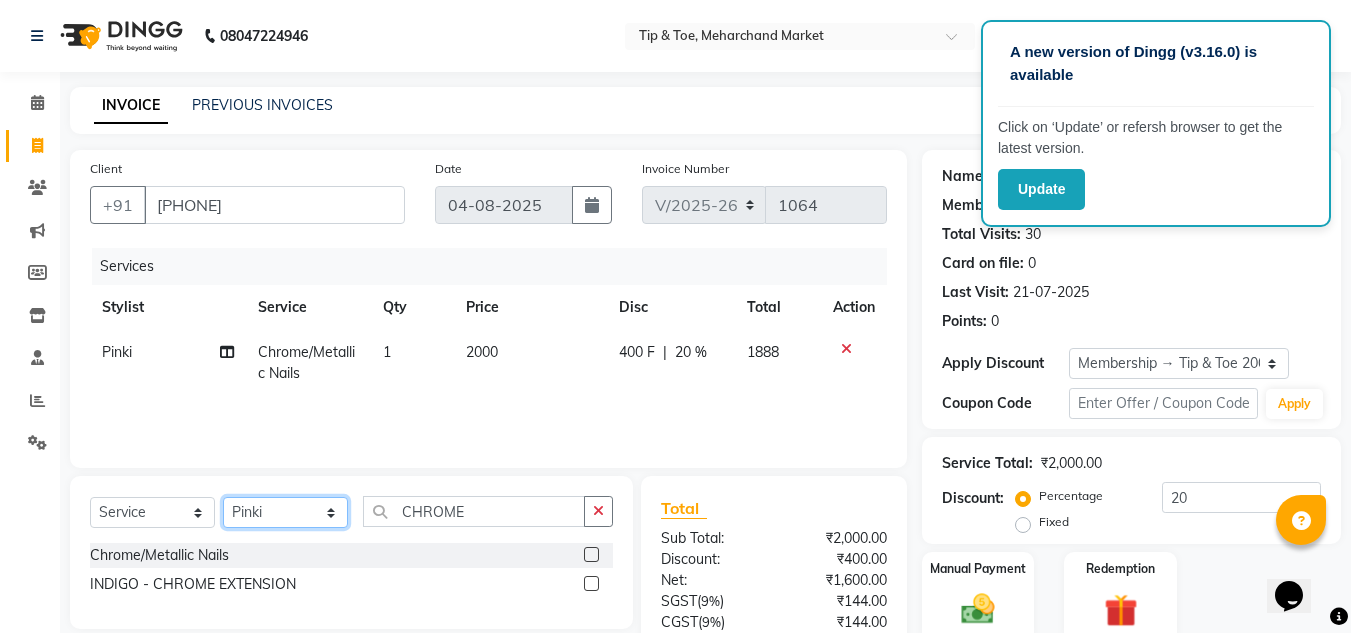 click on "Select Stylist Ashish BOWANG Delhi branch login Gopal KULDEEP Pinki SALINA Salman Sorin SOSHAN UMA" 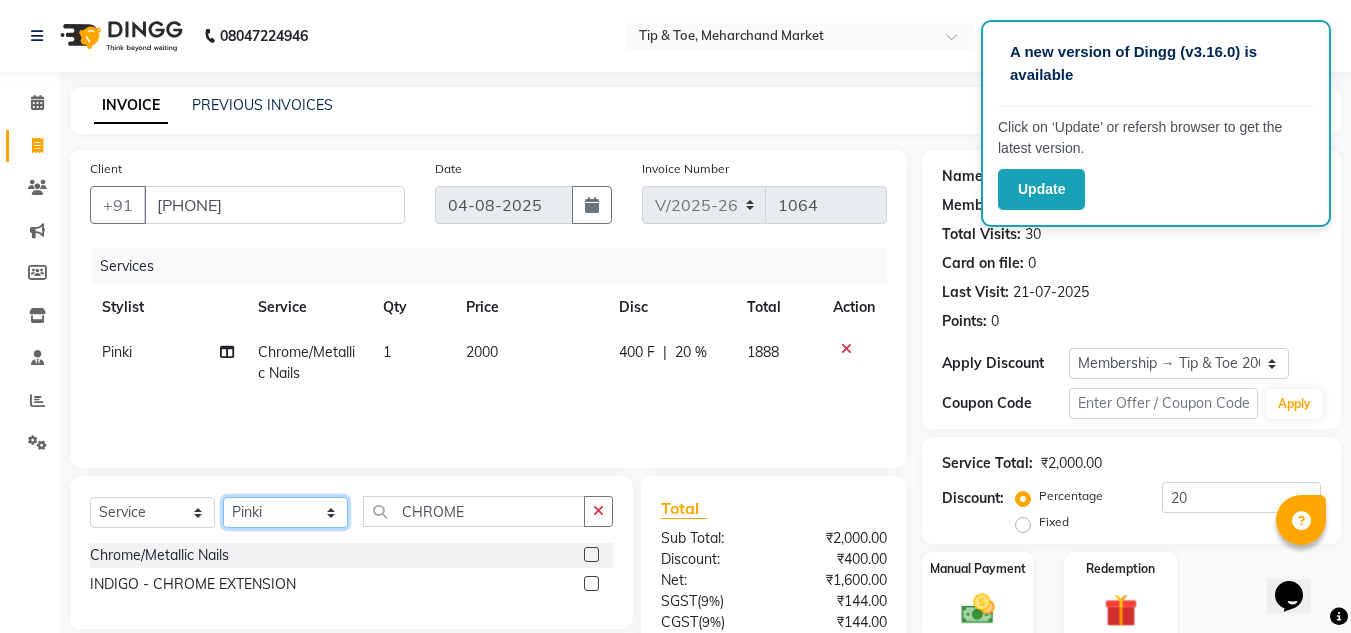 select on "75418" 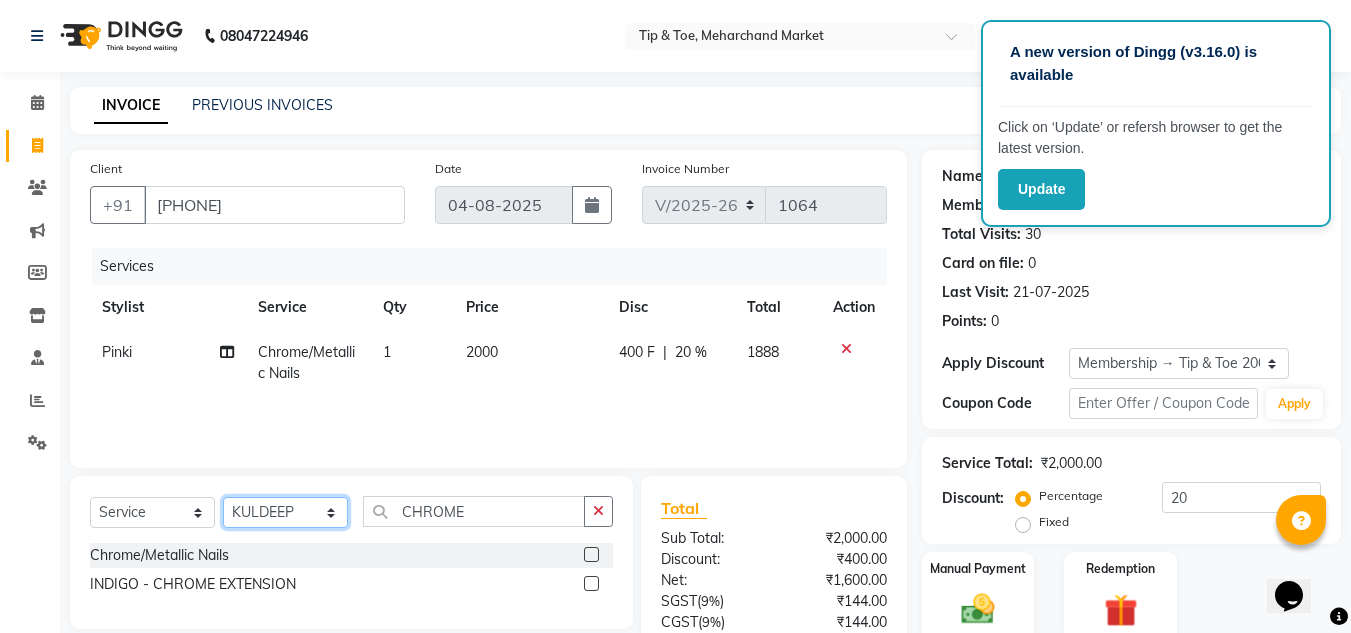 click on "Select Stylist Ashish BOWANG Delhi branch login Gopal KULDEEP Pinki SALINA Salman Sorin SOSHAN UMA" 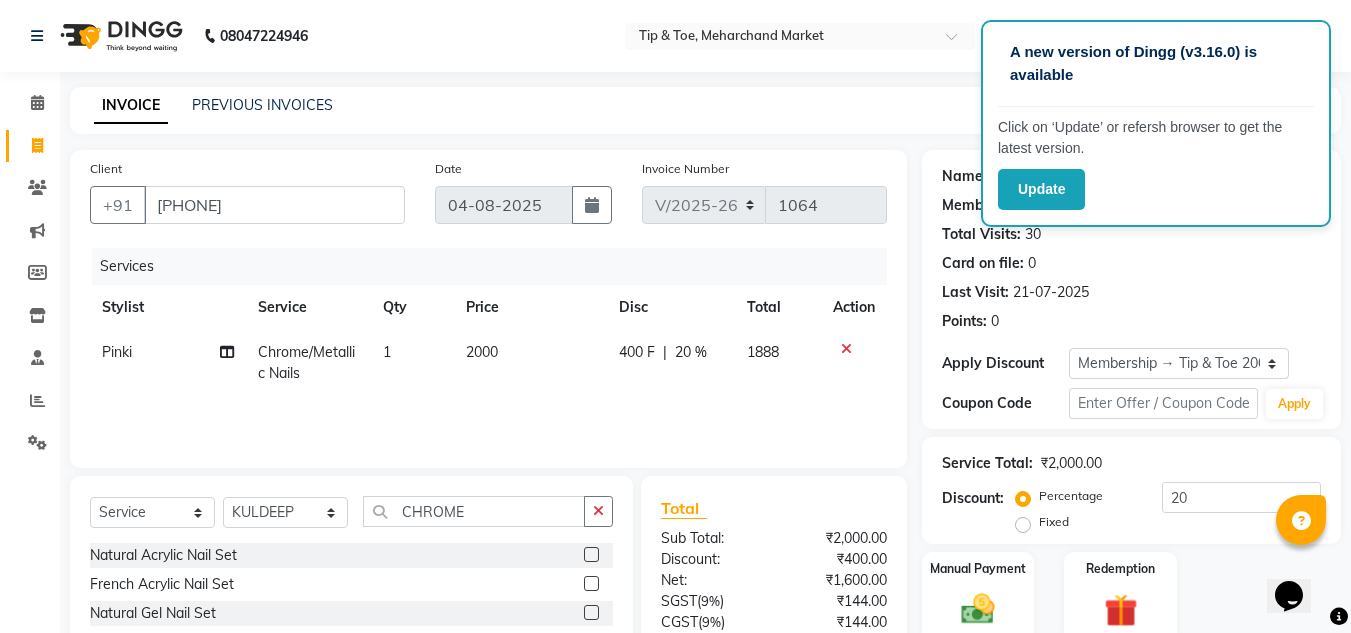 click on "Select  Service  Product  Membership  Package Voucher Prepaid Gift Card  Select Stylist Ashish [NAME] [NAME] Pinki [NAME] [NAME] [NAME] [NAME] [NAME] CHROME Natural Acrylic Nail Set  French Acrylic Nail Set  Natural Gel Nail Set  French Gel Nail Set  Pink & White Sculpting (Acrylic)  Pink & White Sculpting (Gel)  Glitter Acrylic Nail Set  Glitter Gel Nail Set  Acrylic Overlays  Gel Overlays  Pink & White Acrylic Overlays  Pink & White Gel Overlays  Glitter Acrylic Overlays  Glitter Gel Overlays  Form Acrylic Nail Set  Form Gel Nail Set  Shattered Glass  Holographic Nails  Ombre Gel Polish  Chameleon Nails  Chrome/Metallic Nails  Cateye Gel Polish  Glitter Gel Polish  Permanent Gel Polish French  Permanent Gel Polish  Temporary Nail Extension  Acrylic Nail Re-fills  Gel Nail Re-fills  Pink & White Acrylic Re-fills  Pink & White Gel Re-fills  Glitter Acrylic Re-fills  Glitter Gel Re-fills  Acrylic Removal  Gel Removal  Permanent Gel Polish Removal  Acrylic Tip Repair  Gel Tip Repair" 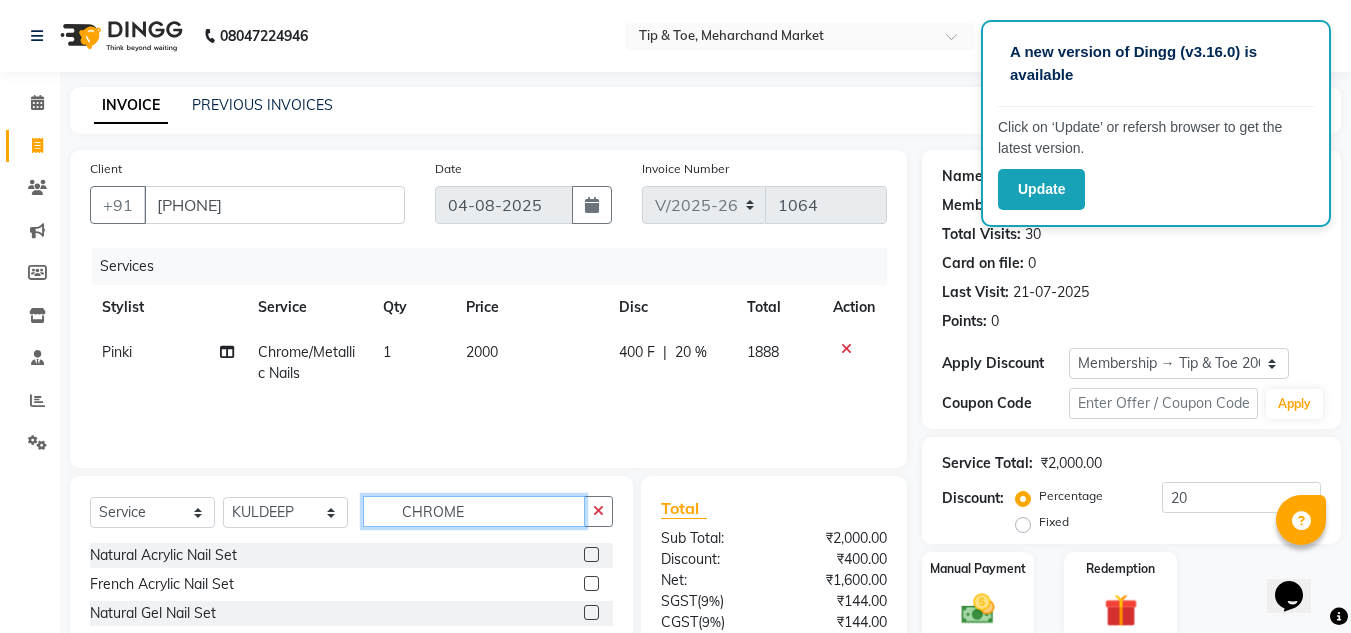 click on "CHROME" 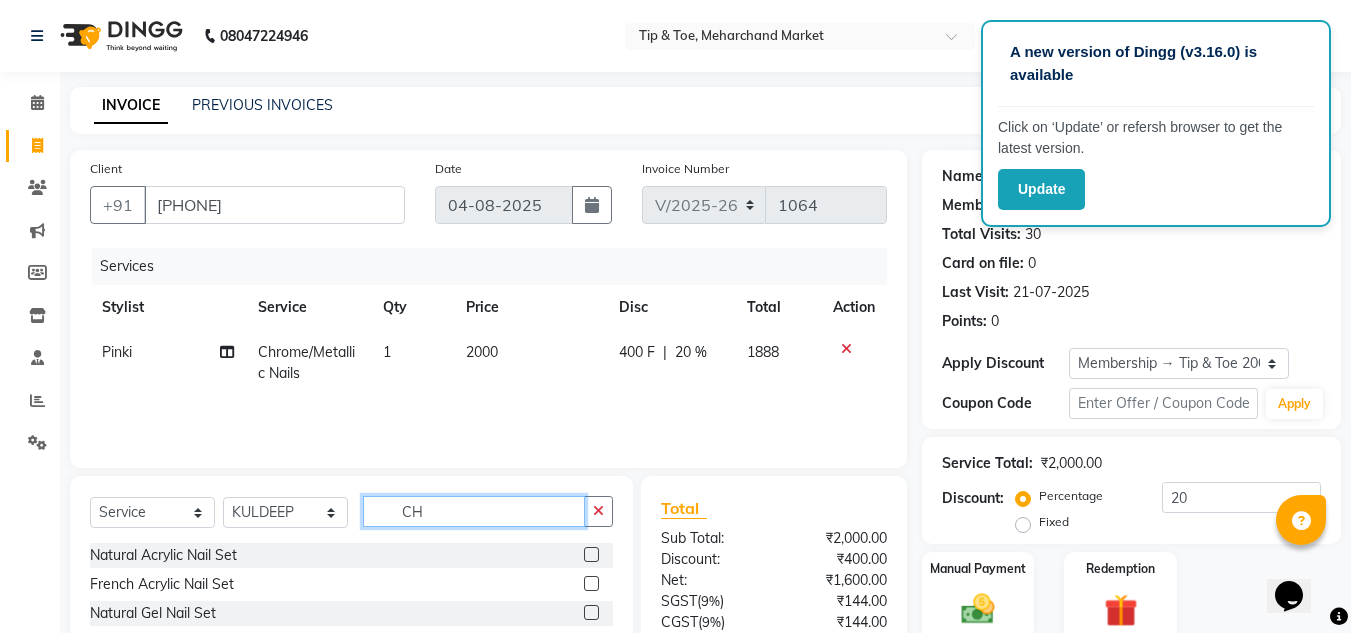 type on "C" 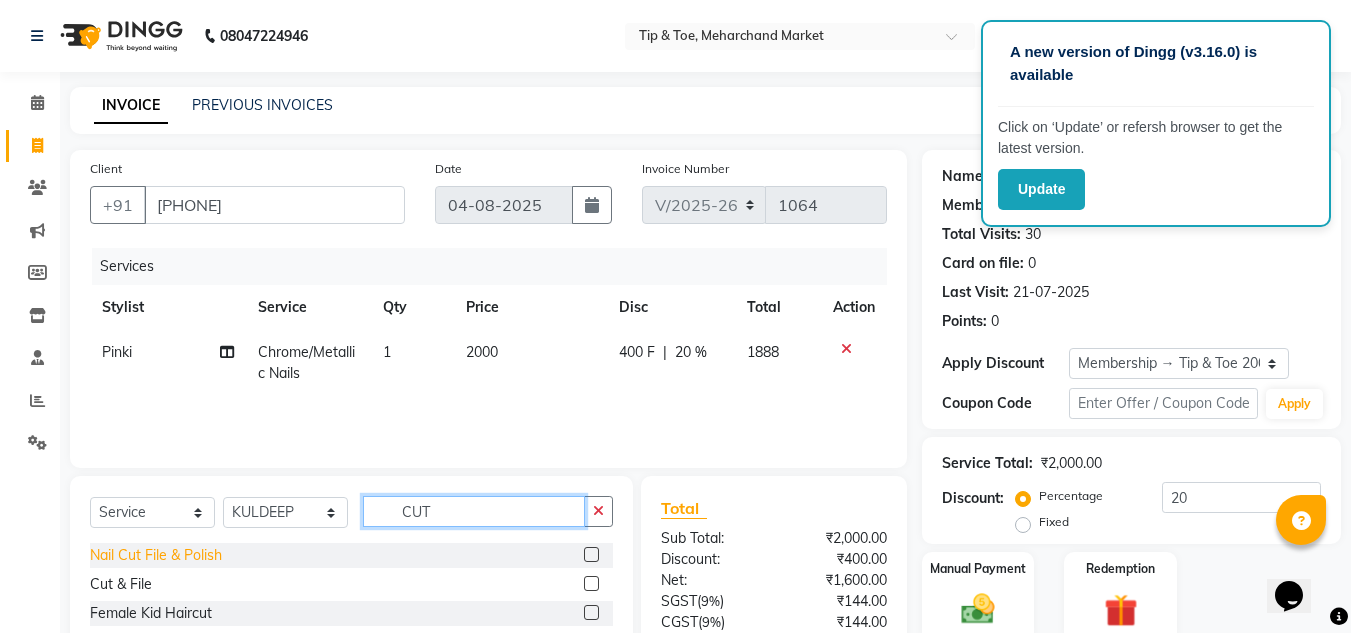 type on "CUT" 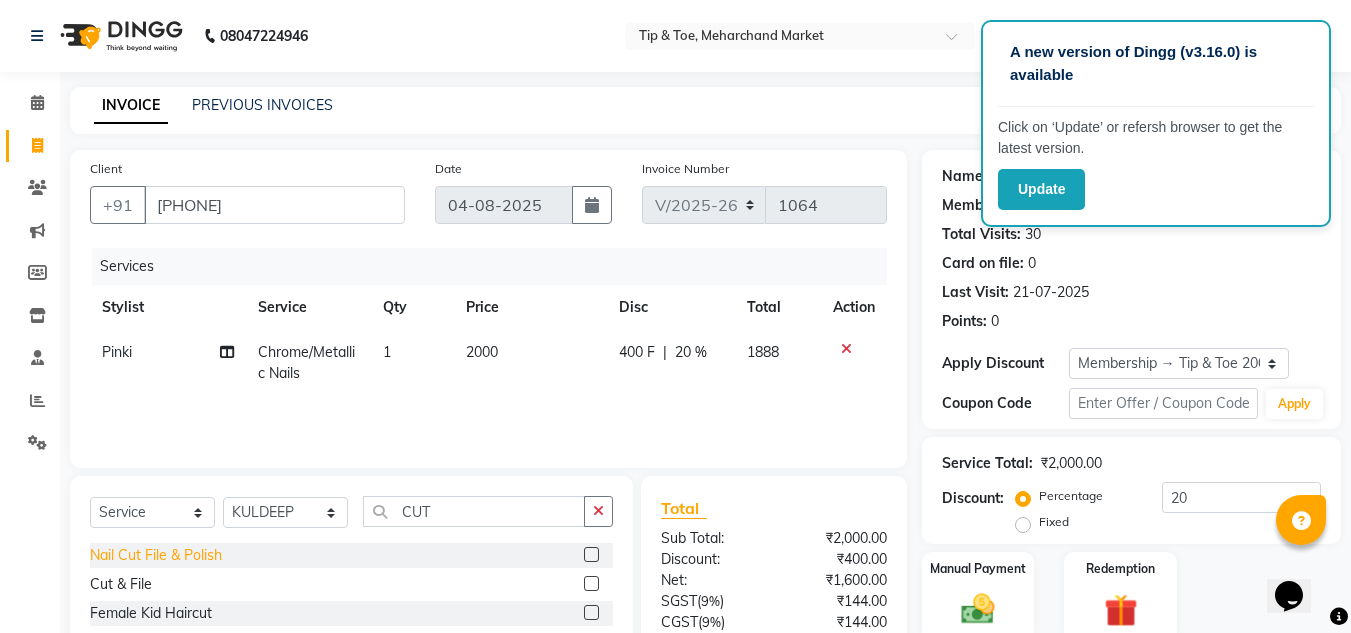 click on "Nail Cut File & Polish" 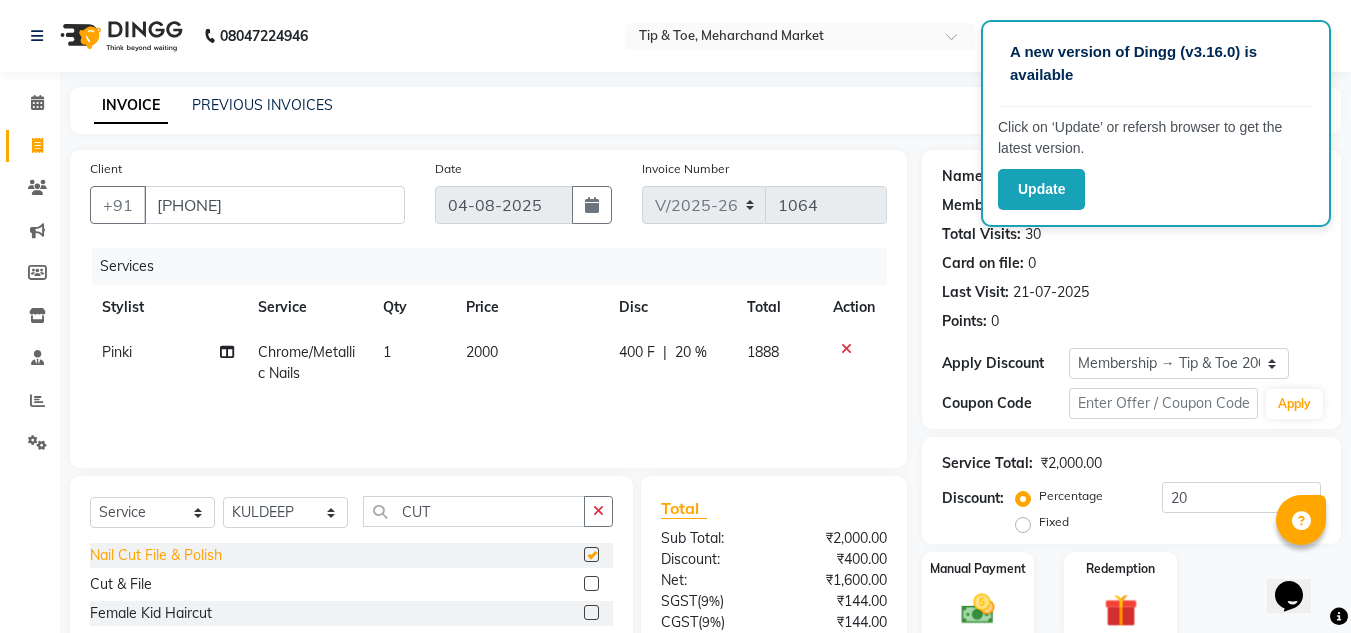 checkbox on "false" 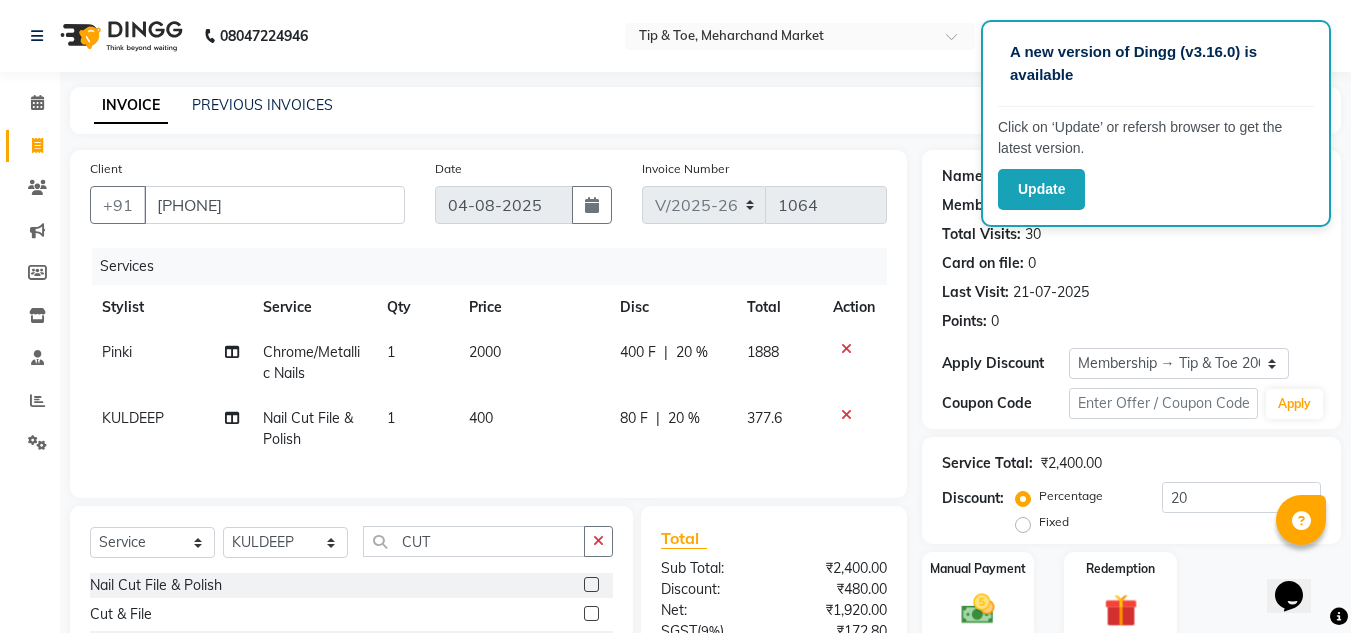 scroll, scrollTop: 213, scrollLeft: 0, axis: vertical 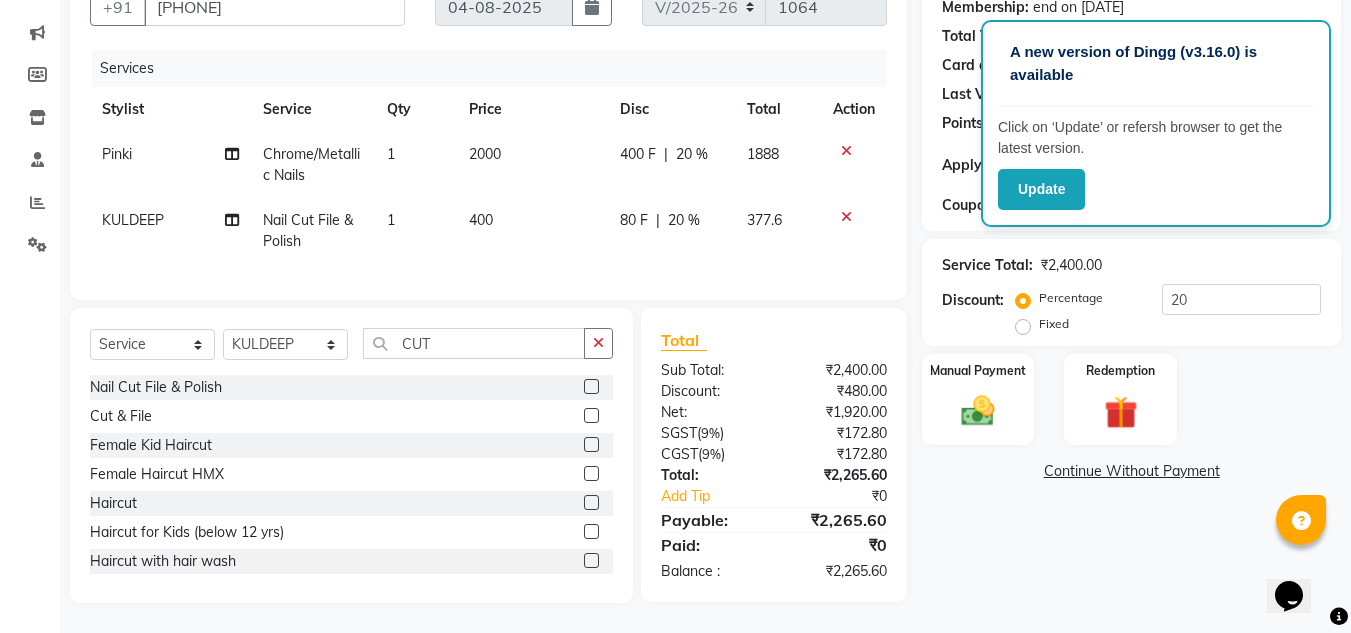 click on "Name: [NAME]  Membership: end on [DATE] Total Visits:  30 Card on file:  0 Last Visit:   21-07-2025 Points:   0  Apply Discount Select Membership → Tip & Toe 2000 Membership Coupon Code Apply Service Total:  ₹2,400.00  Discount:  Percentage   Fixed  20 Manual Payment Redemption  Continue Without Payment" 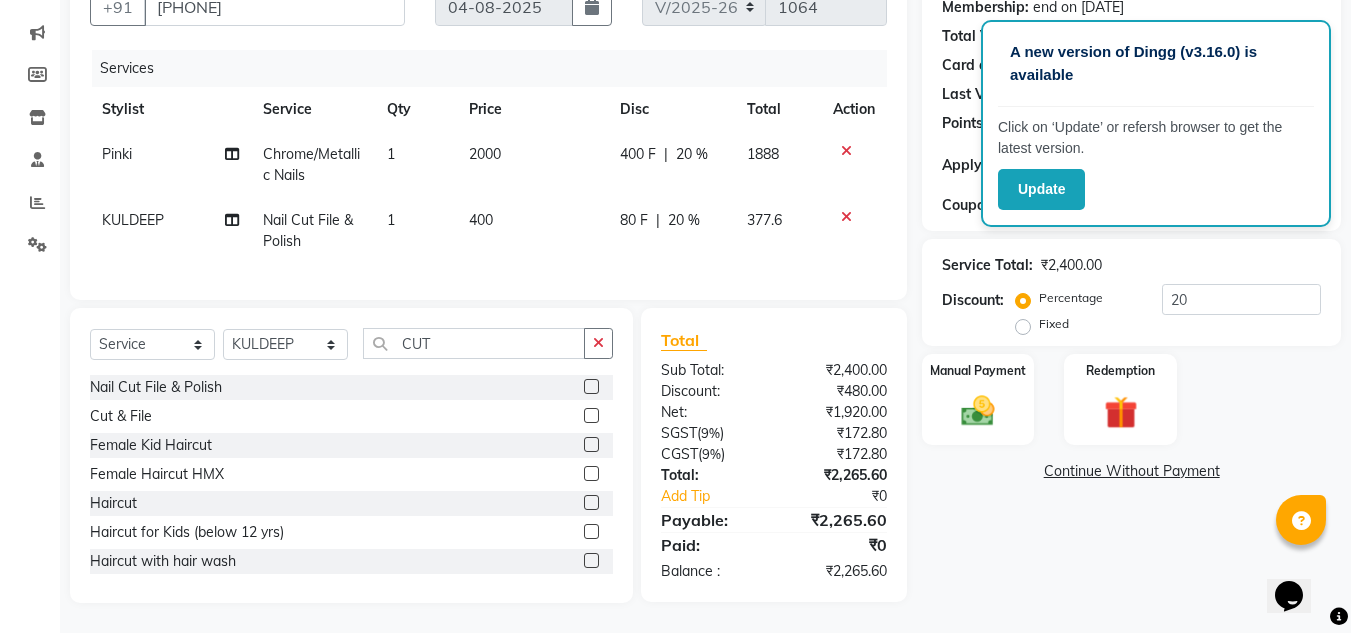 click on "Name: [NAME]  Membership: end on [DATE] Total Visits:  30 Card on file:  0 Last Visit:   21-07-2025 Points:   0  Apply Discount Select Membership → Tip & Toe 2000 Membership Coupon Code Apply Service Total:  ₹2,400.00  Discount:  Percentage   Fixed  20 Manual Payment Redemption  Continue Without Payment" 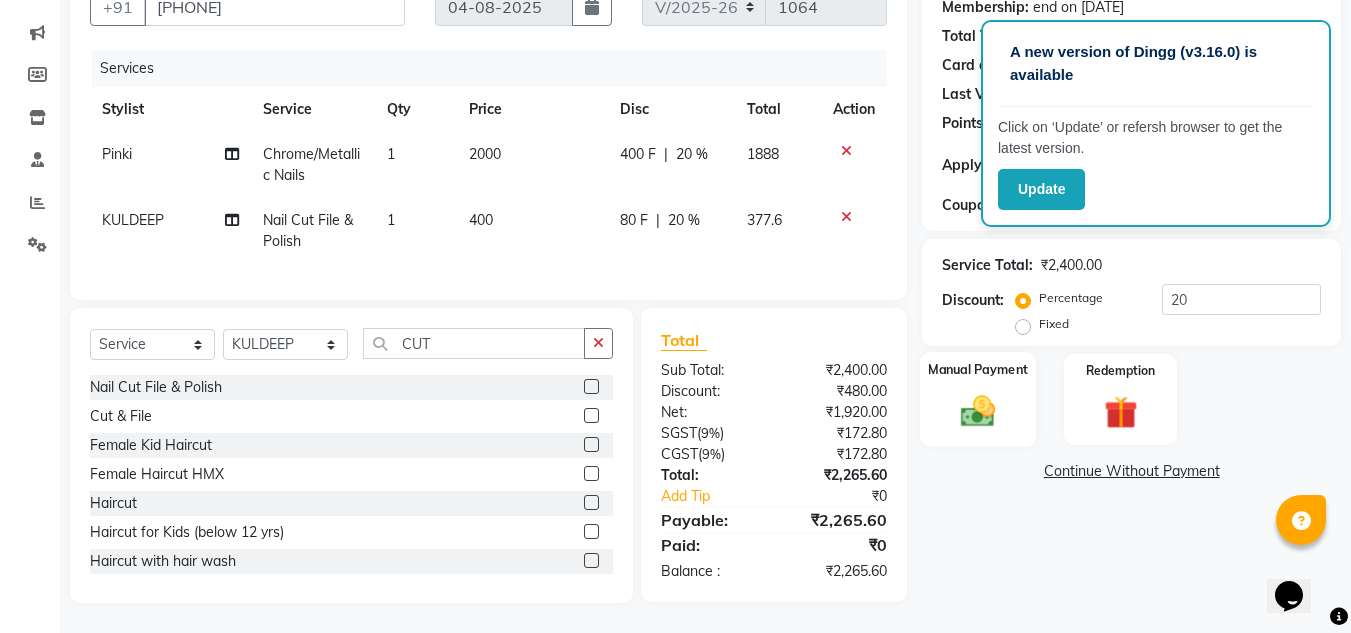 click on "Manual Payment" 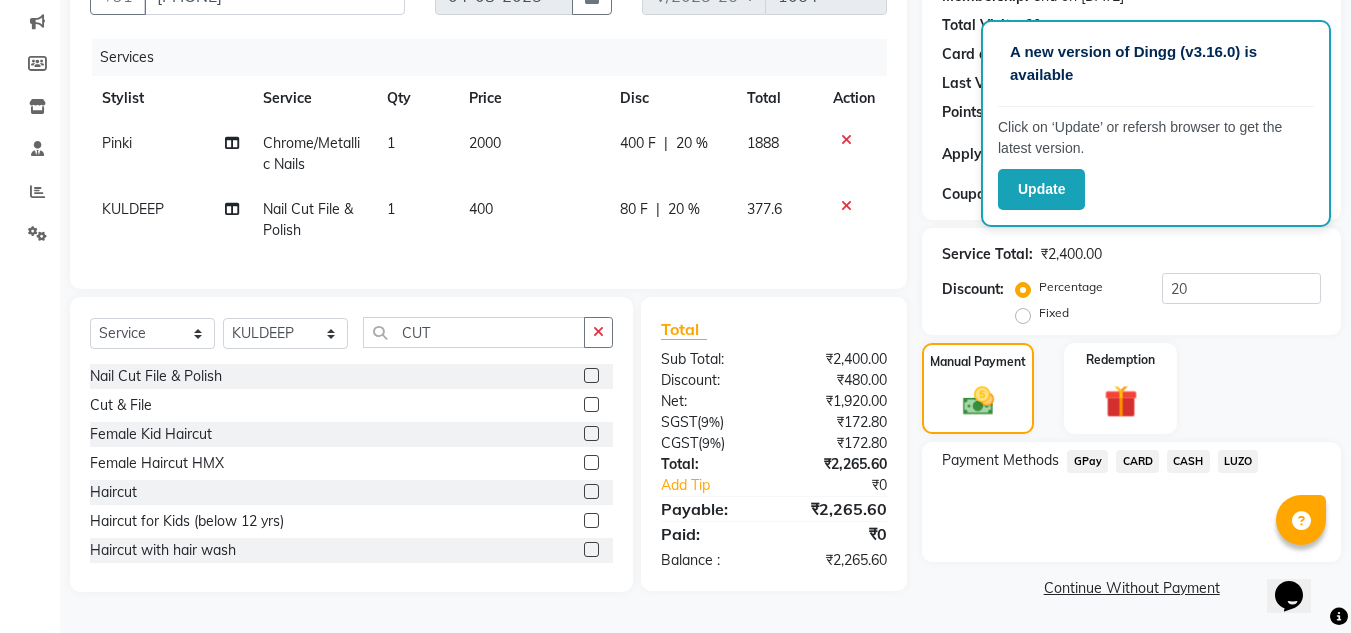 click on "CASH" 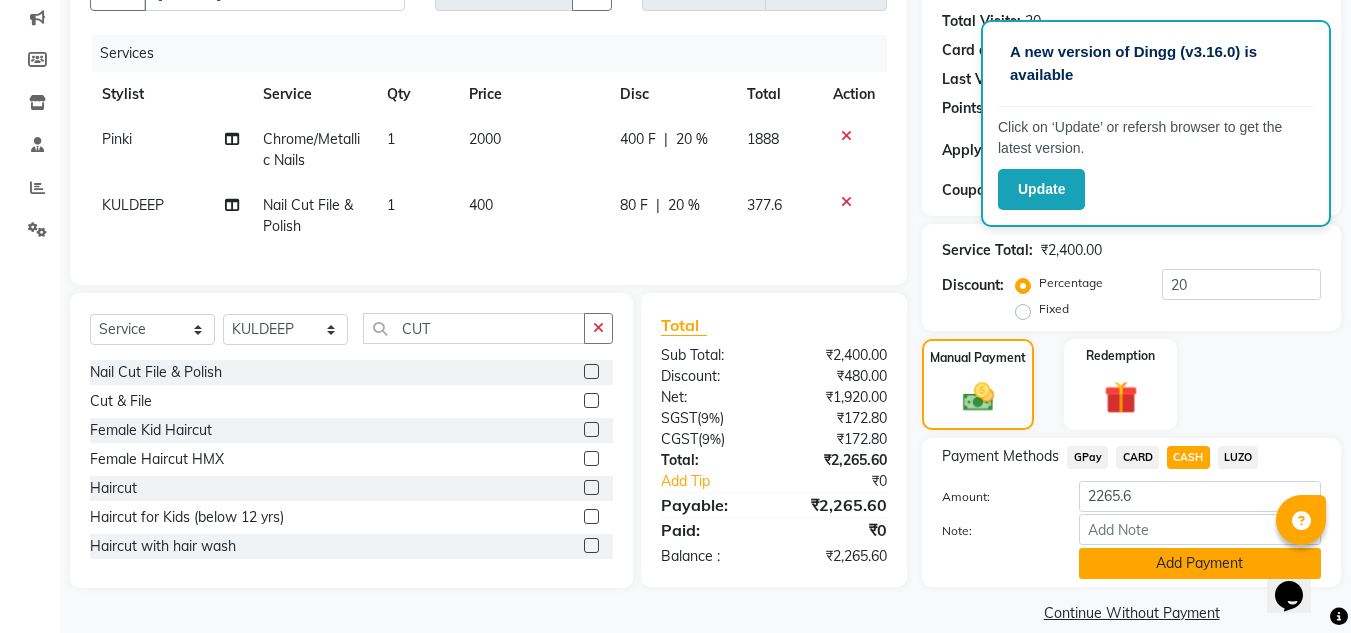 click on "Add Payment" 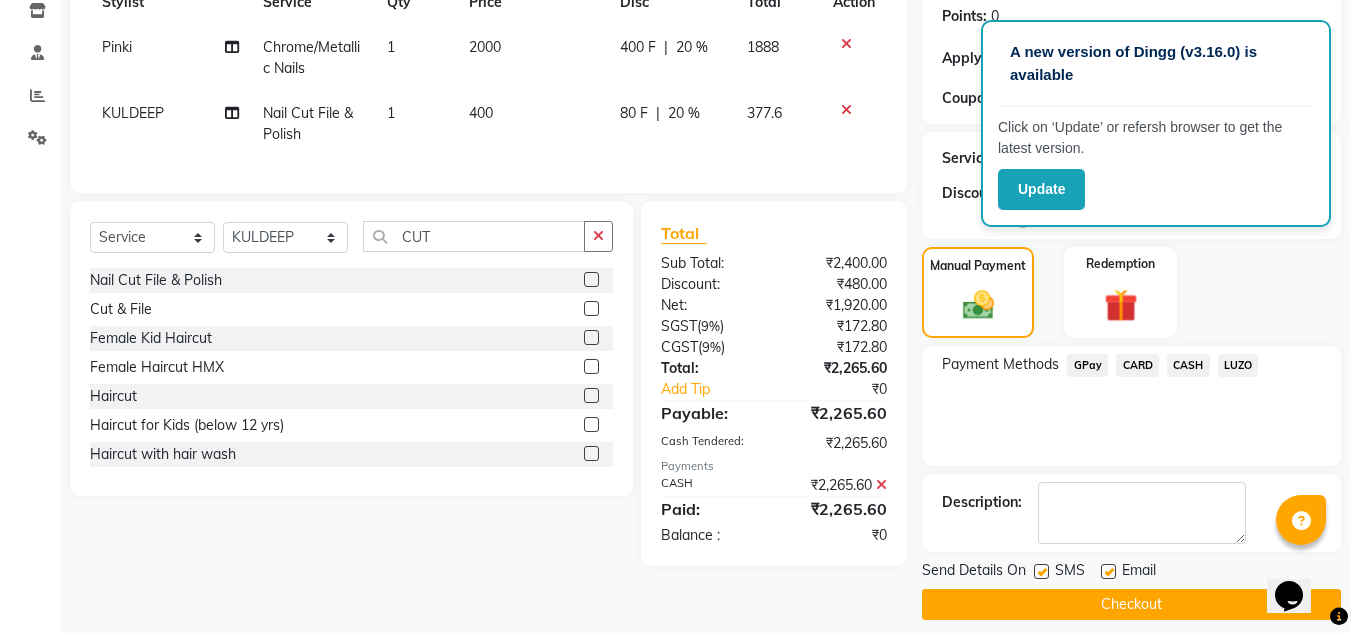 scroll, scrollTop: 322, scrollLeft: 0, axis: vertical 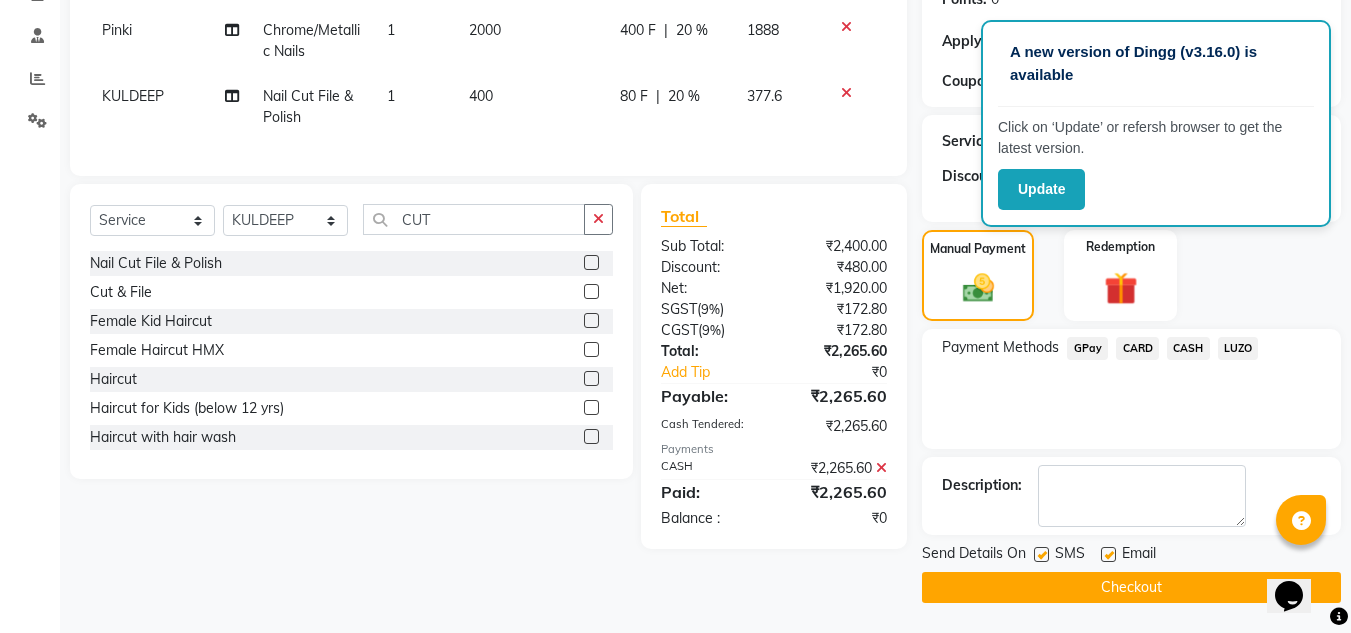 click on "Checkout" 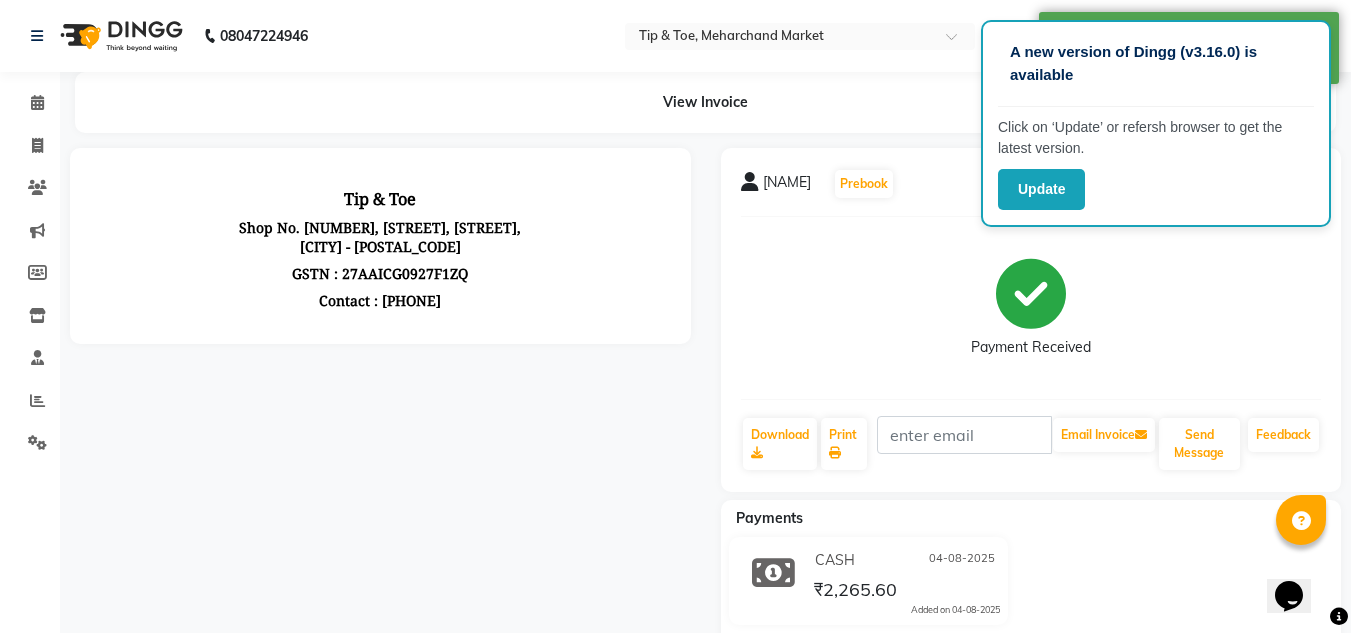 scroll, scrollTop: 0, scrollLeft: 0, axis: both 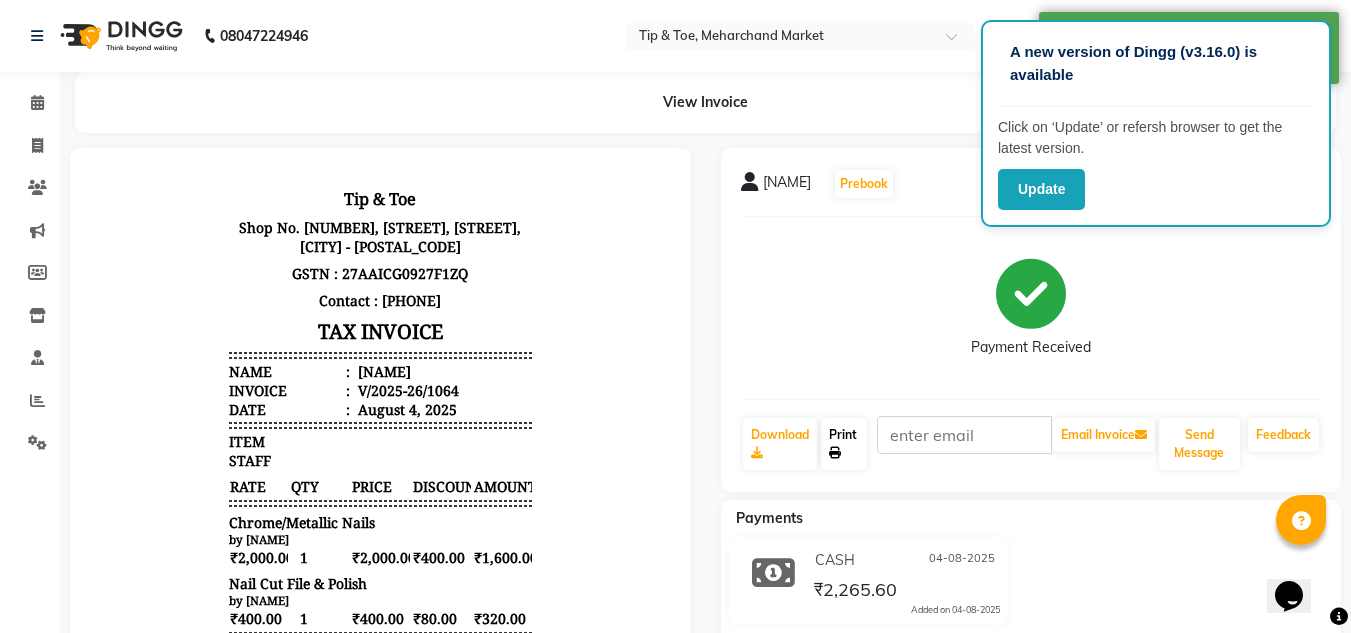 click on "Print" 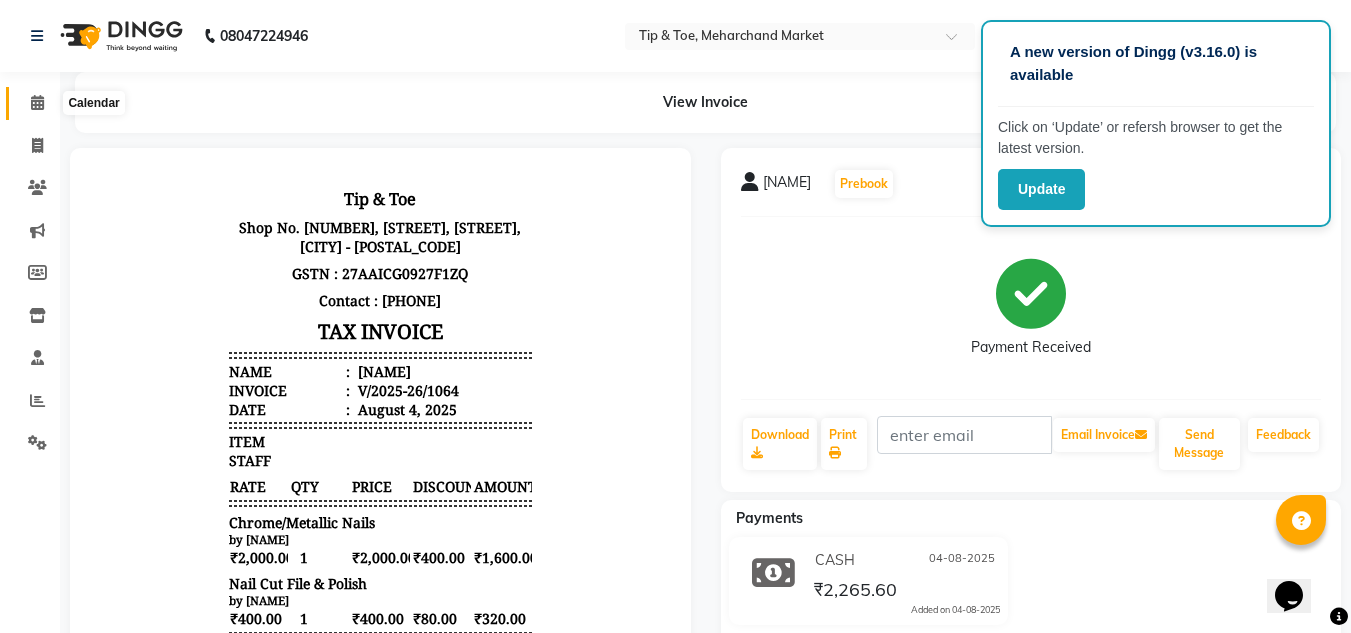 click 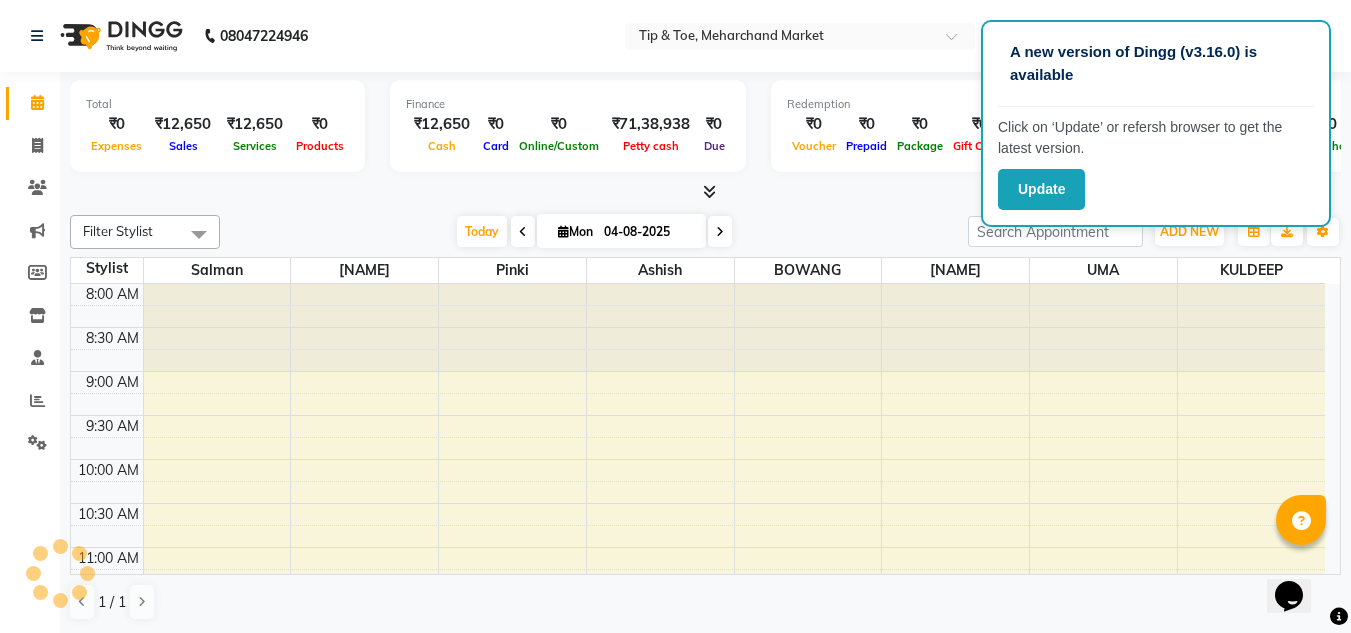 scroll, scrollTop: 0, scrollLeft: 0, axis: both 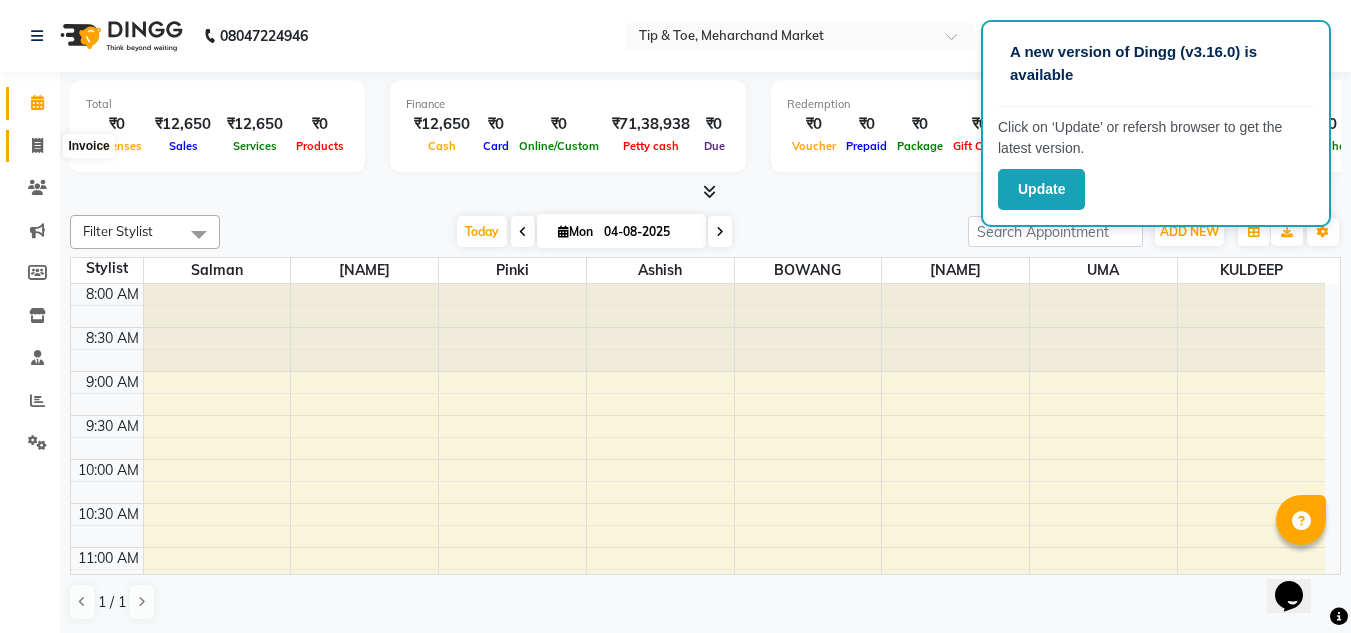click 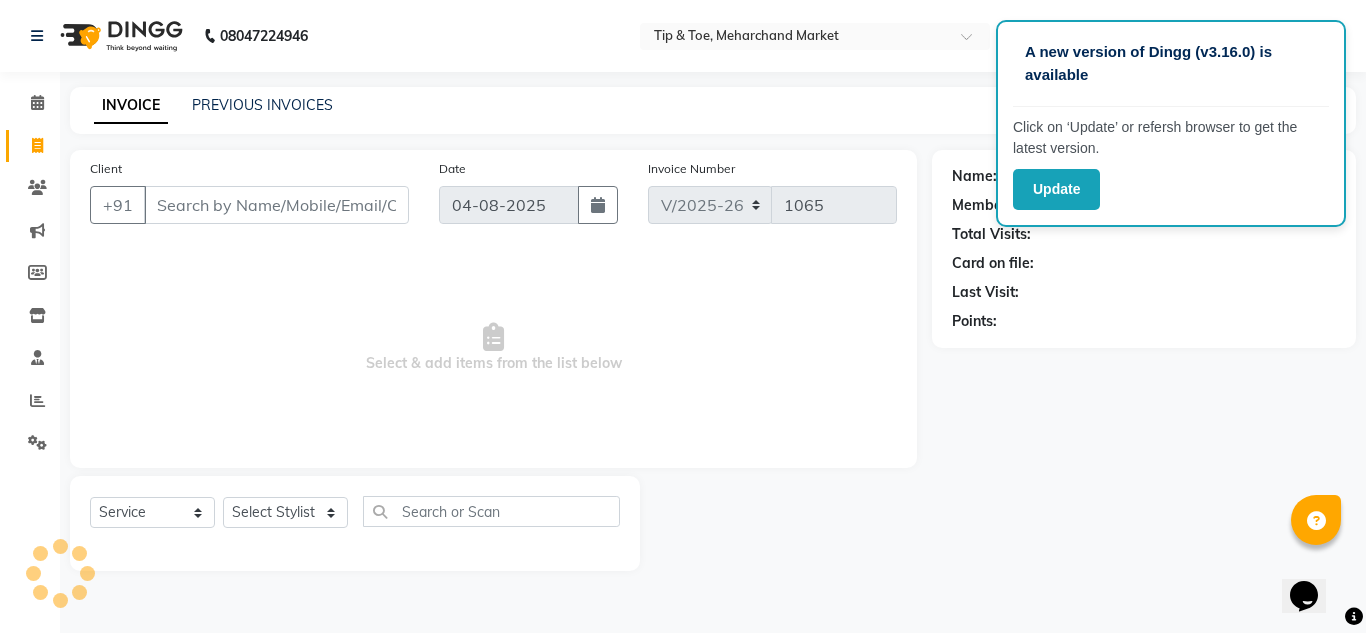 click on "Client" at bounding box center (276, 205) 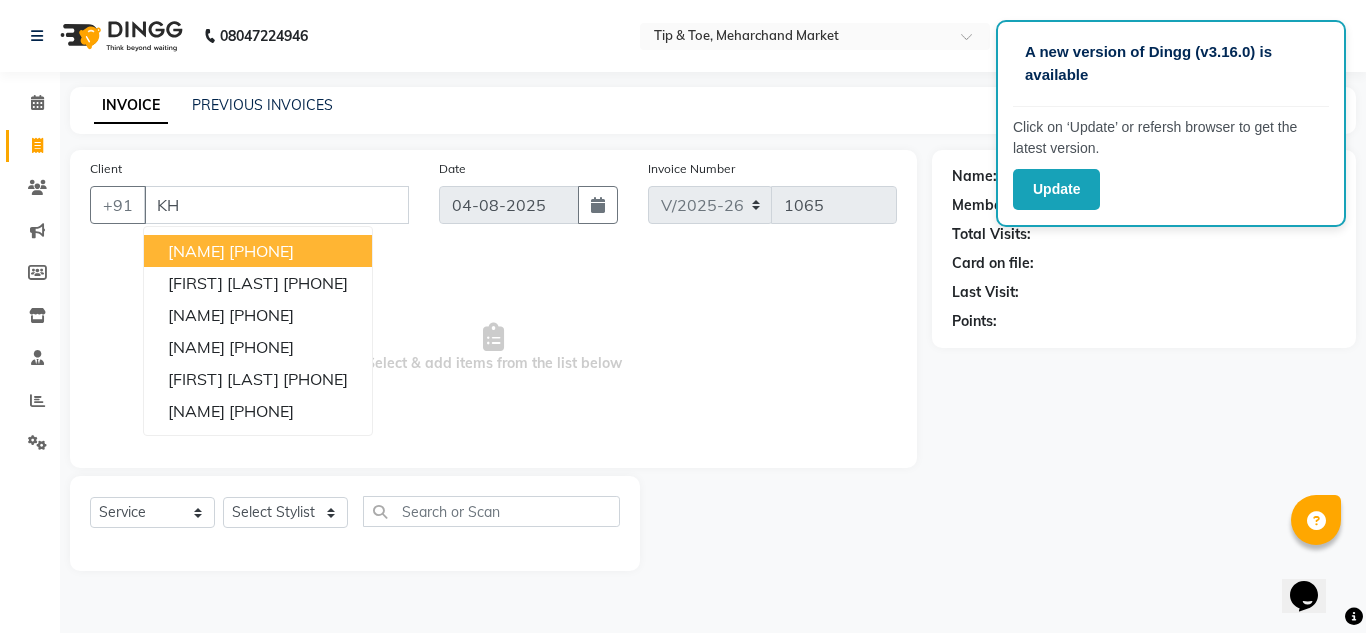type on "K" 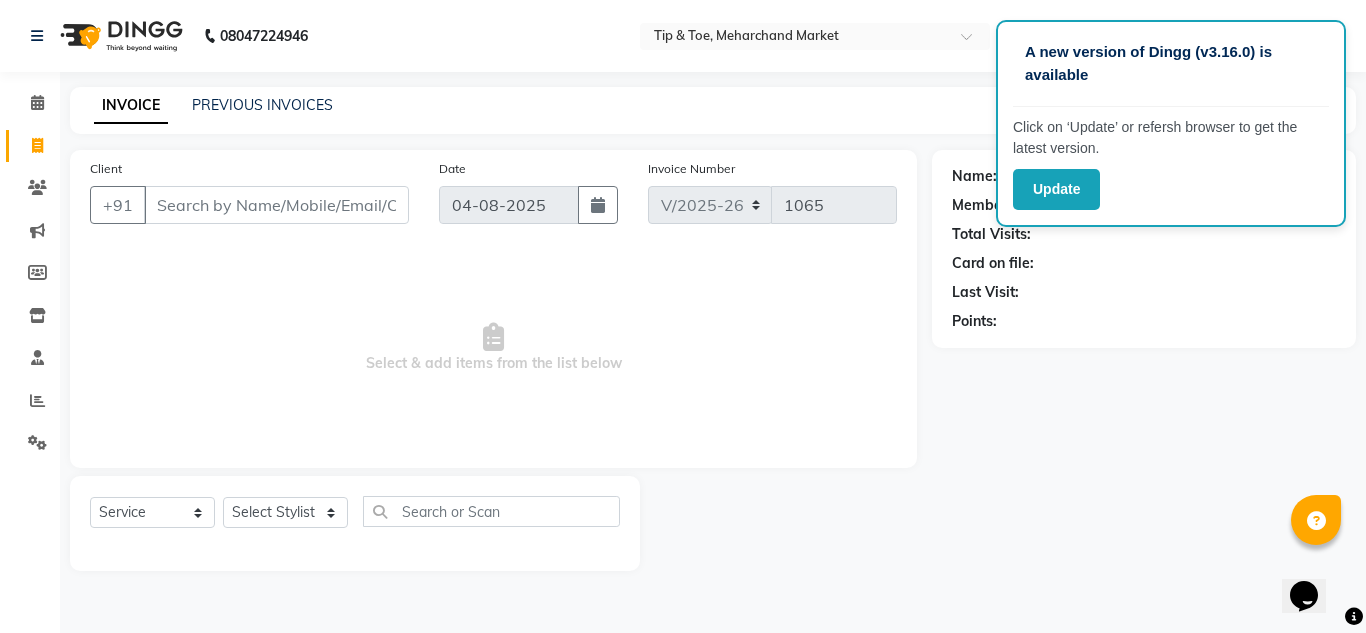 type on "0" 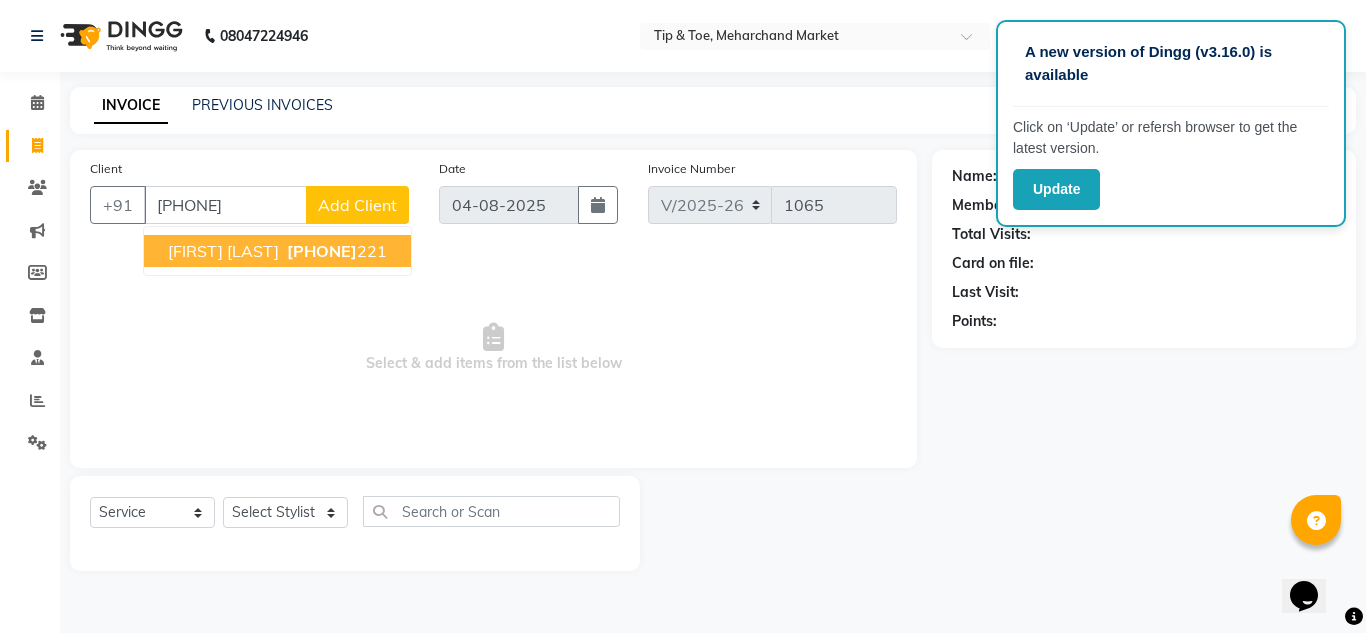 click on "[FIRST] [LAST]" at bounding box center (223, 251) 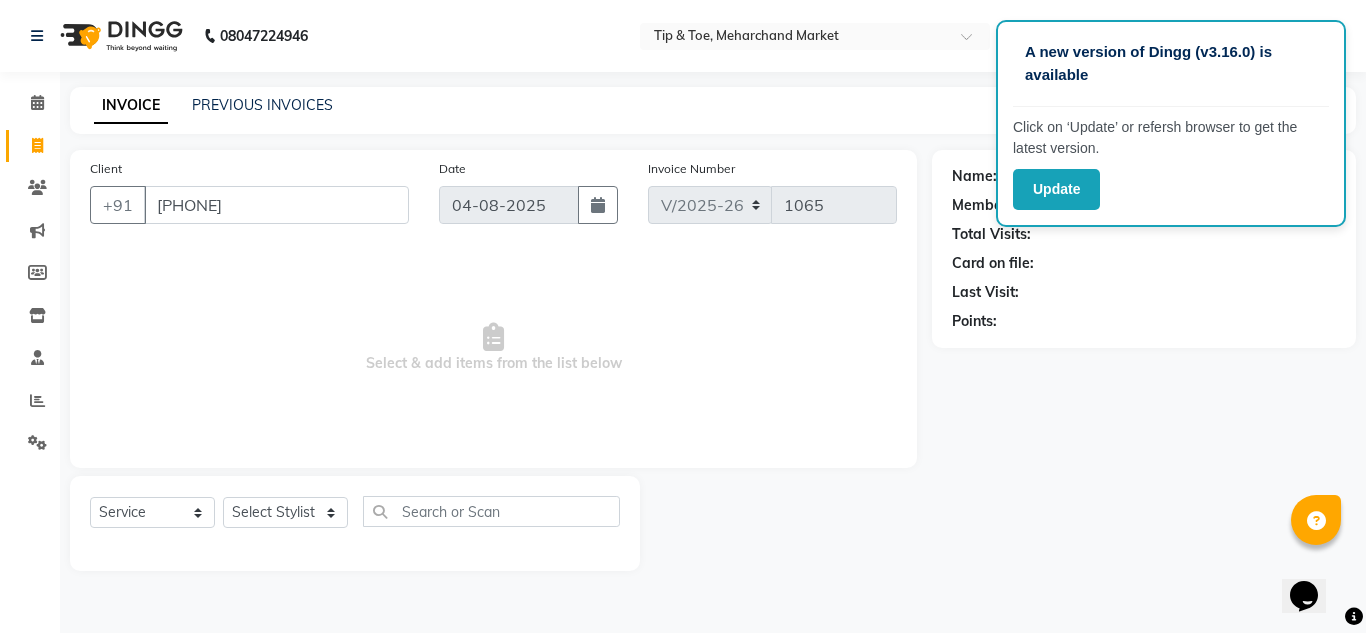 type on "[PHONE]" 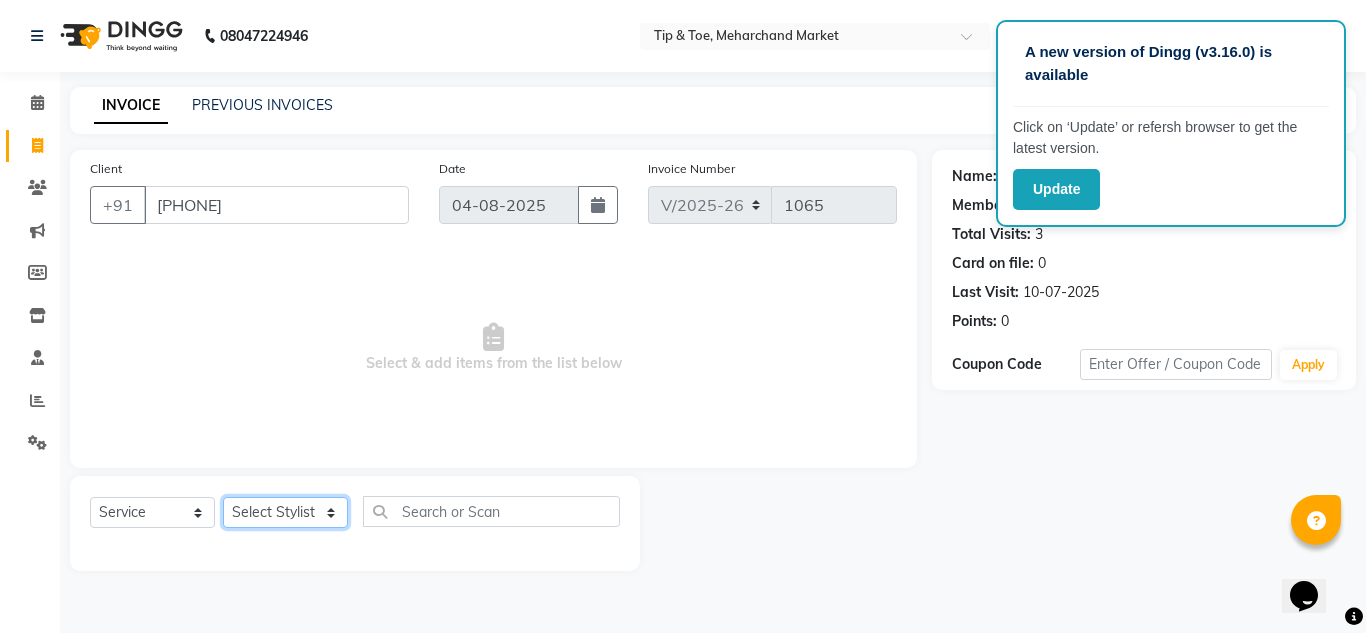 click on "Select Stylist Ashish BOWANG Delhi branch login Gopal KULDEEP Pinki SALINA Salman Sorin SOSHAN UMA" 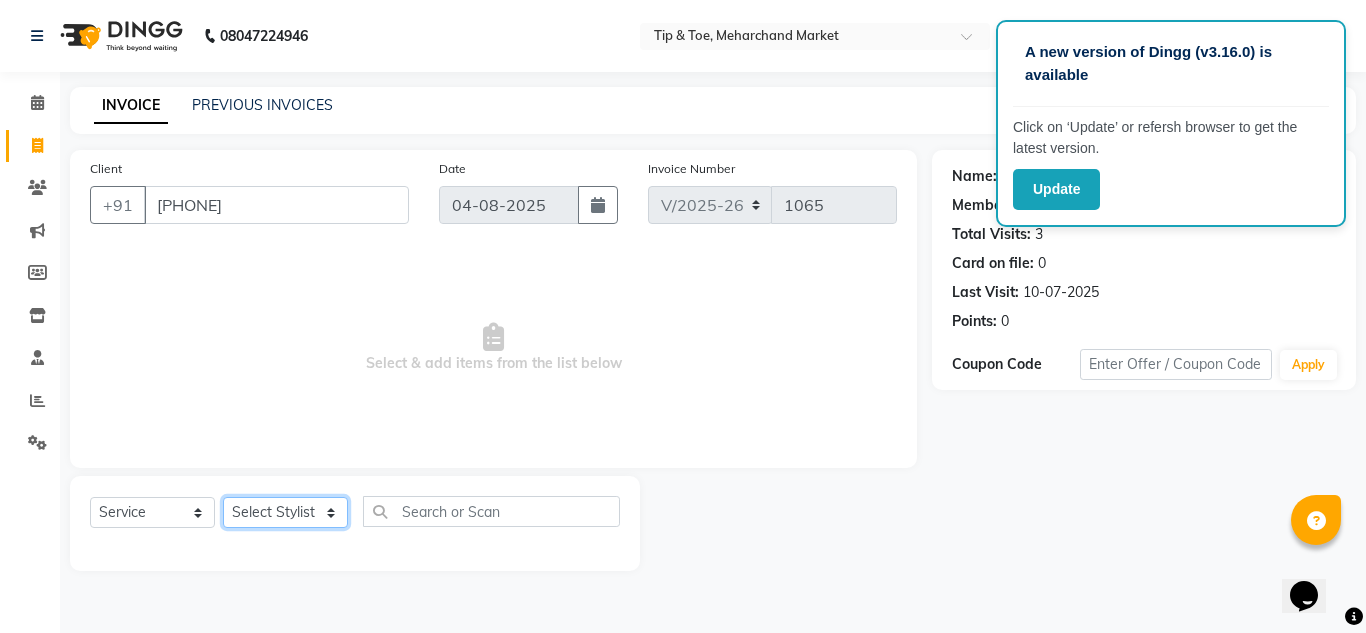 select on "41981" 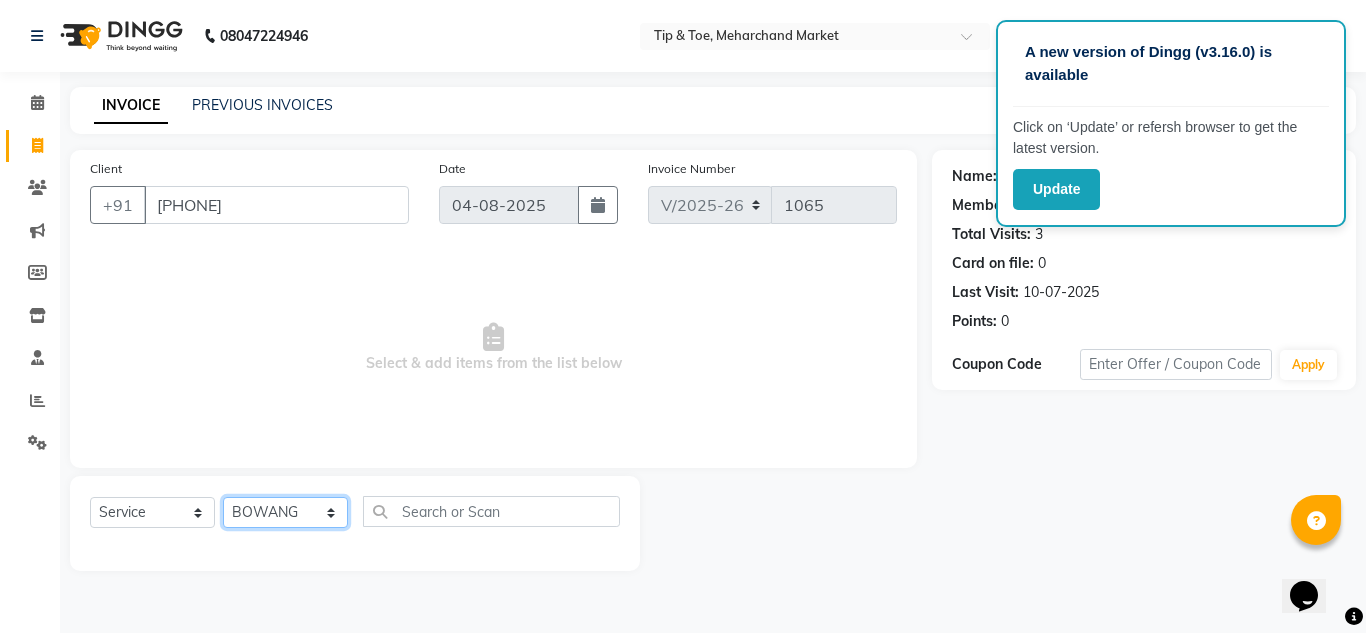 click on "Select Stylist Ashish BOWANG Delhi branch login Gopal KULDEEP Pinki SALINA Salman Sorin SOSHAN UMA" 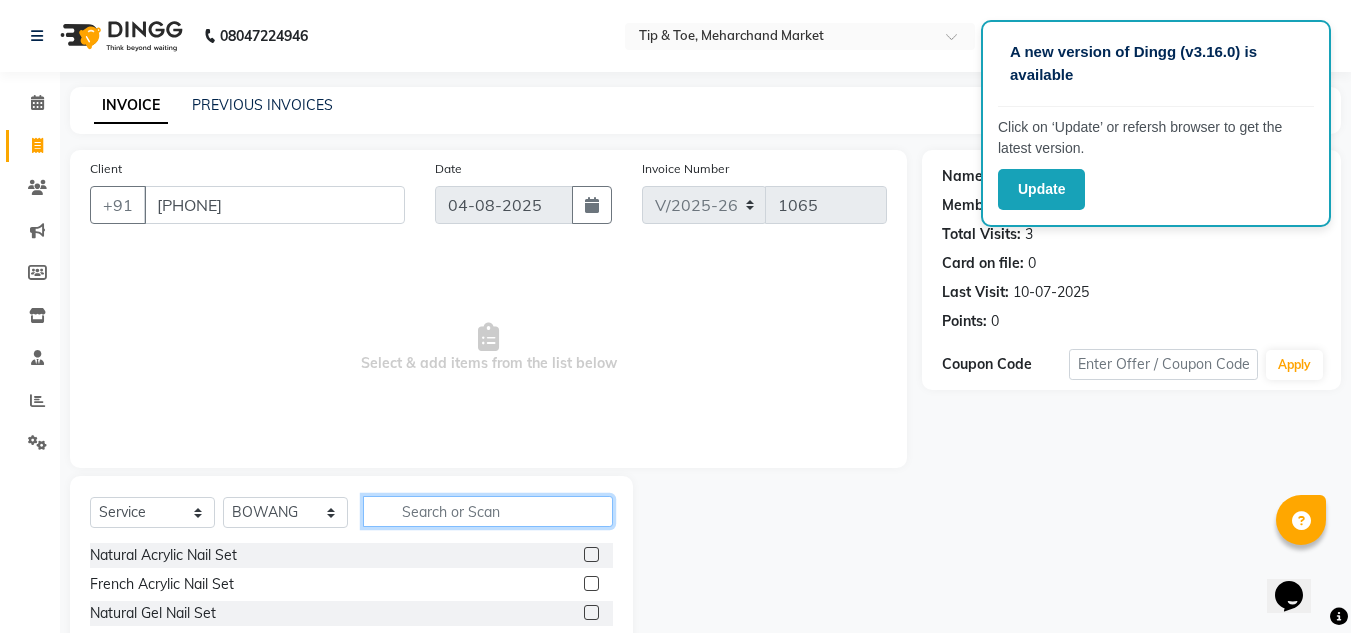 click 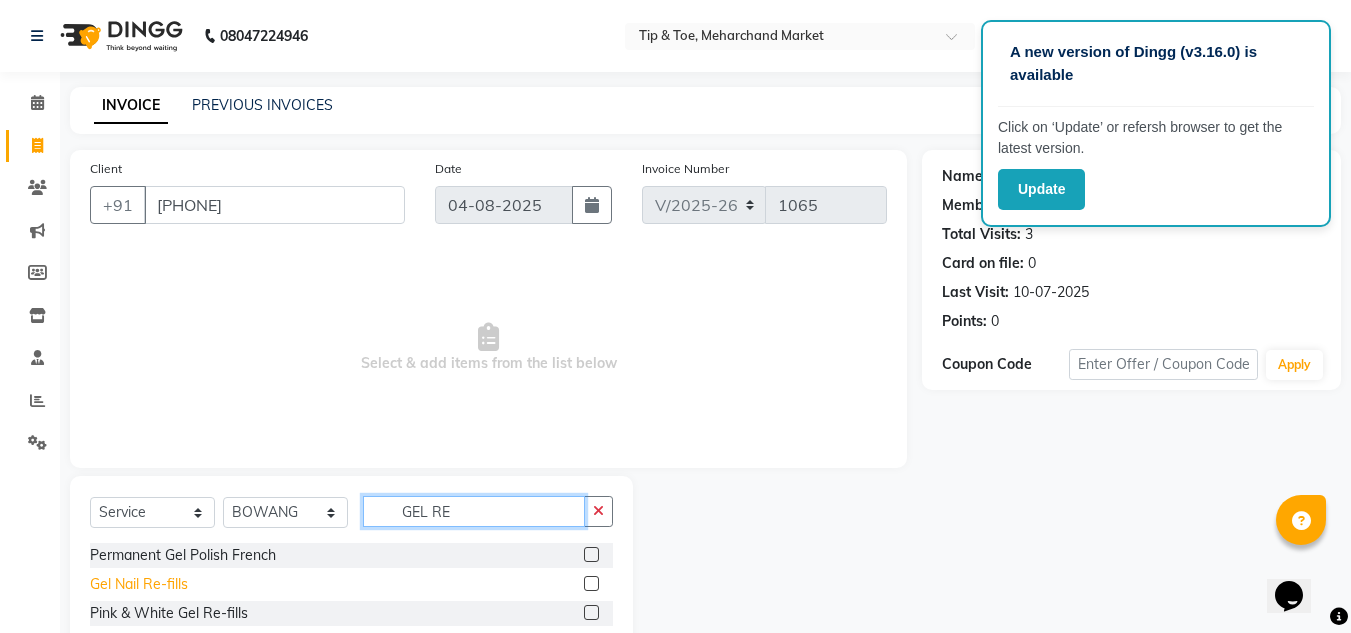 type on "GEL RE" 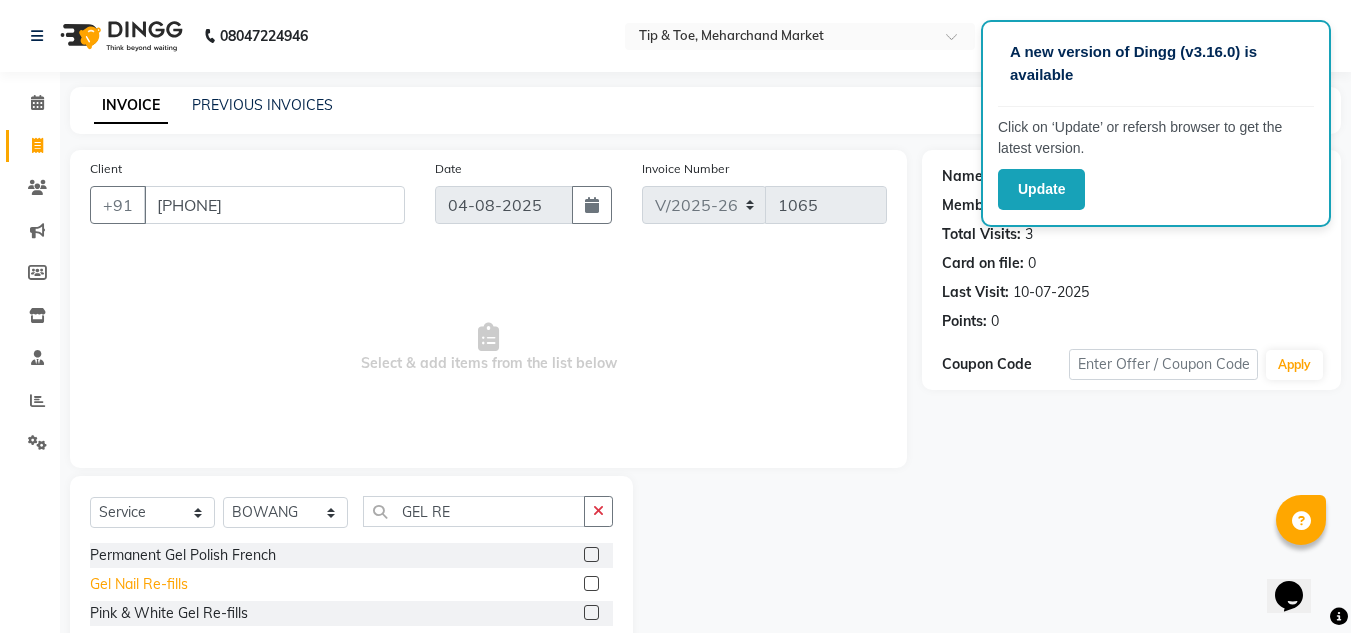 click on "Gel Nail Re-fills" 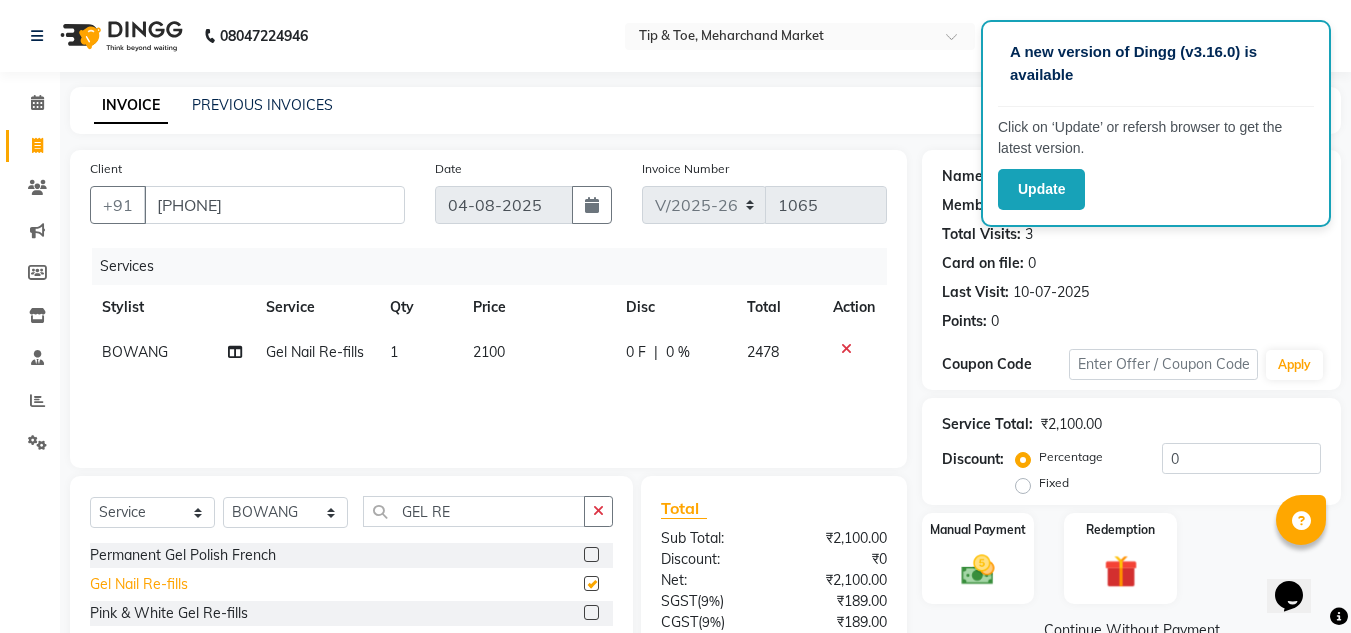 checkbox on "false" 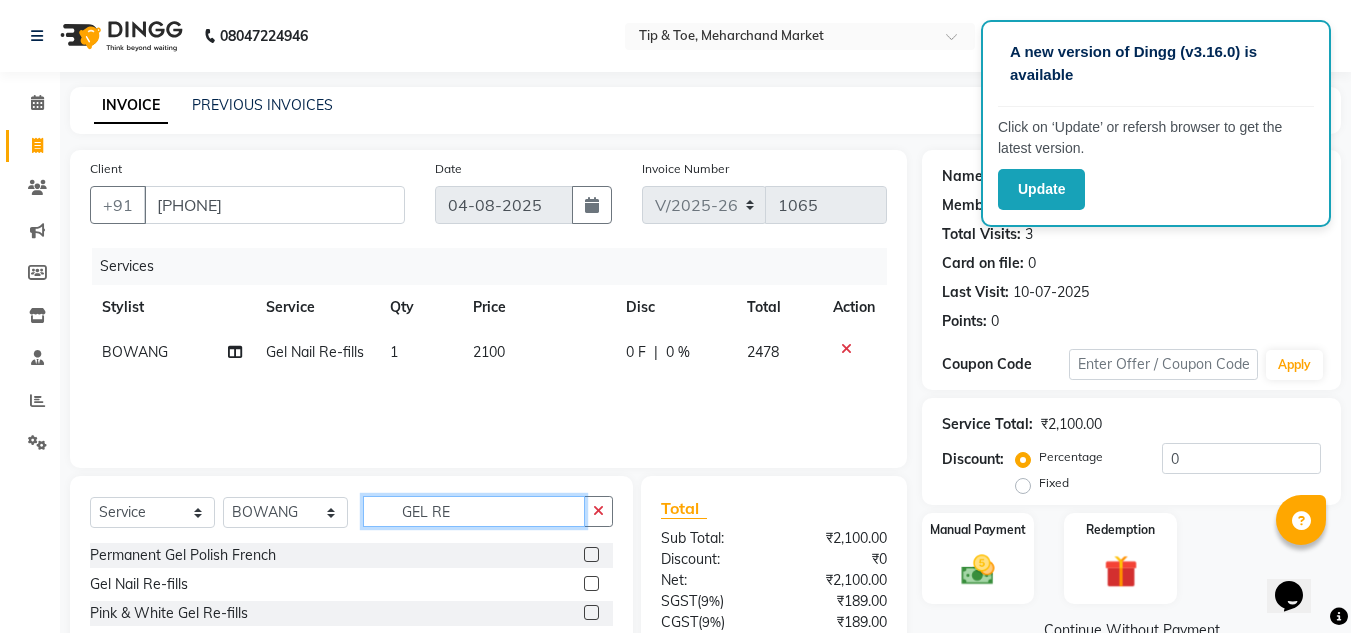 click on "GEL RE" 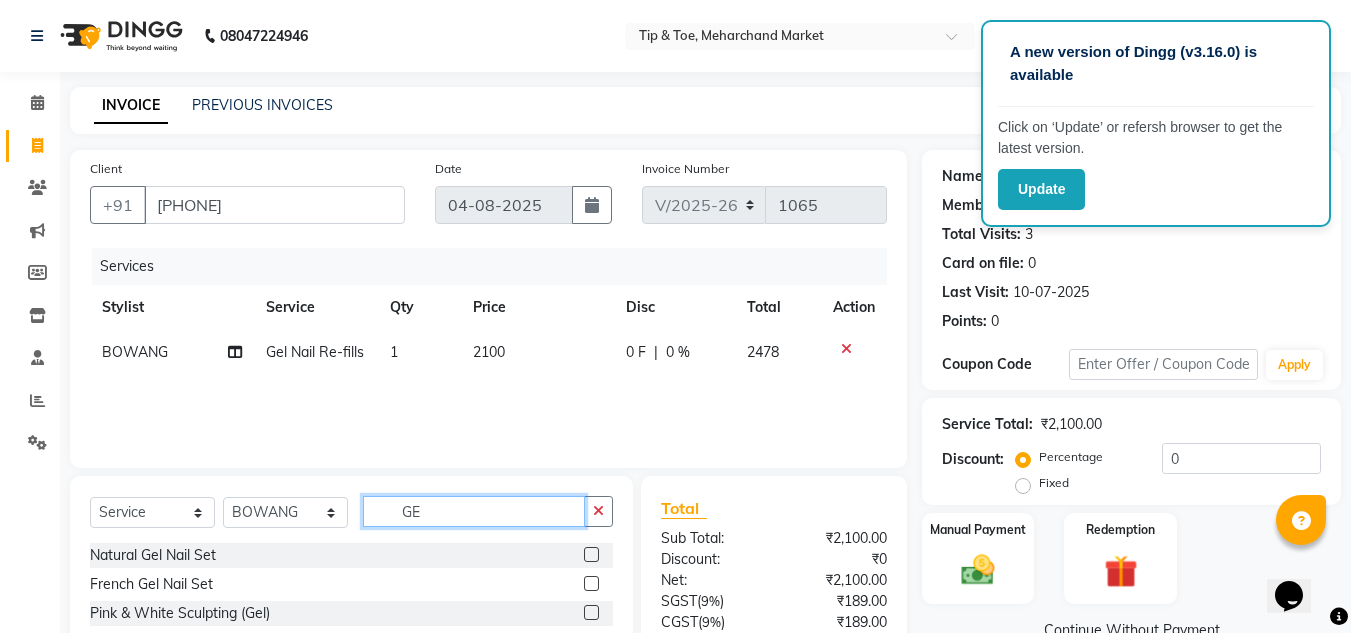 type on "G" 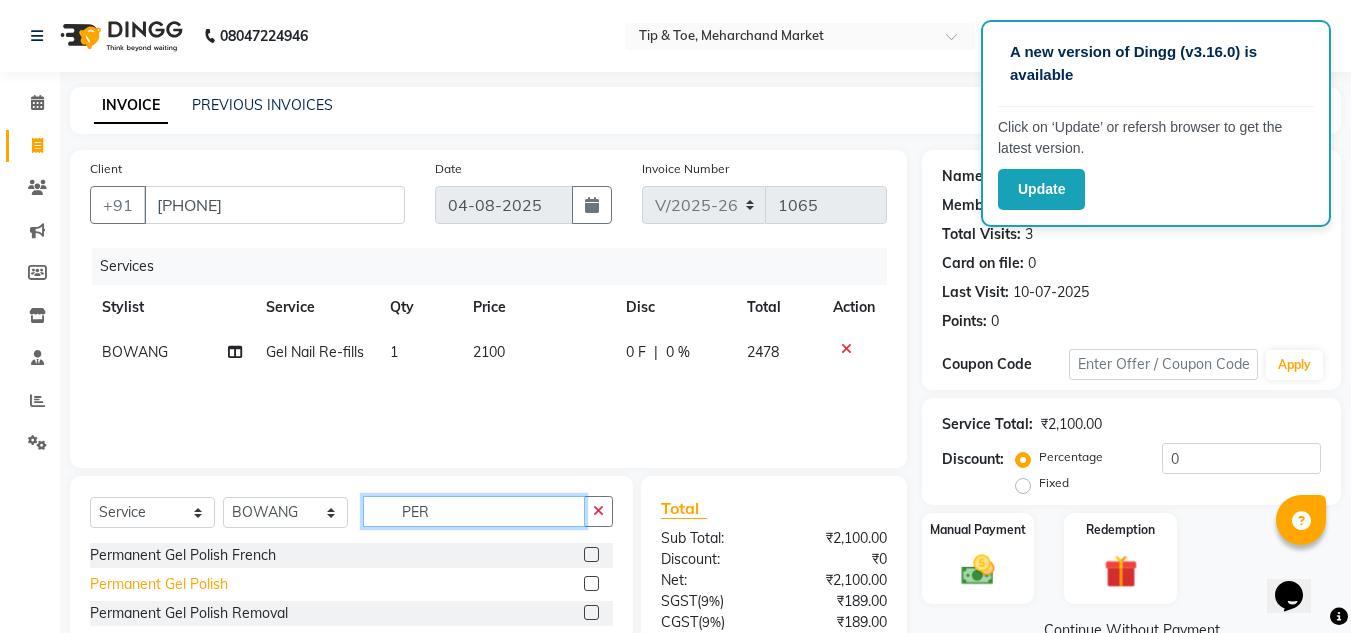 type on "PER" 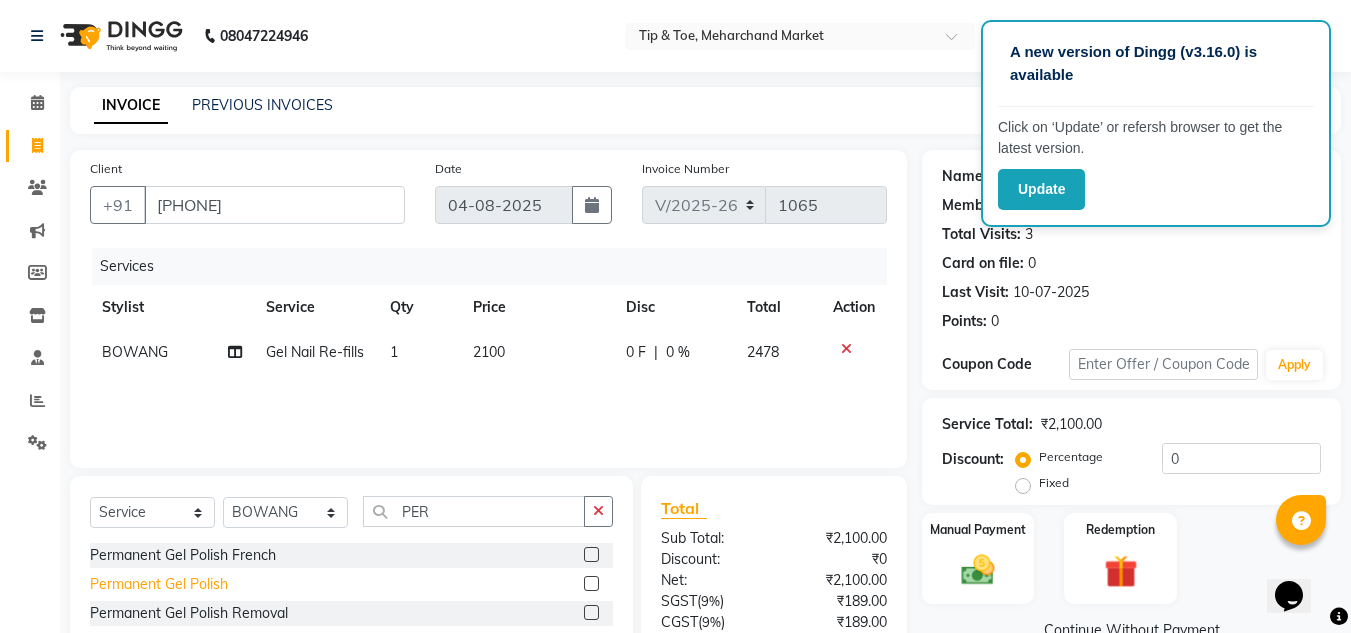 click on "Permanent Gel Polish" 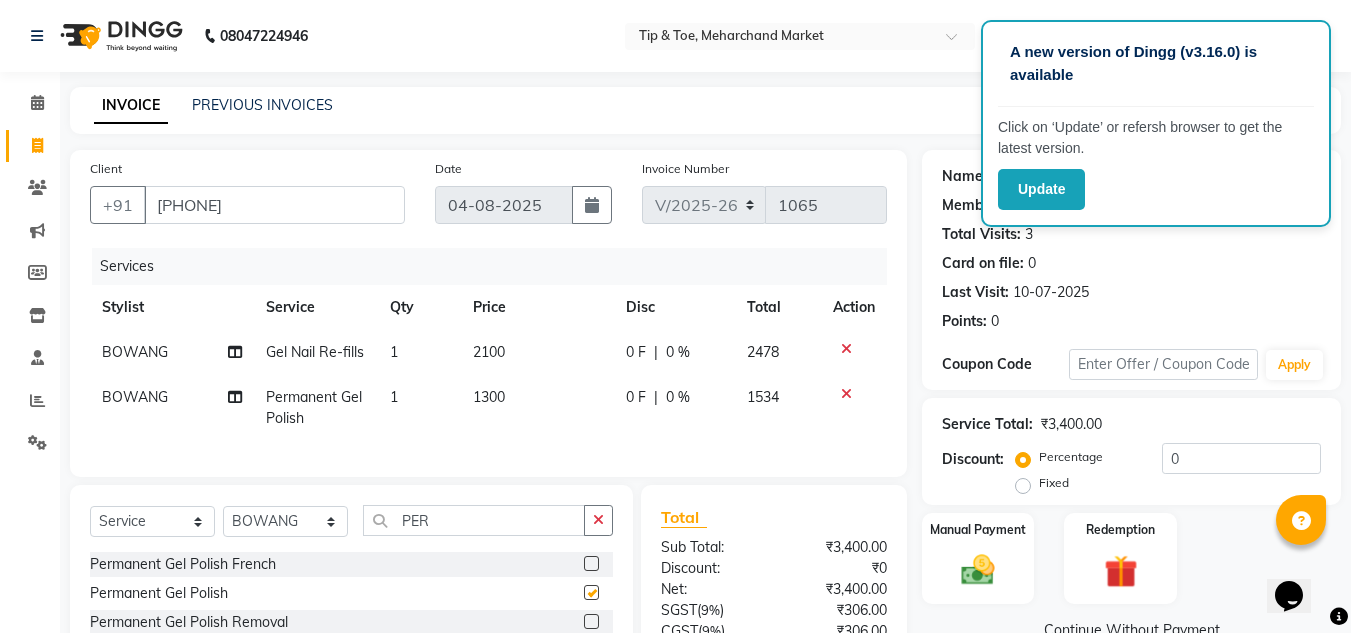 checkbox on "false" 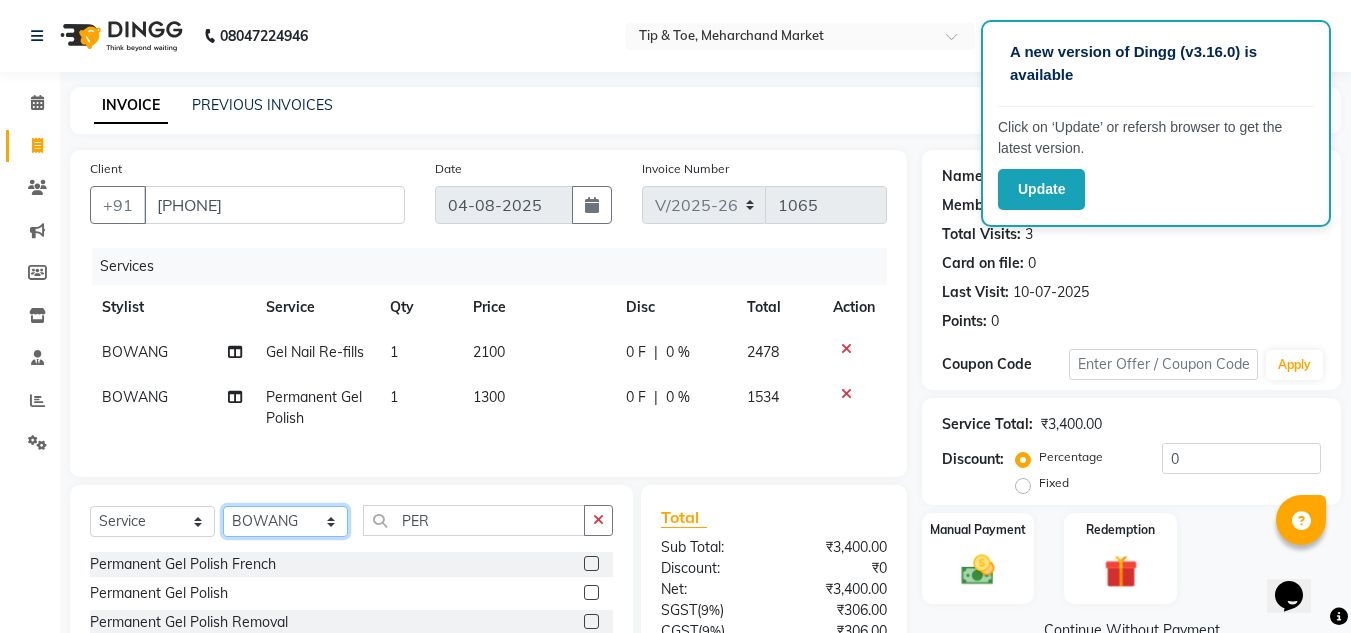 click on "Select Stylist Ashish BOWANG Delhi branch login Gopal KULDEEP Pinki SALINA Salman Sorin SOSHAN UMA" 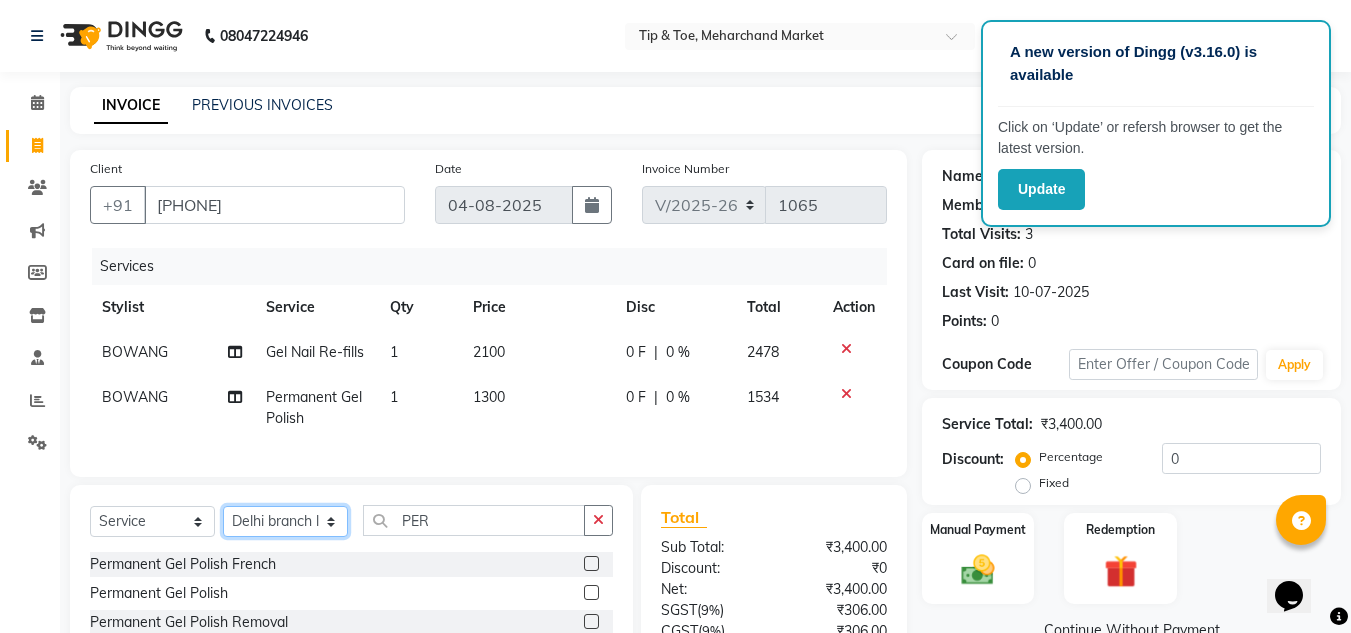 click on "Select Stylist Ashish BOWANG Delhi branch login Gopal KULDEEP Pinki SALINA Salman Sorin SOSHAN UMA" 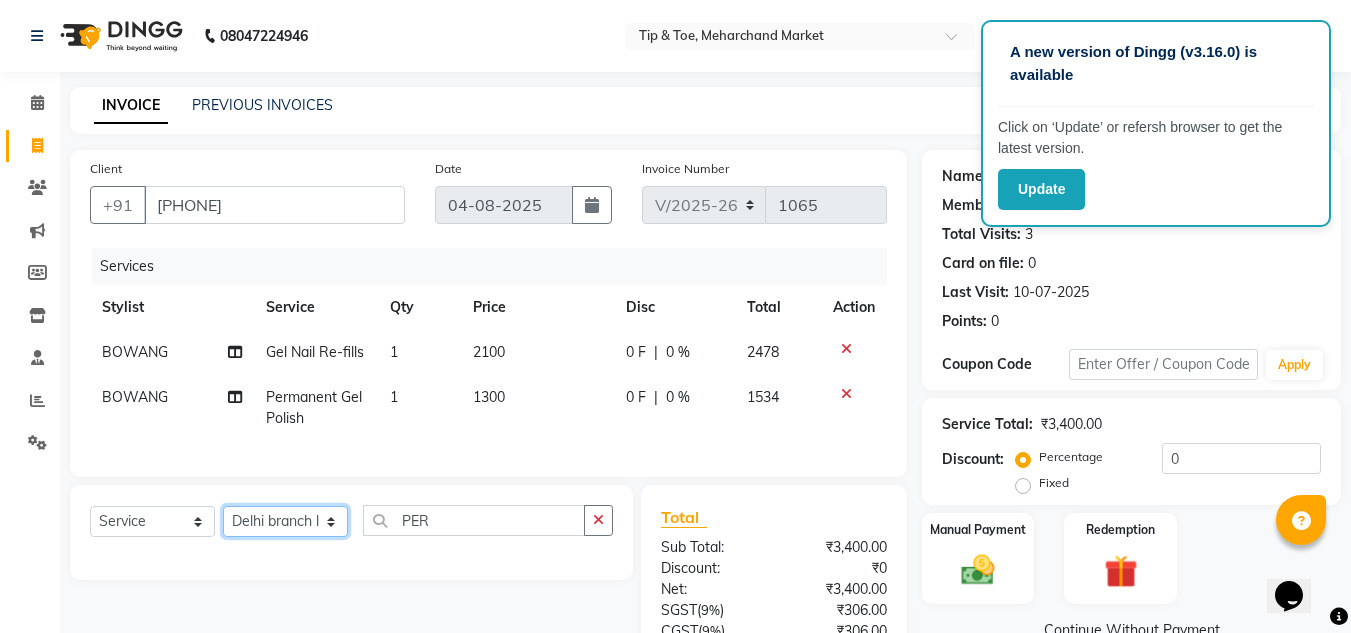 click on "Select Stylist Ashish BOWANG Delhi branch login Gopal KULDEEP Pinki SALINA Salman Sorin SOSHAN UMA" 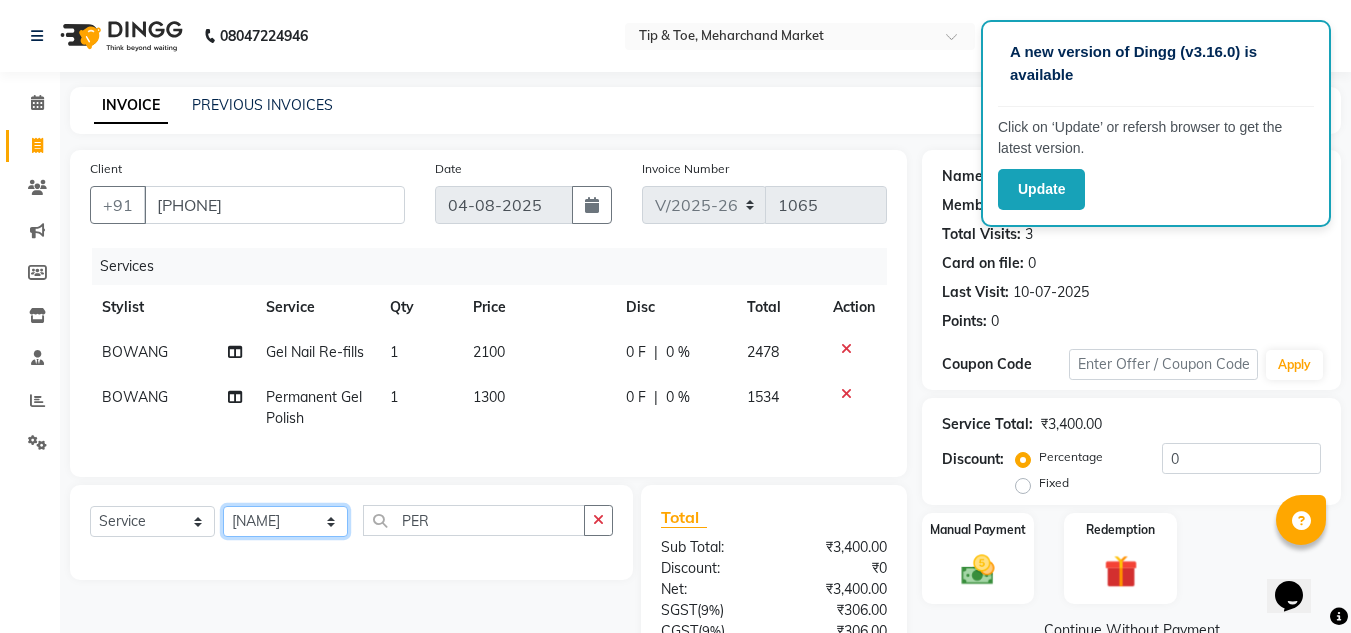 click on "Select Stylist Ashish BOWANG Delhi branch login Gopal KULDEEP Pinki SALINA Salman Sorin SOSHAN UMA" 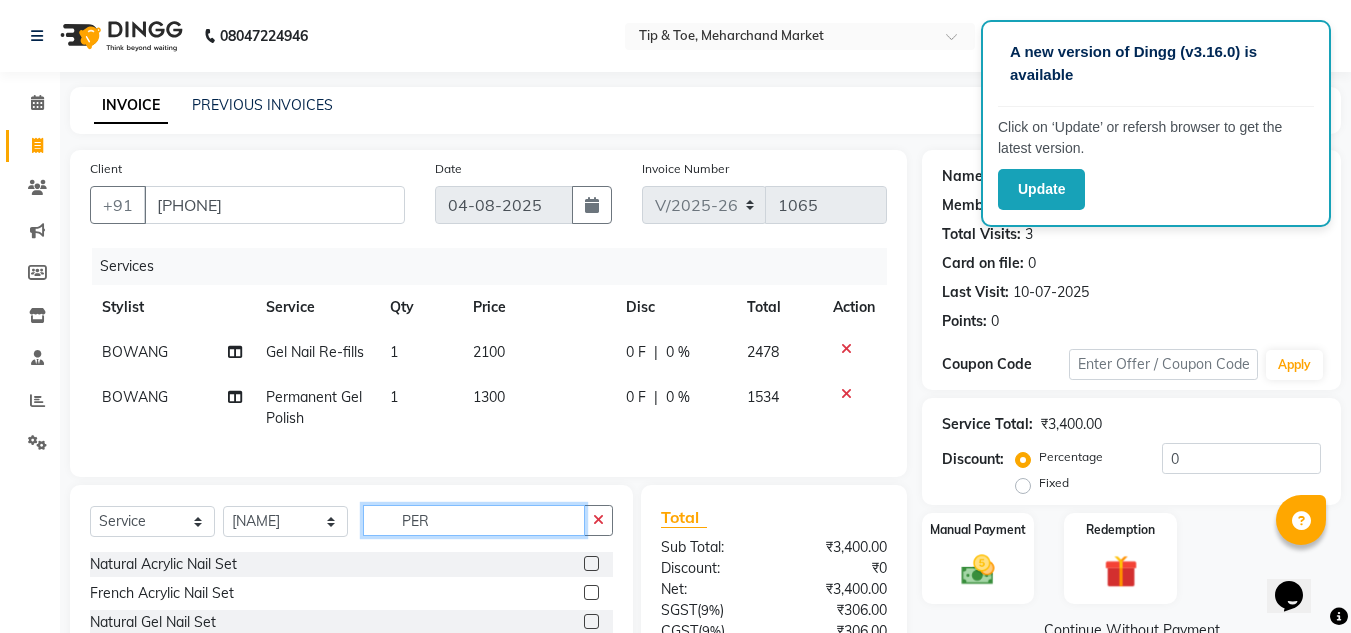 click on "PER" 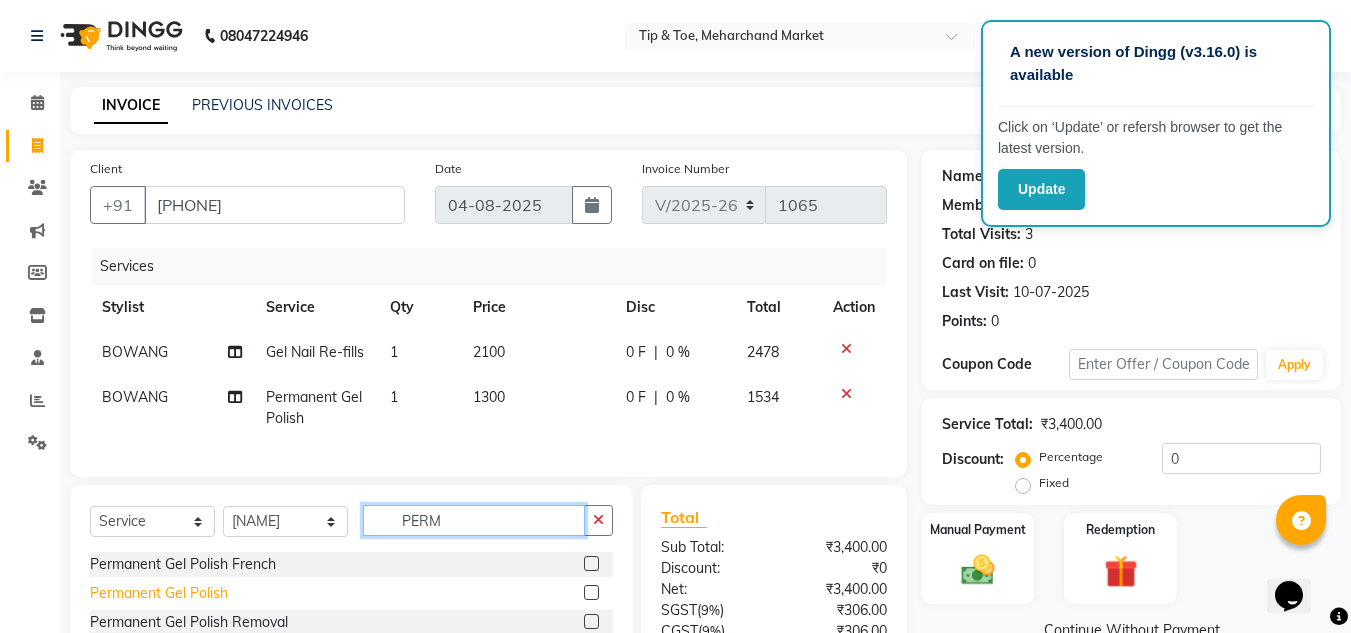 type on "PERM" 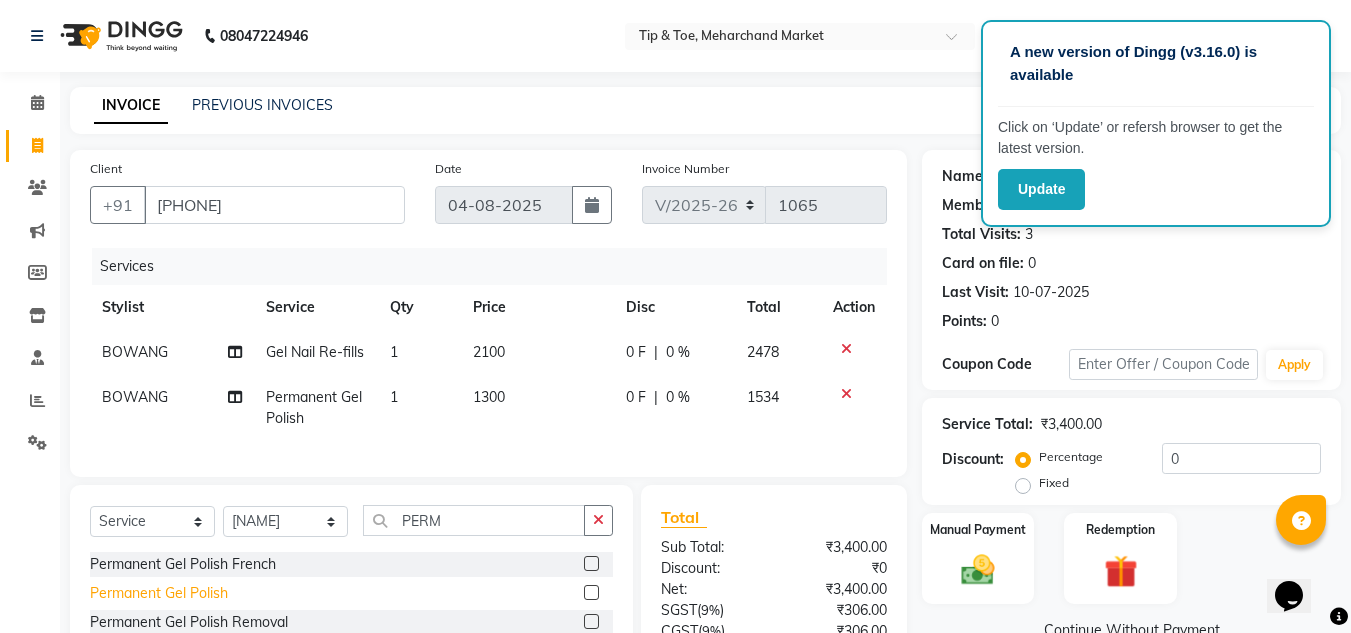 click on "Permanent Gel Polish" 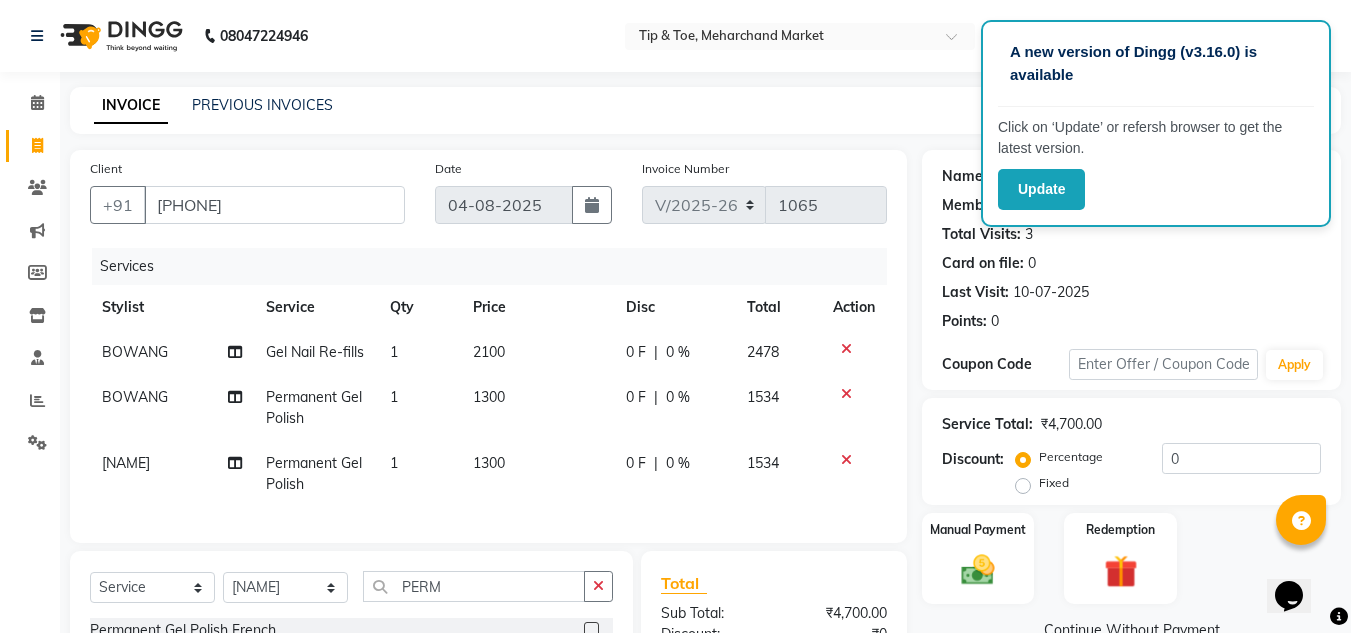checkbox on "false" 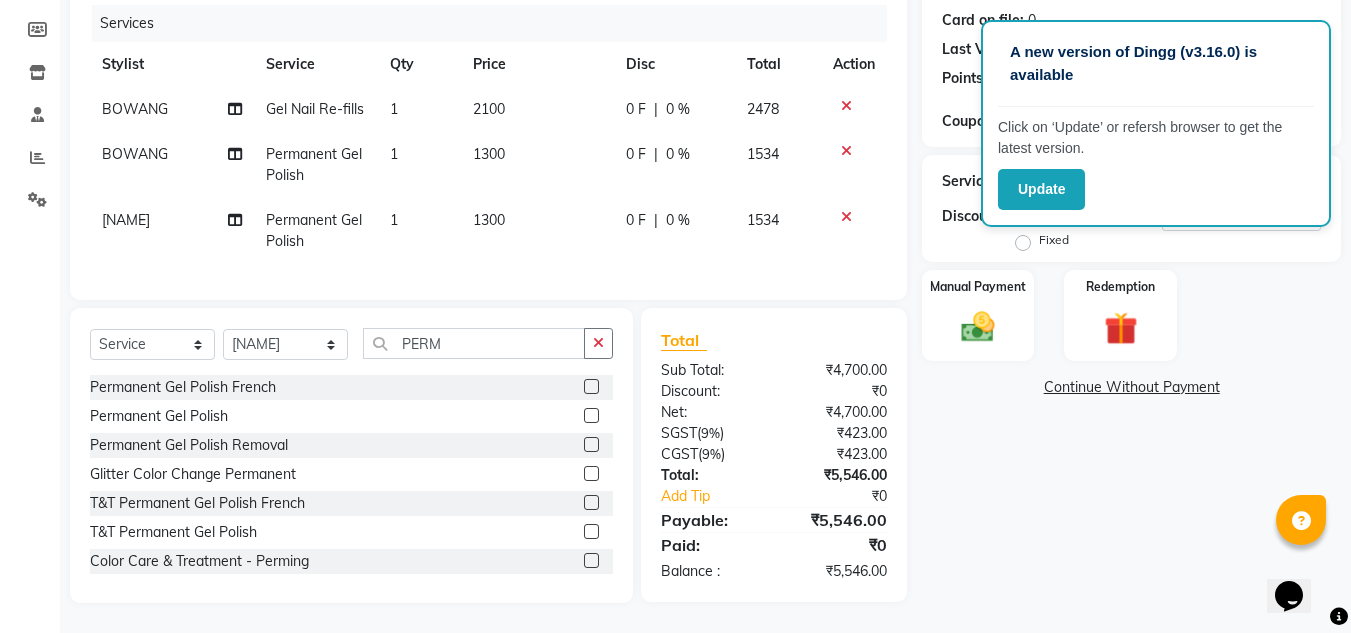 scroll, scrollTop: 58, scrollLeft: 0, axis: vertical 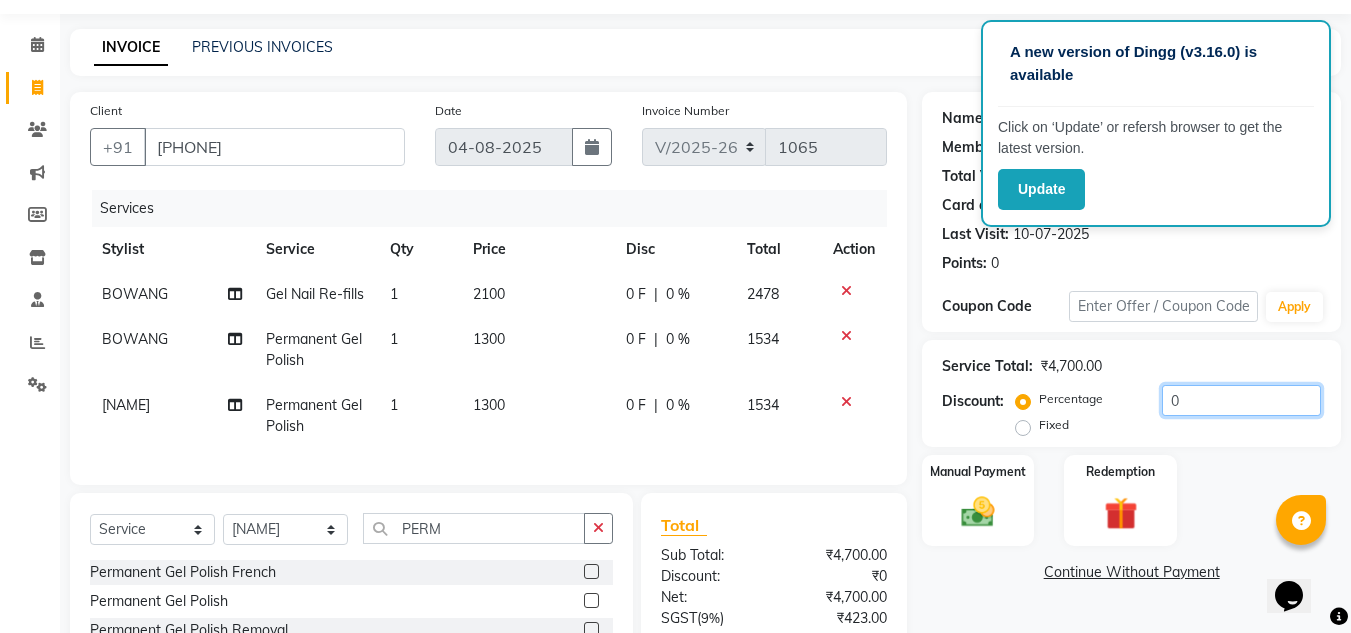 click on "0" 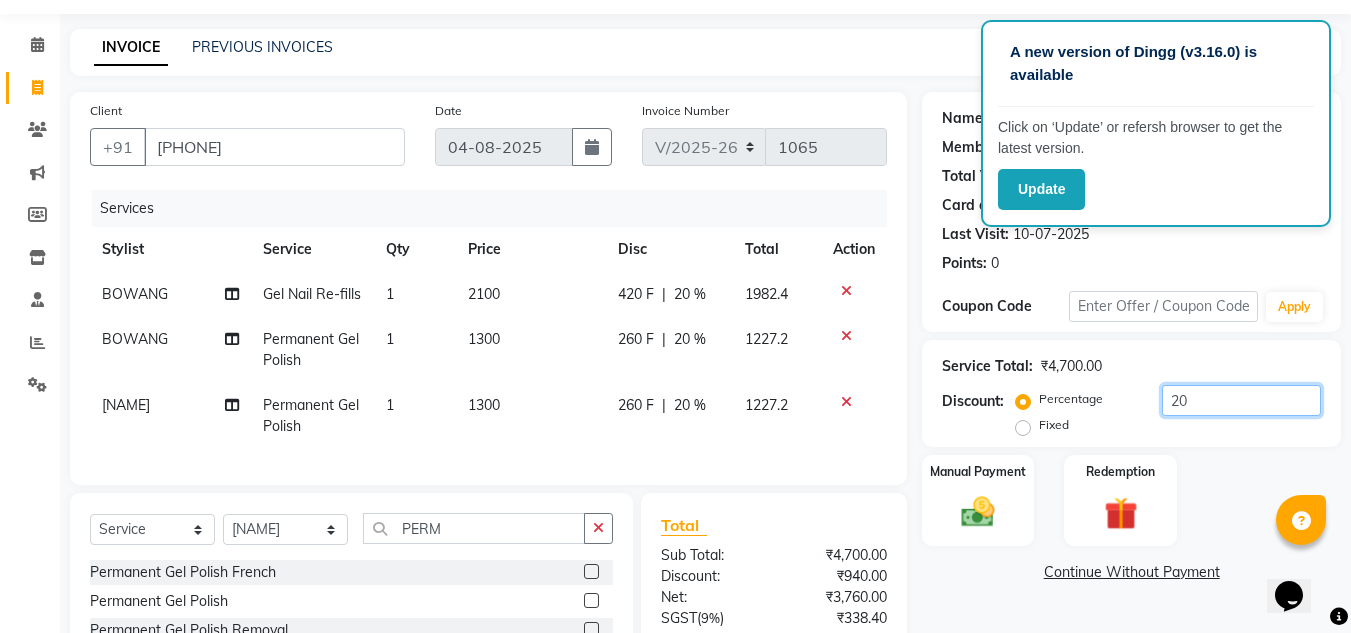scroll, scrollTop: 279, scrollLeft: 0, axis: vertical 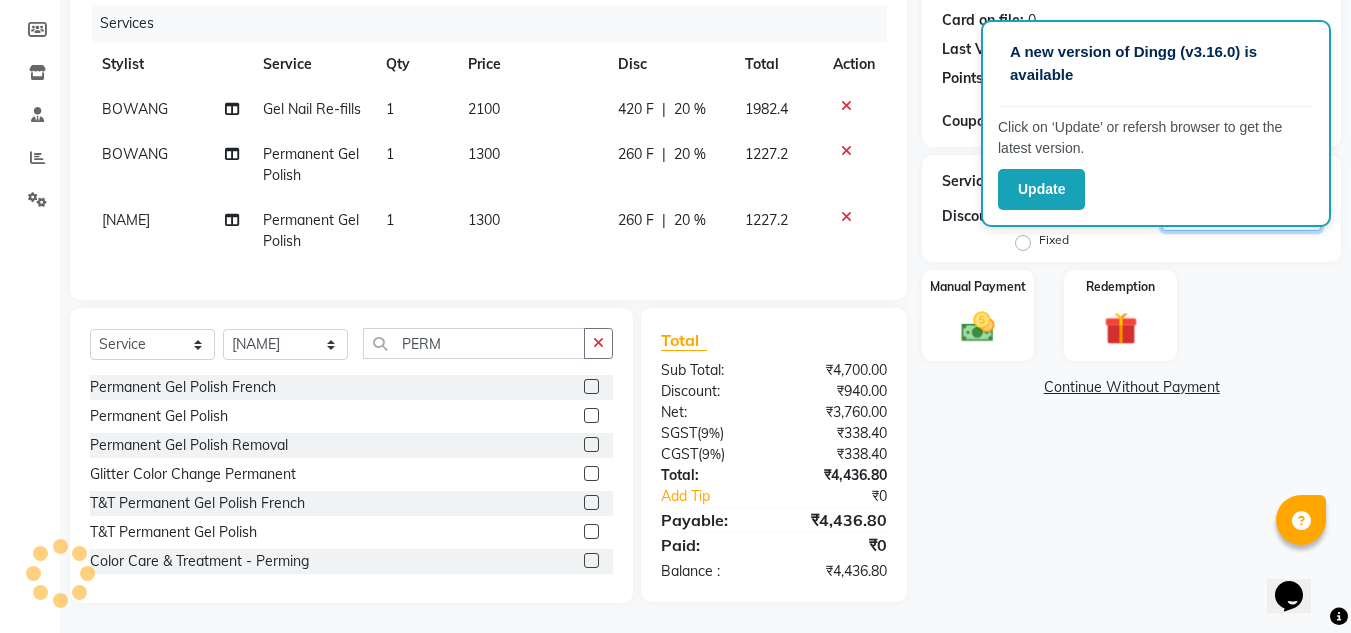type on "20" 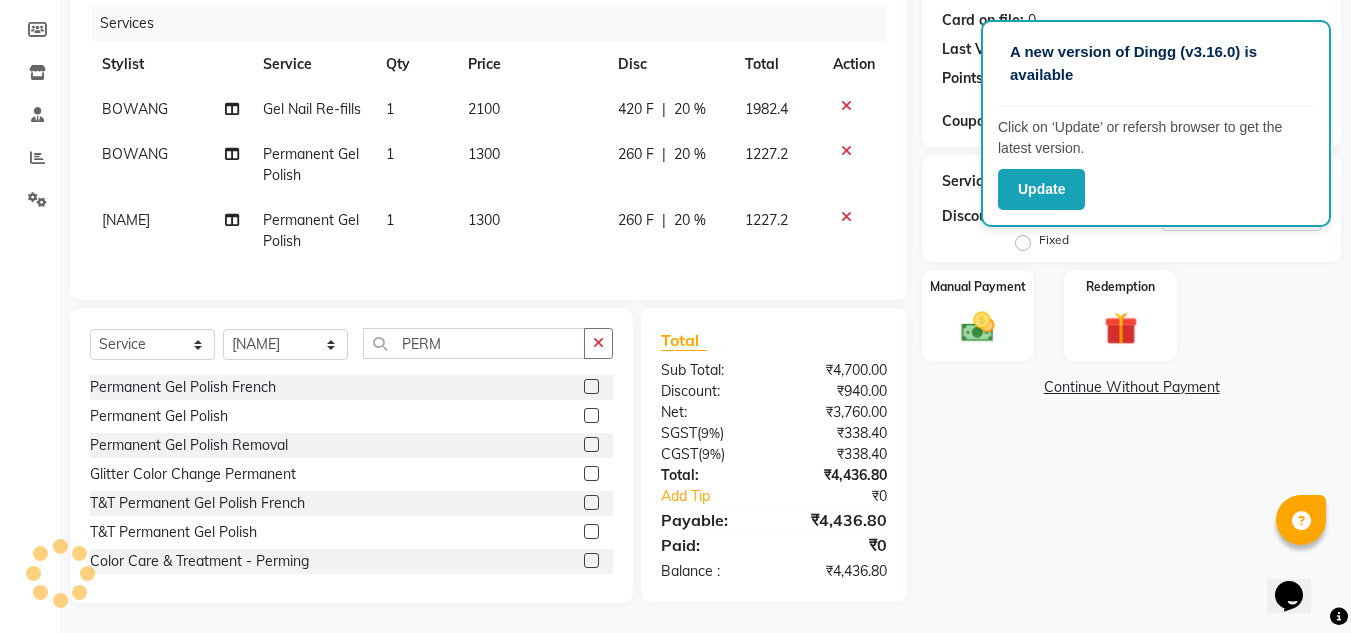 click on "Name: [FIRST] [LAST]  Membership:  No Active Membership  Total Visits:  3 Card on file:  0 Last Visit:   10-07-2025 Points:   0  Coupon Code Apply Service Total:  ₹4,700.00  Discount:  Percentage   Fixed  20 Manual Payment Redemption  Continue Without Payment" 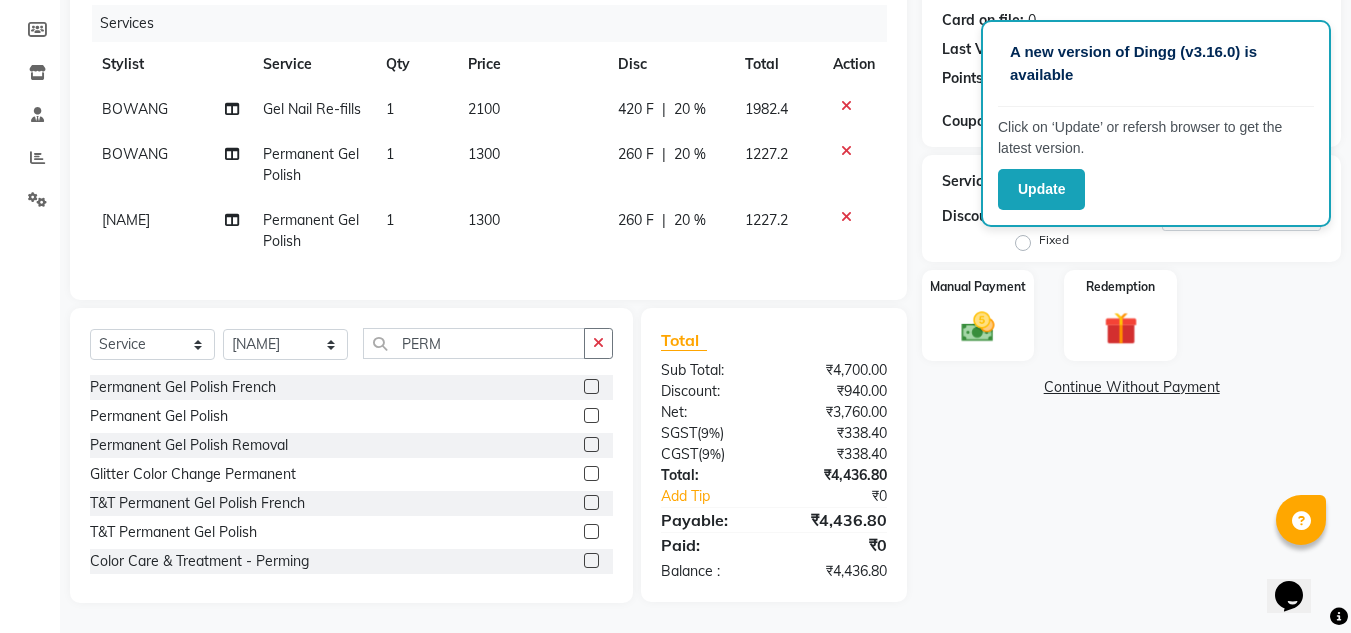 click on "Manual Payment Redemption" 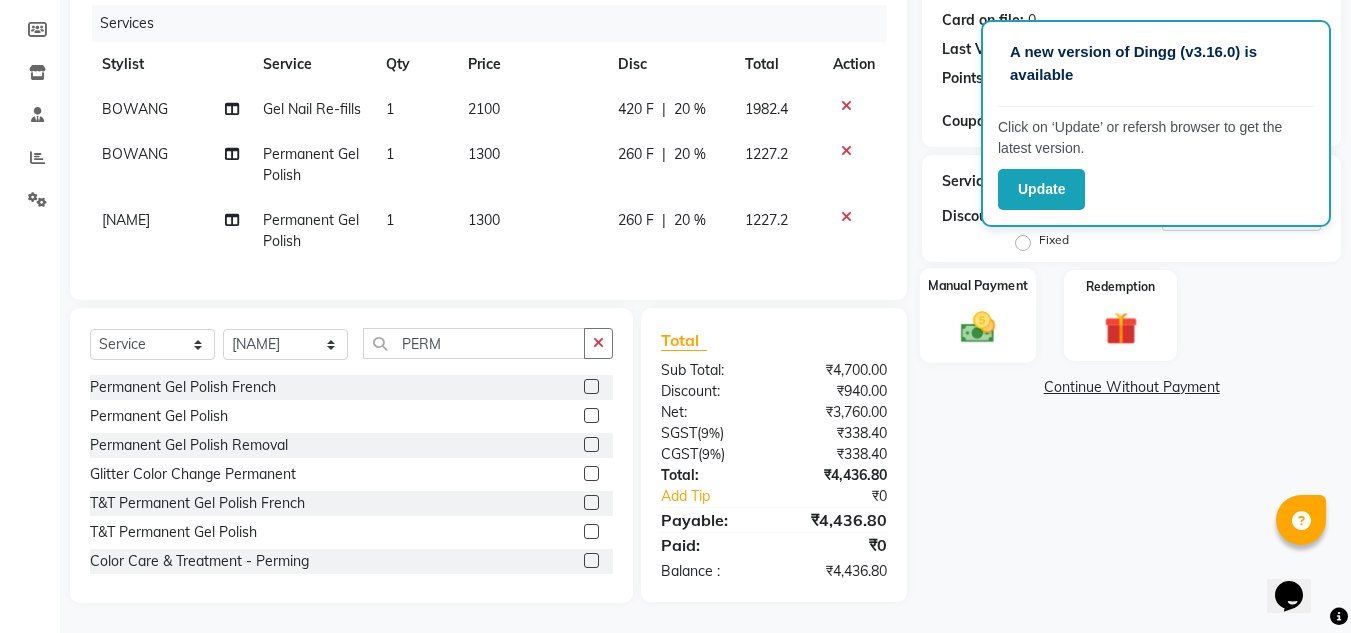 click 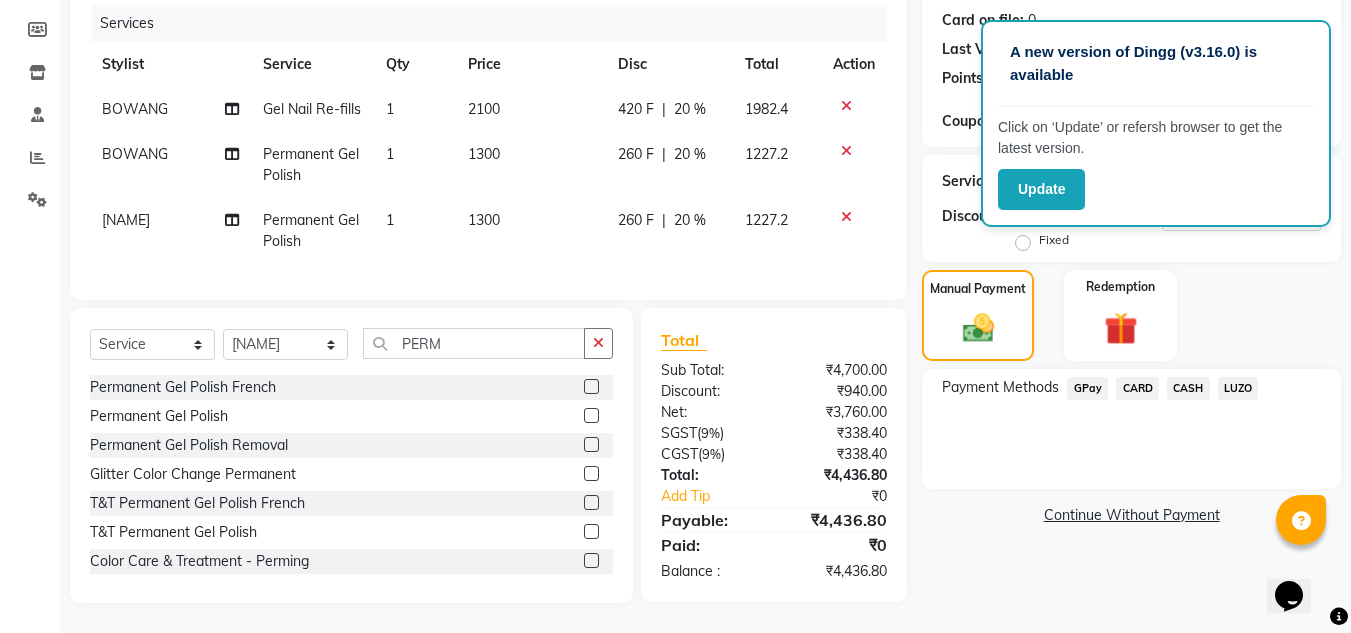 click on "CASH" 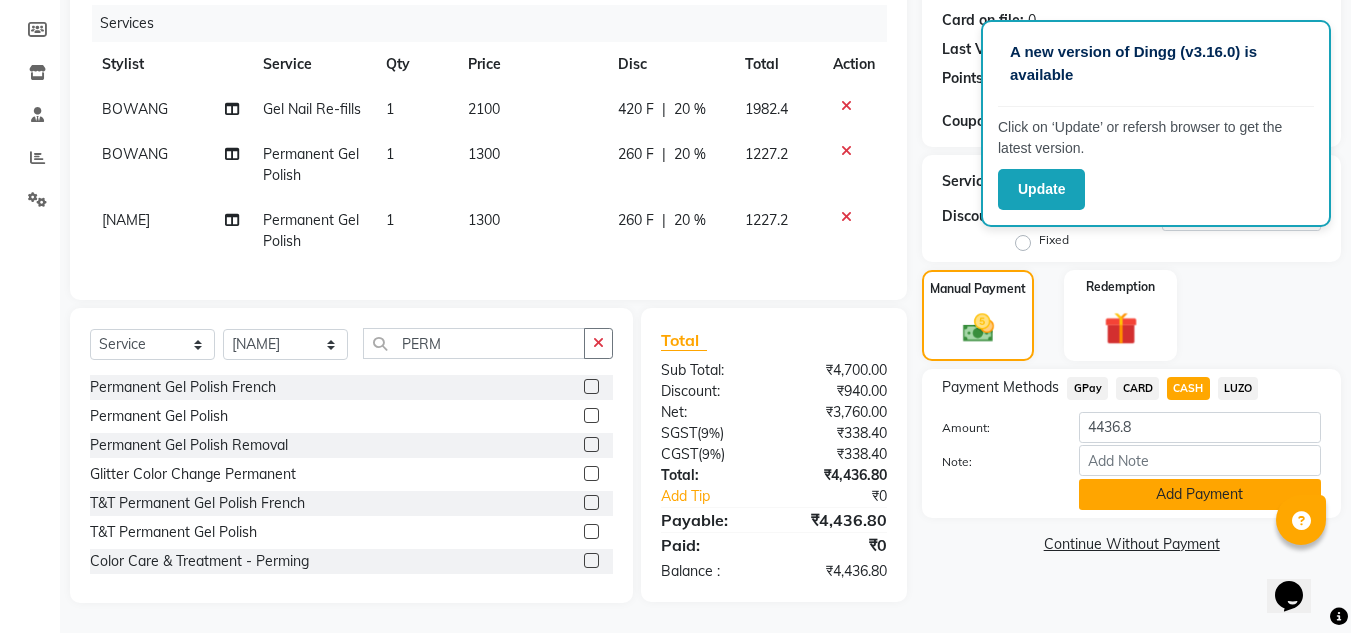 click on "Add Payment" 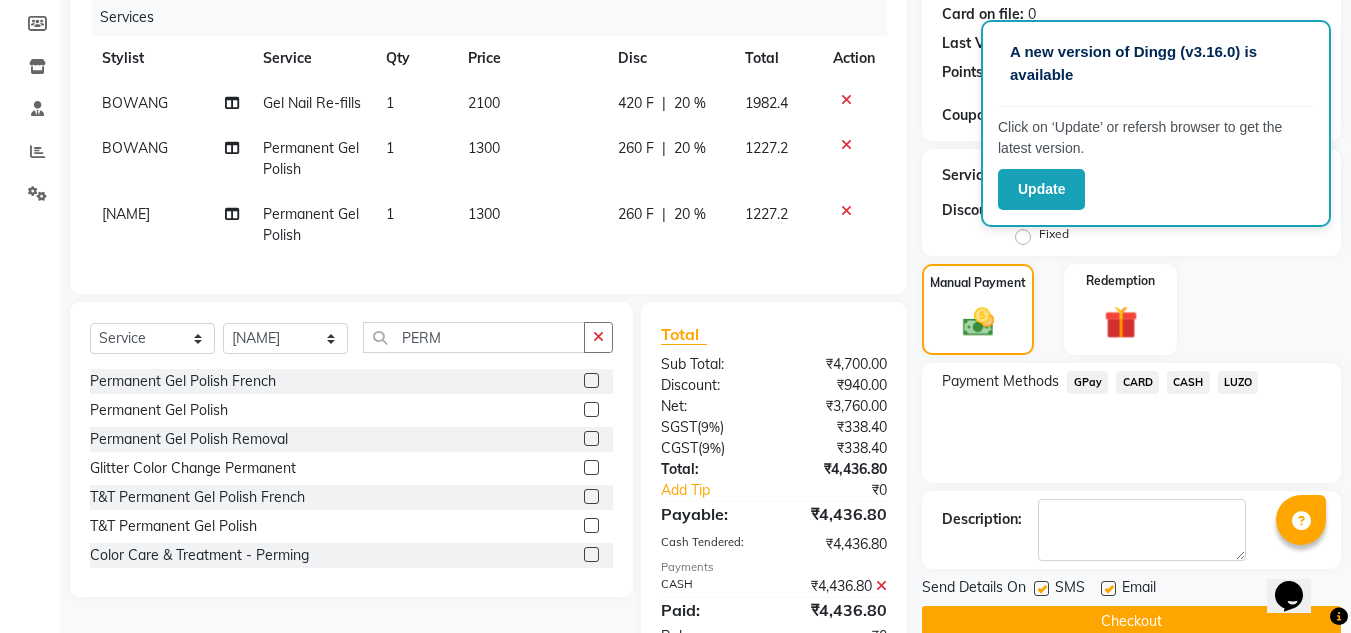 scroll, scrollTop: 349, scrollLeft: 0, axis: vertical 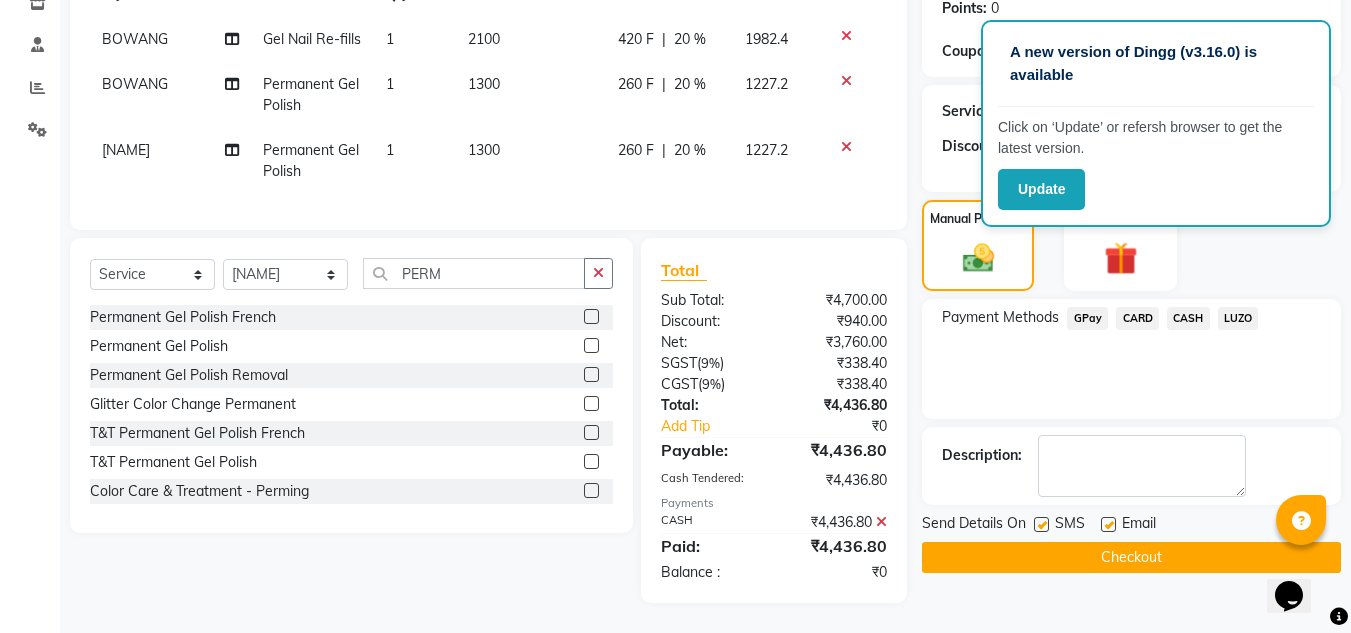 click on "Checkout" 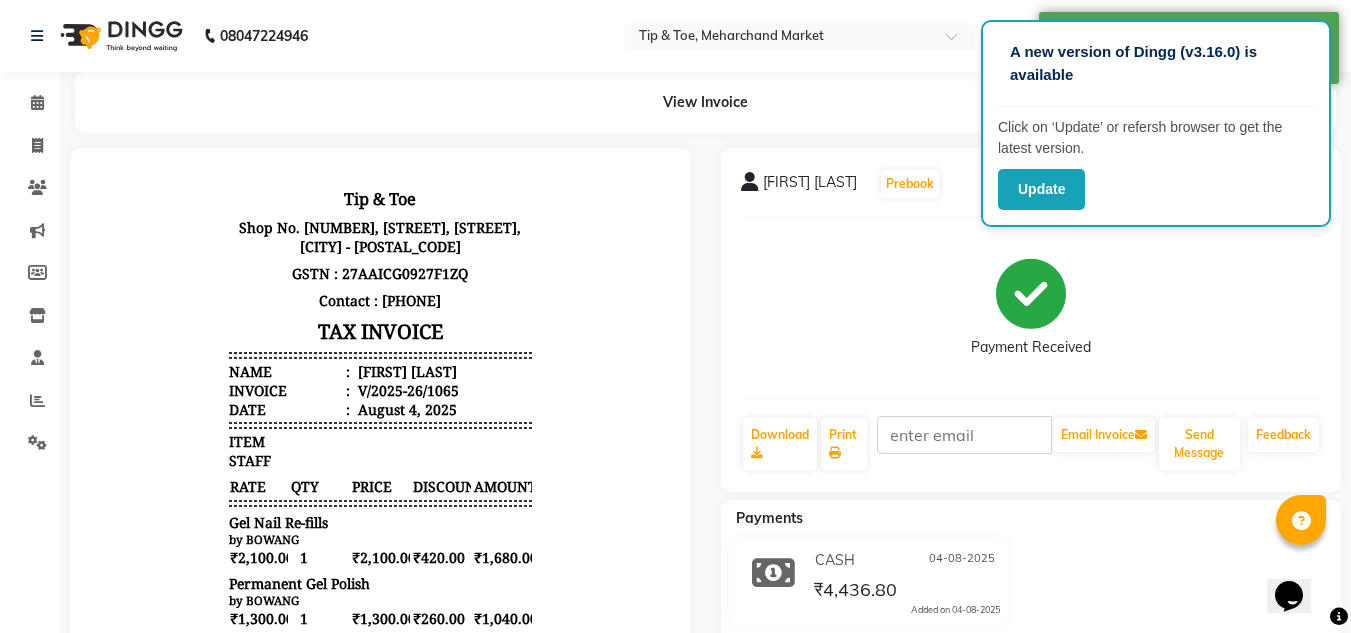 scroll, scrollTop: 0, scrollLeft: 0, axis: both 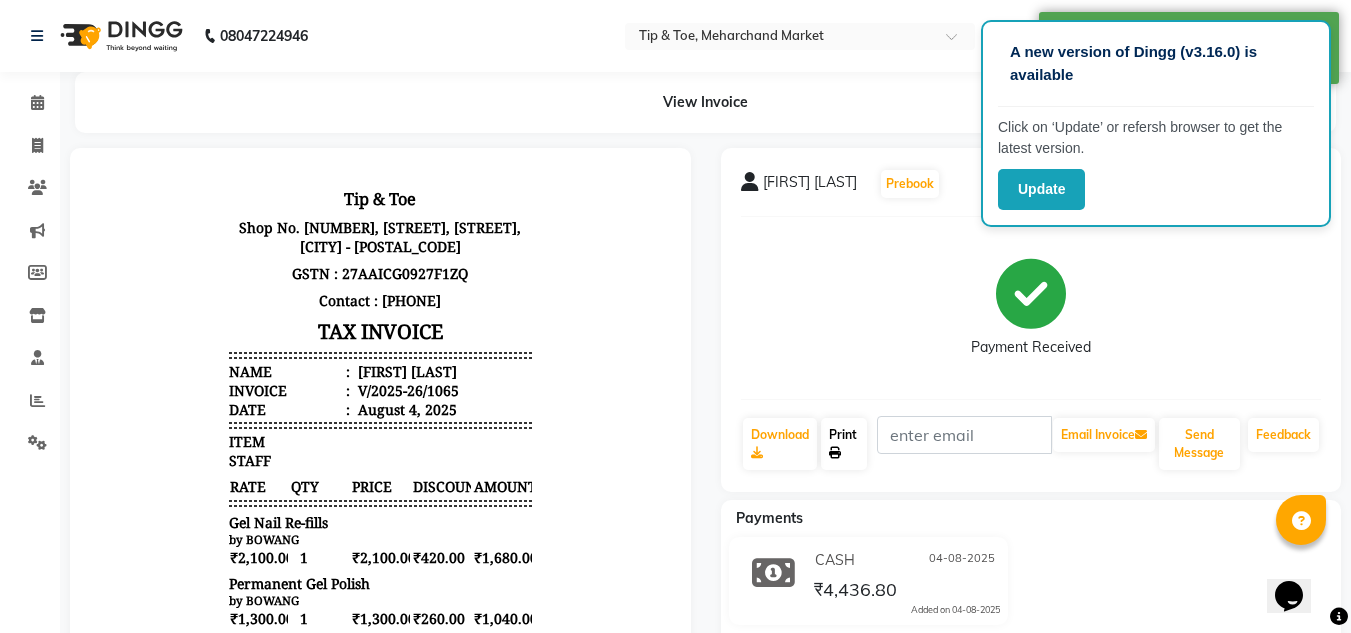 click on "Print" 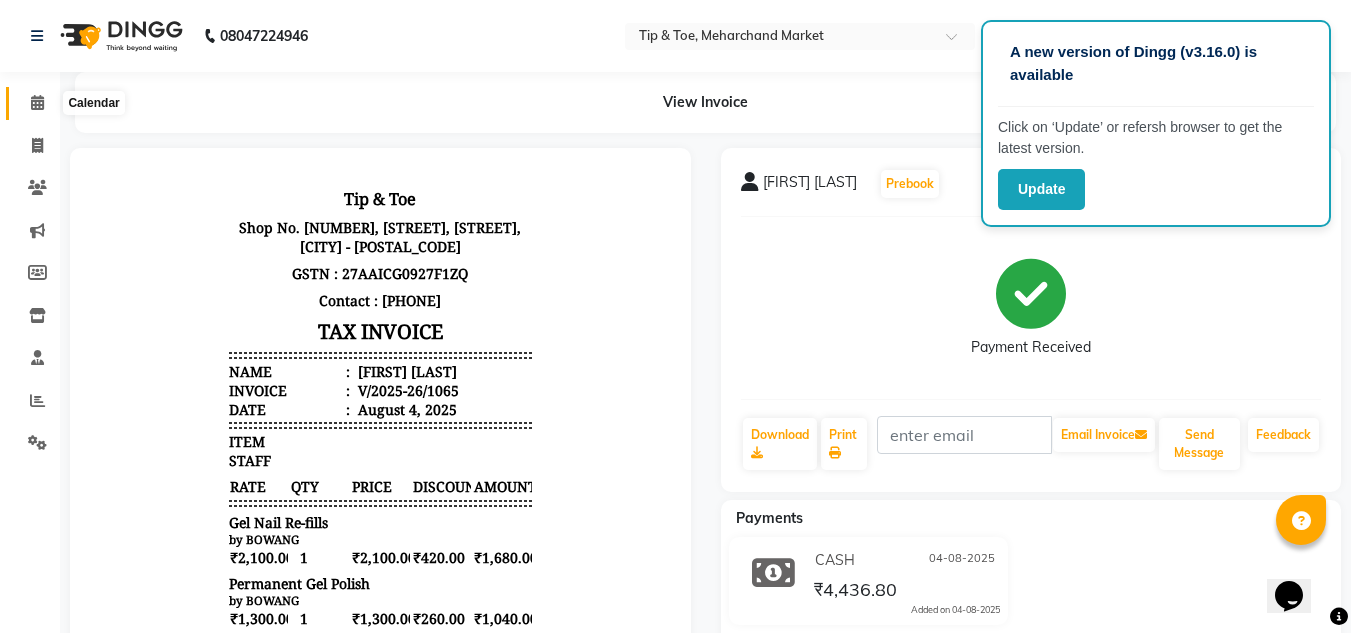 click 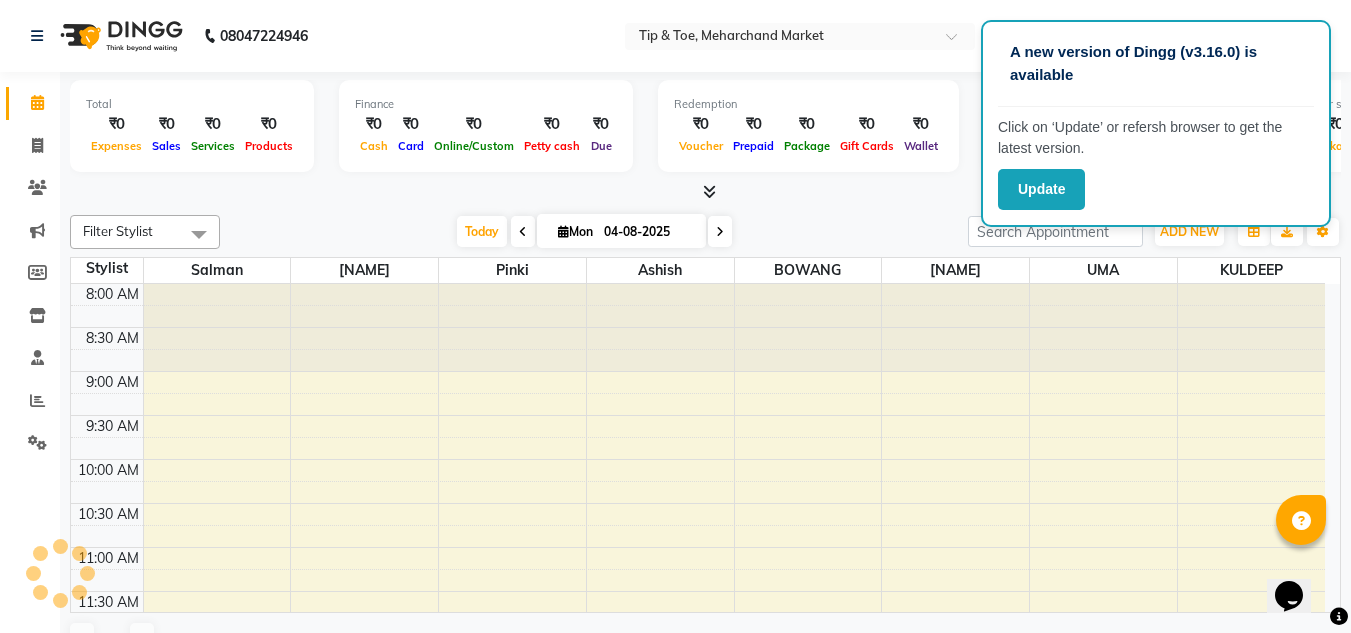 scroll, scrollTop: 617, scrollLeft: 0, axis: vertical 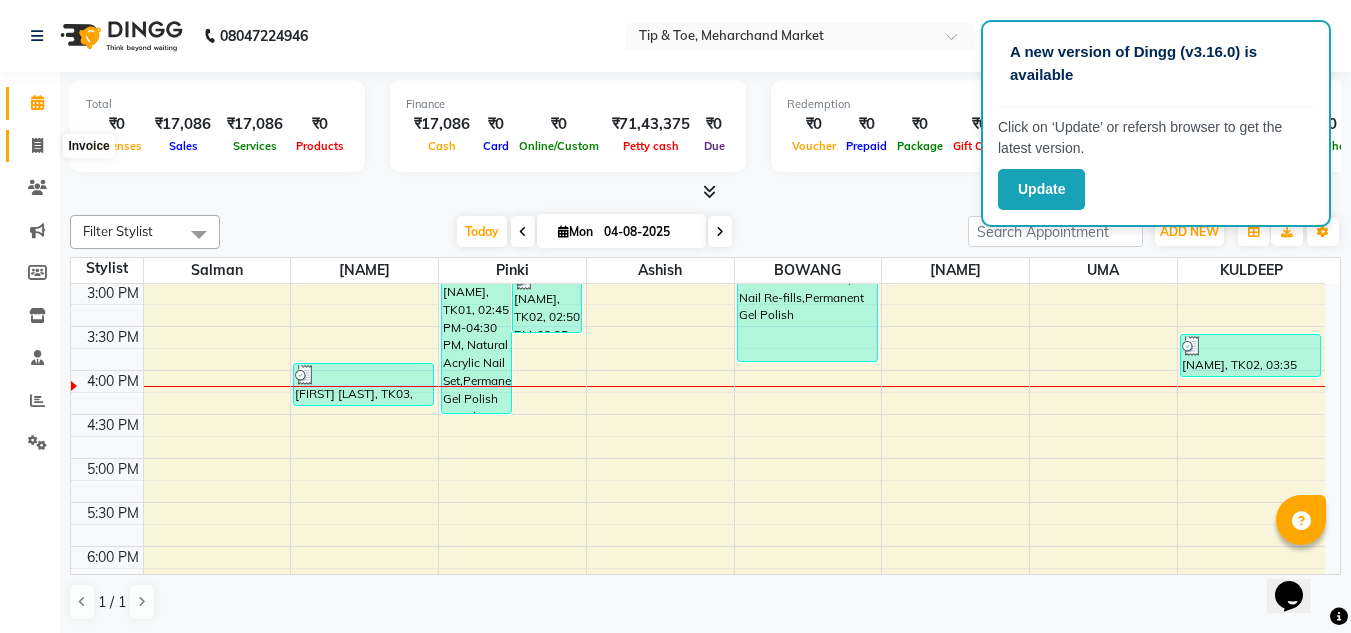 click 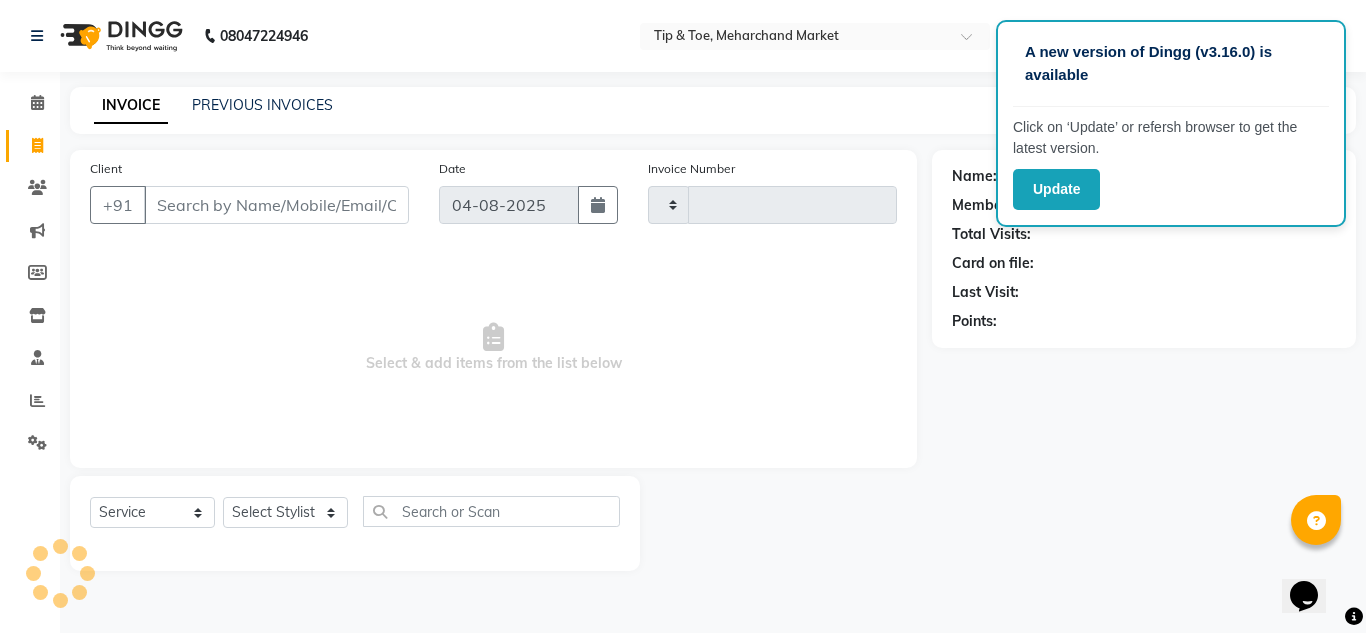 type on "1066" 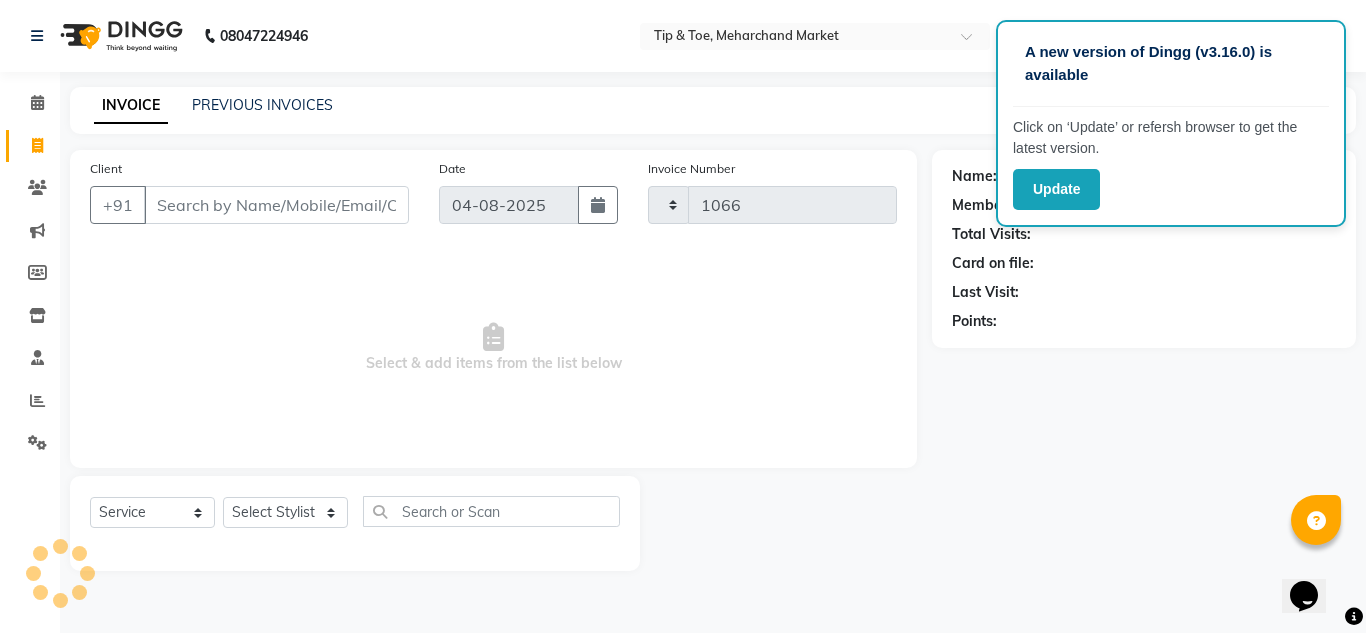 select on "5940" 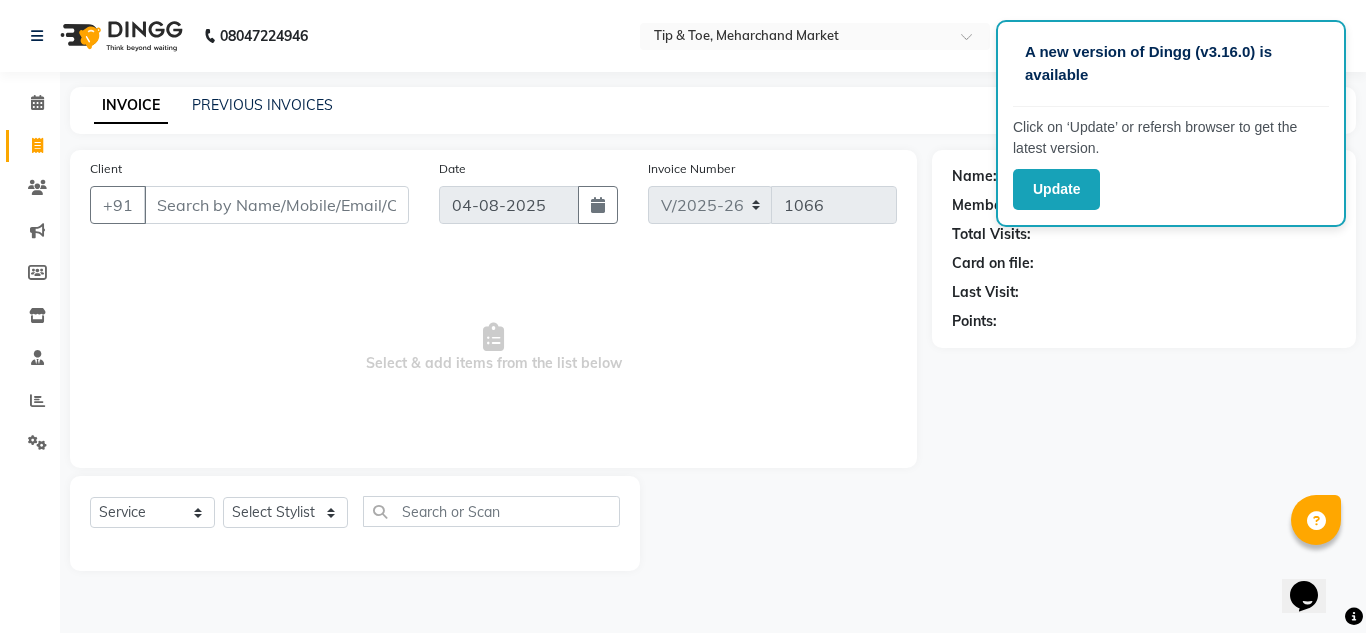 click on "Client" at bounding box center (276, 205) 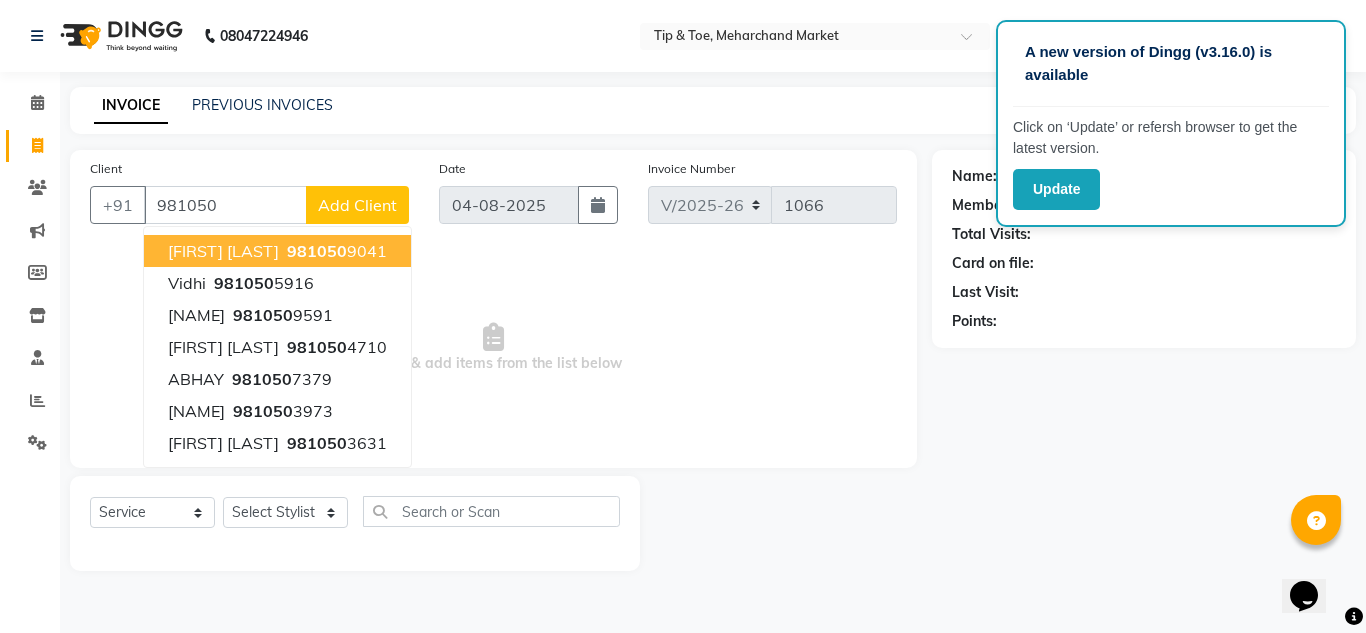 click on "[FIRST] [LAST]" at bounding box center (223, 251) 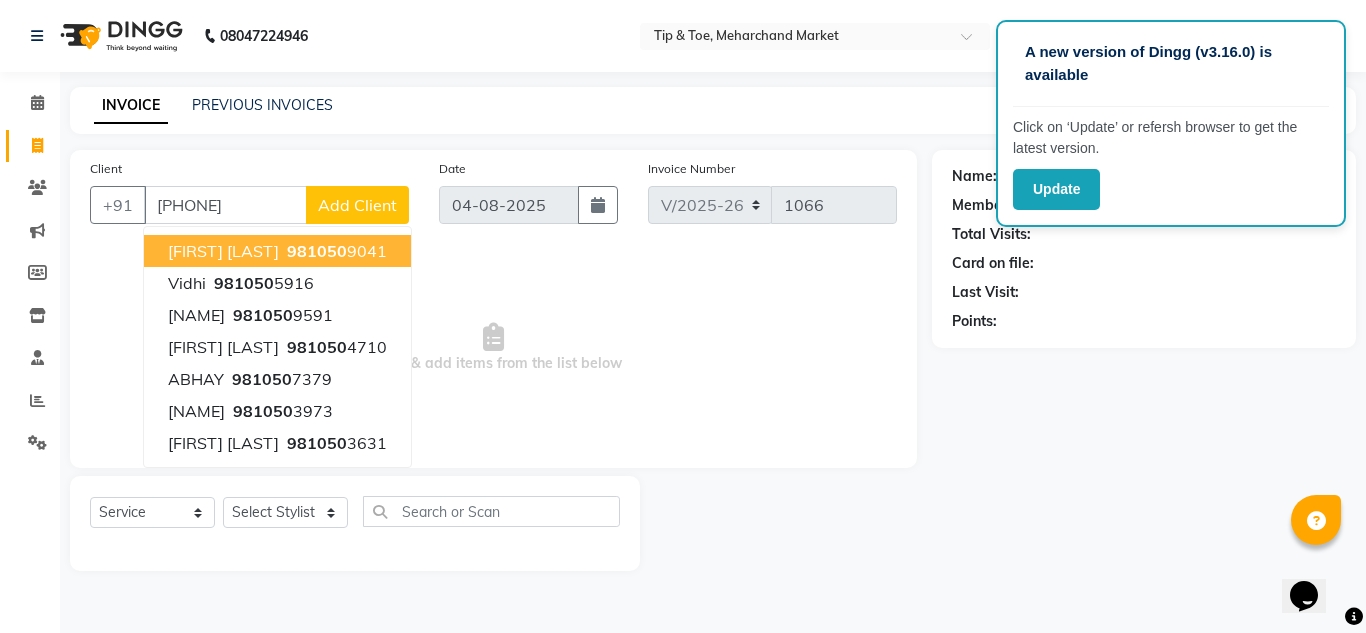 type on "[PHONE]" 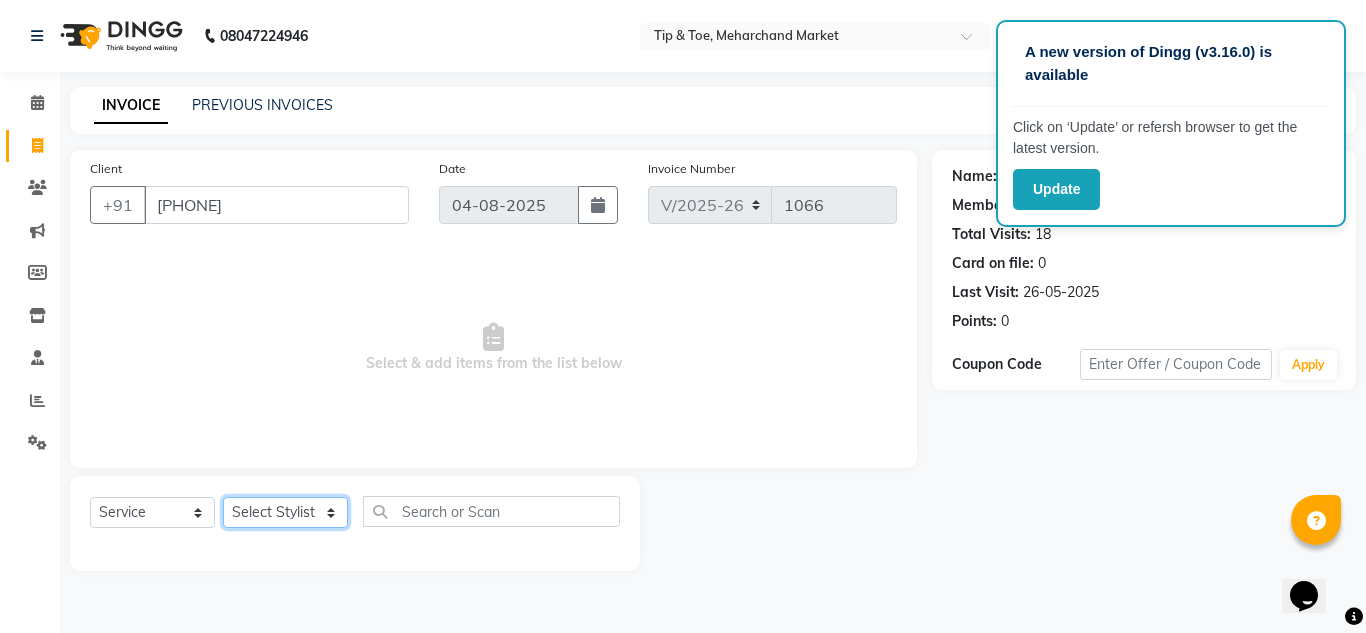 click on "Select Stylist Ashish BOWANG Delhi branch login Gopal KULDEEP Pinki SALINA Salman Sorin SOSHAN UMA" 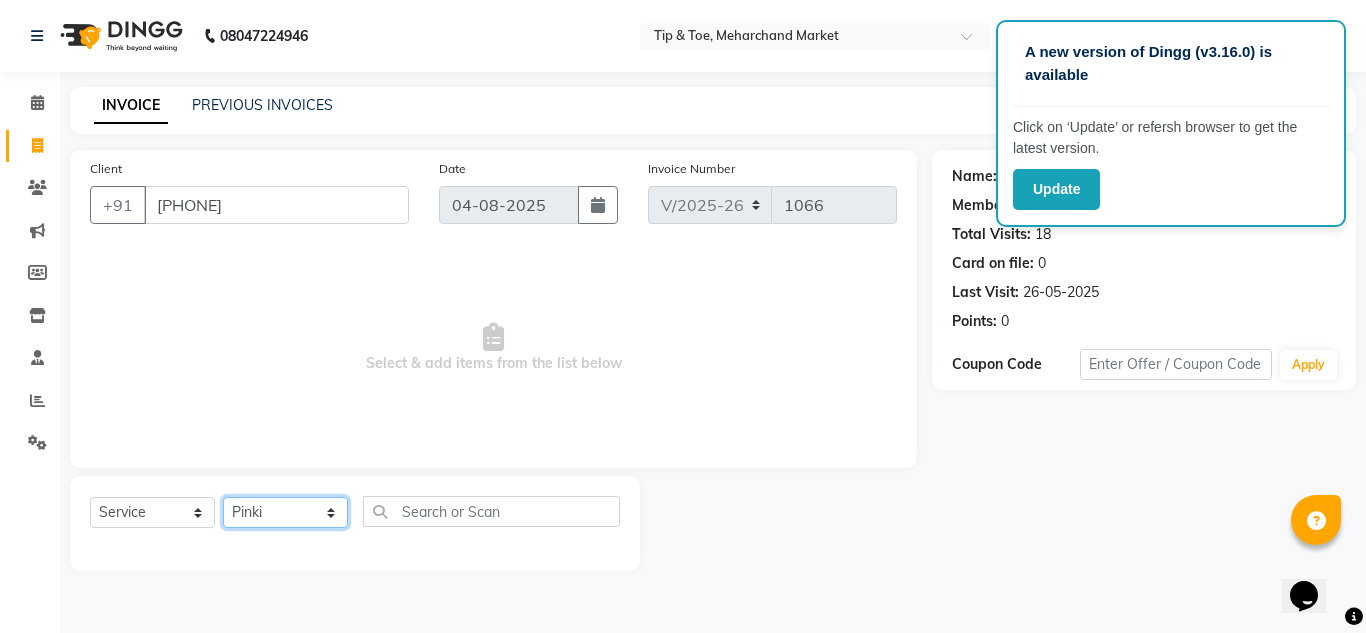 click on "Select Stylist Ashish BOWANG Delhi branch login Gopal KULDEEP Pinki SALINA Salman Sorin SOSHAN UMA" 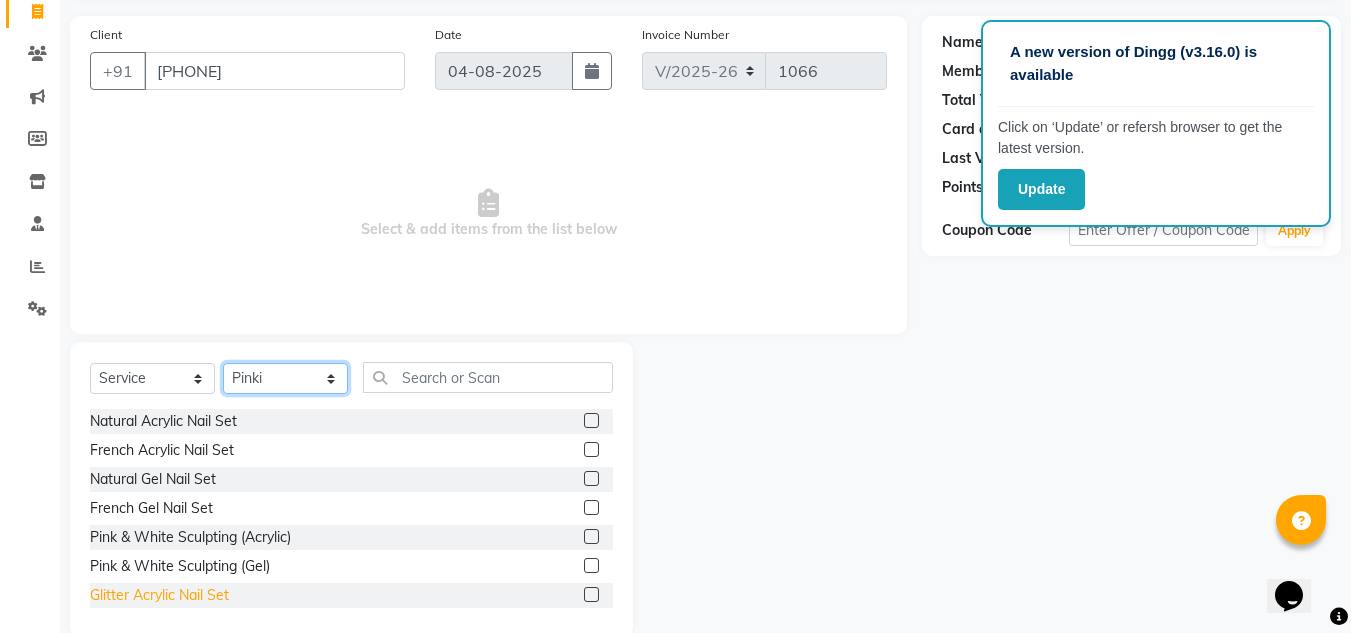 scroll, scrollTop: 168, scrollLeft: 0, axis: vertical 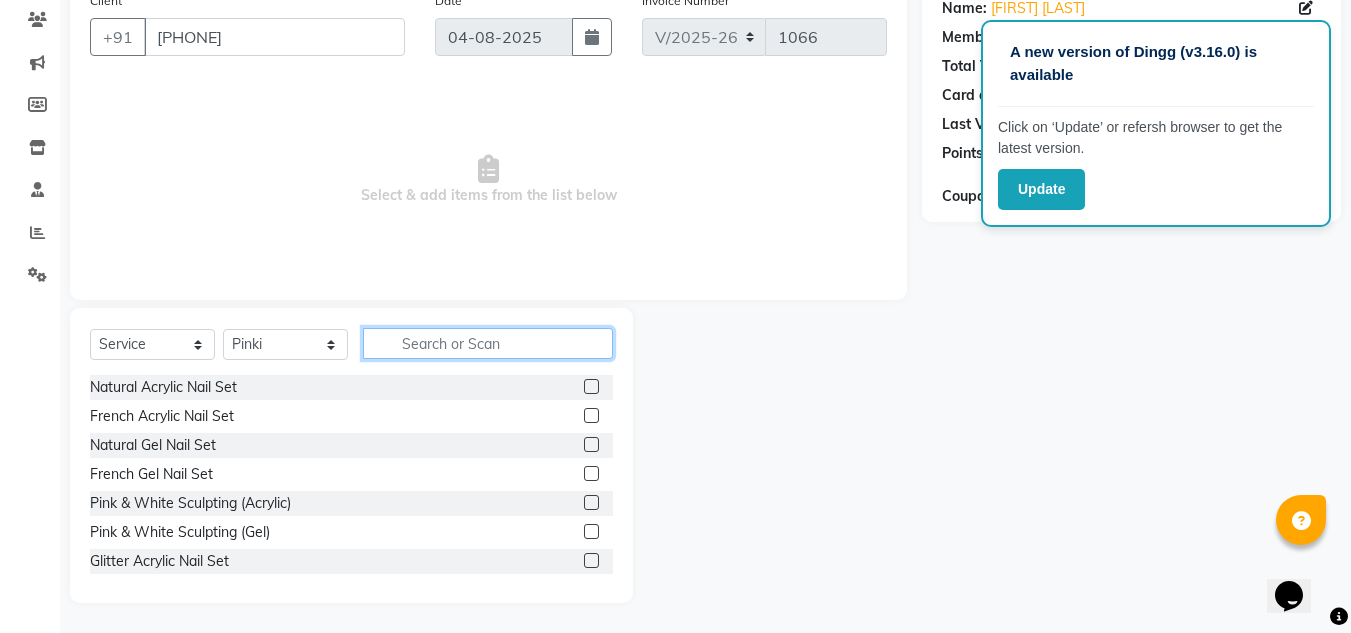 click 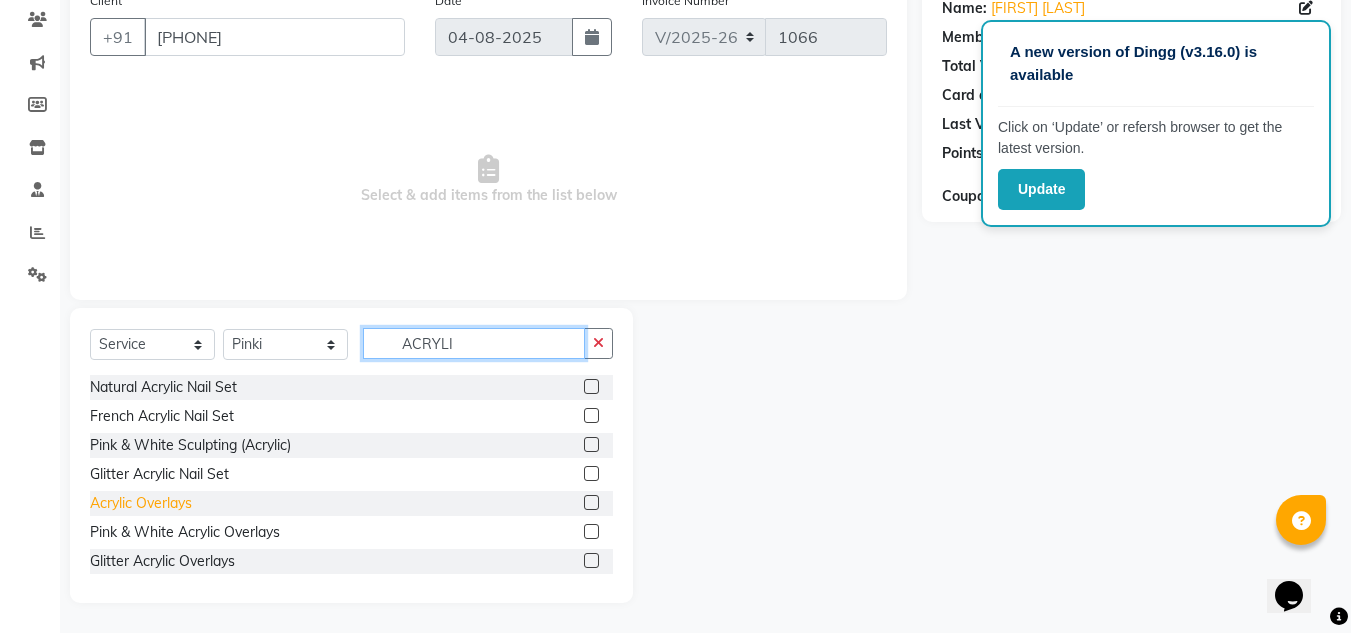 type on "ACRYLI" 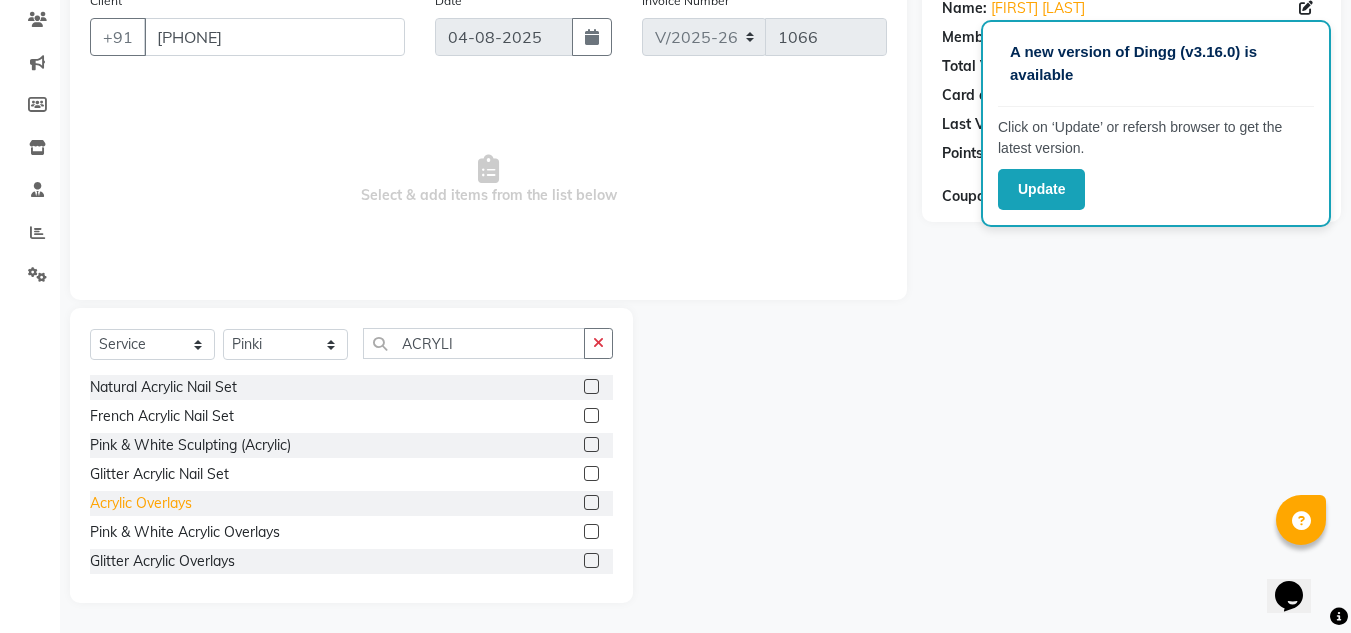 click on "Acrylic Overlays" 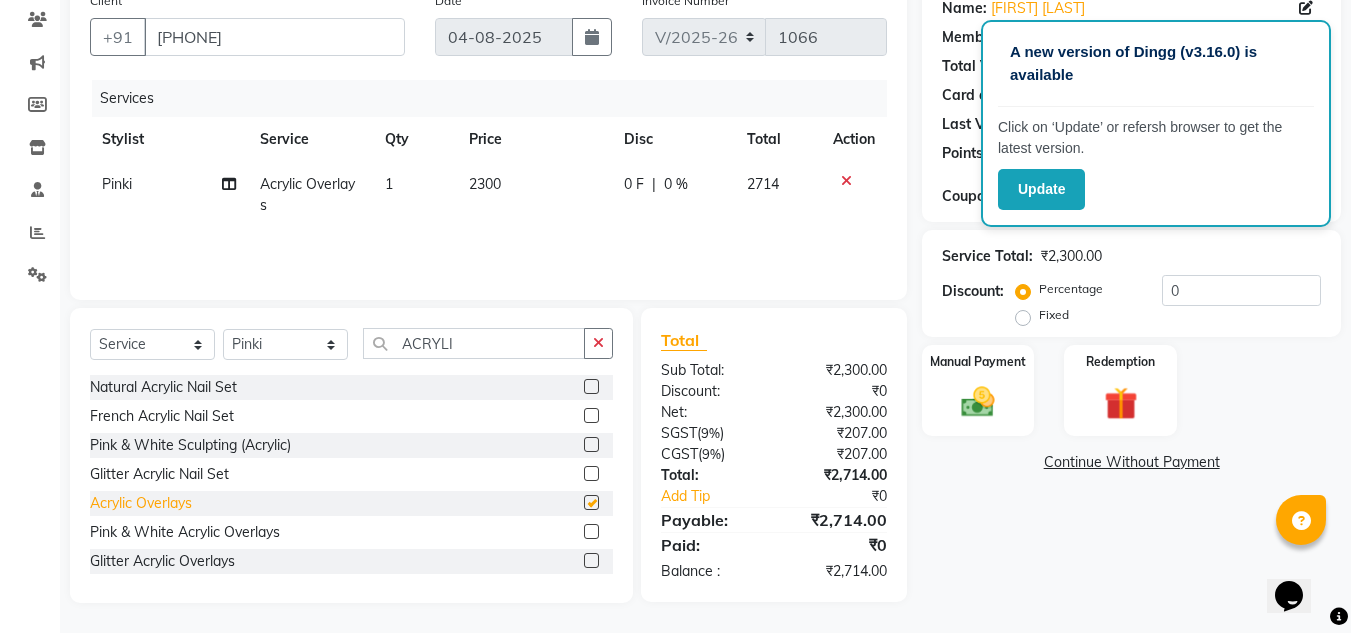 checkbox on "false" 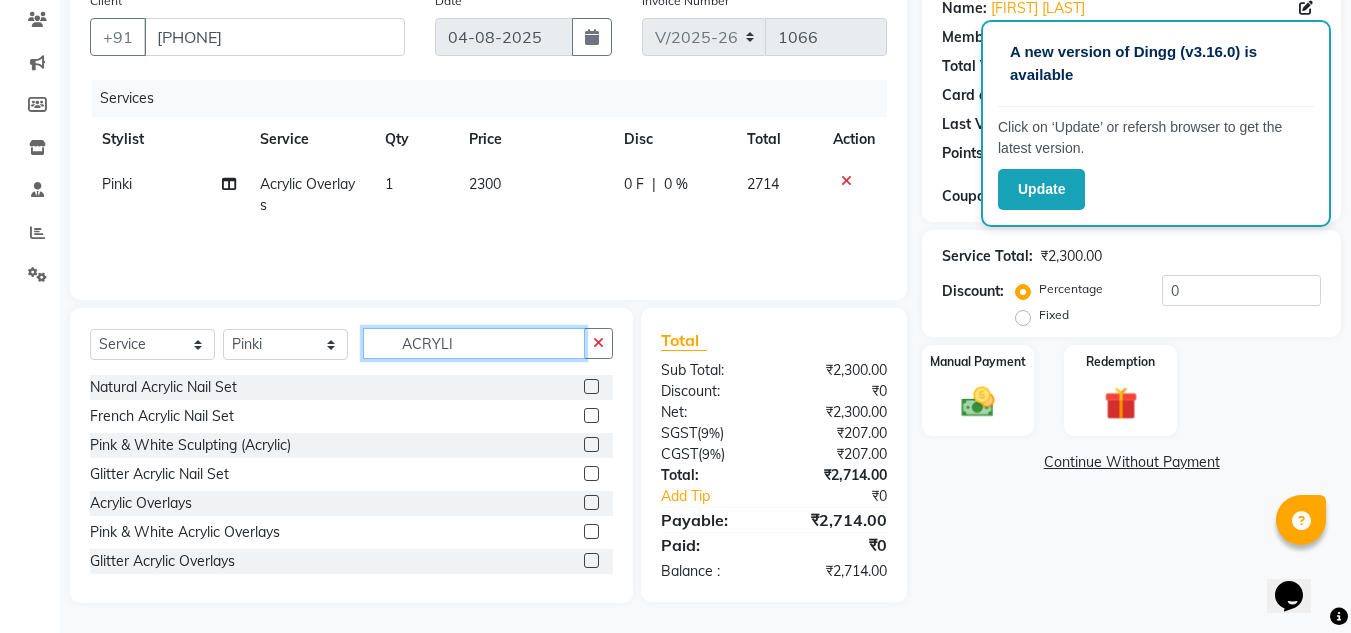 click on "ACRYLI" 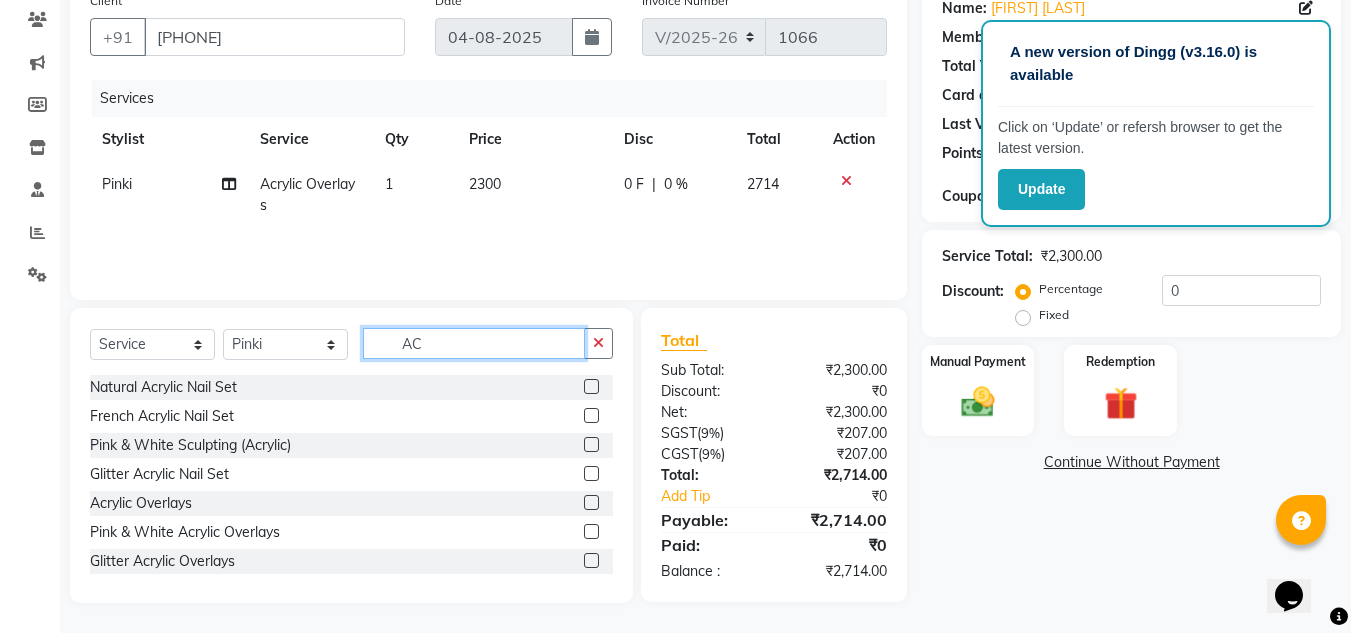 type on "A" 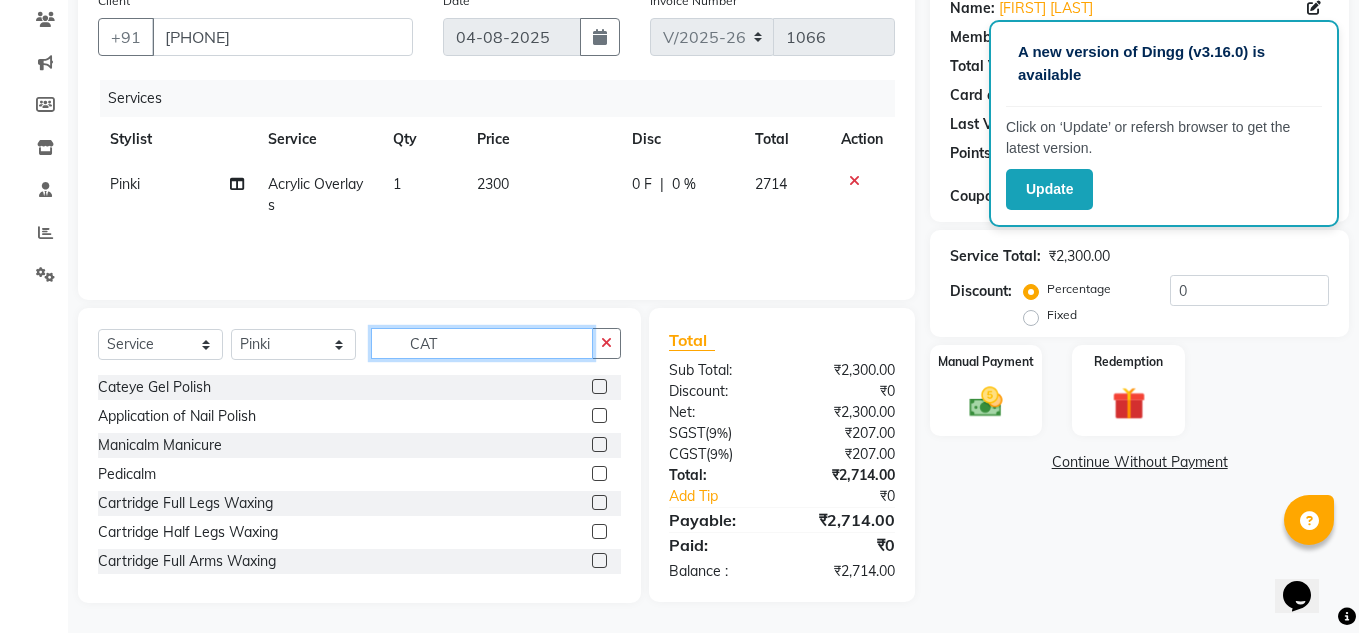 scroll, scrollTop: 167, scrollLeft: 0, axis: vertical 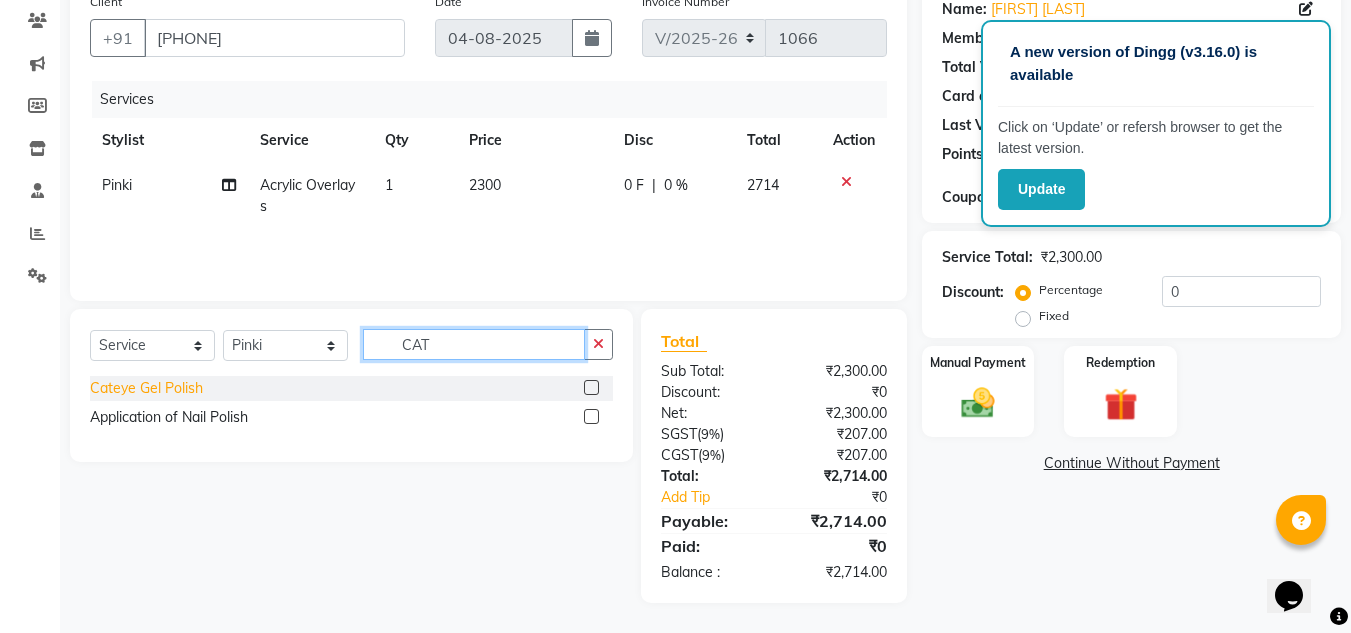 type on "CAT" 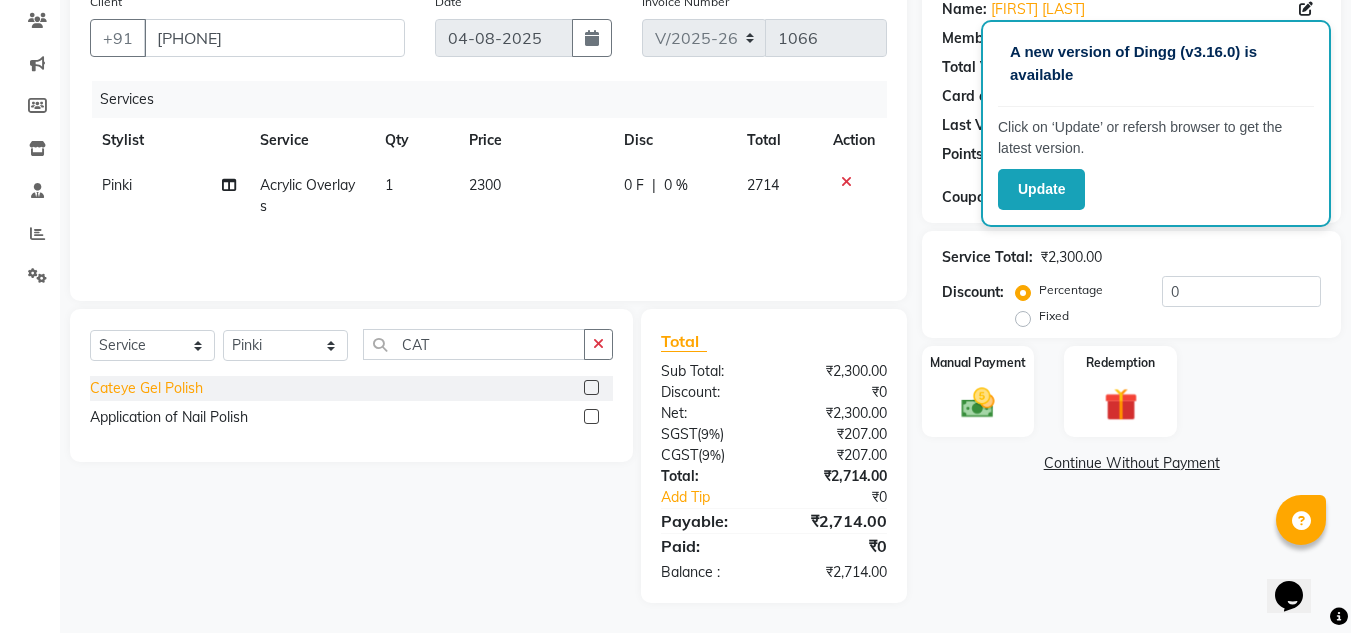 click on "Cateye Gel Polish" 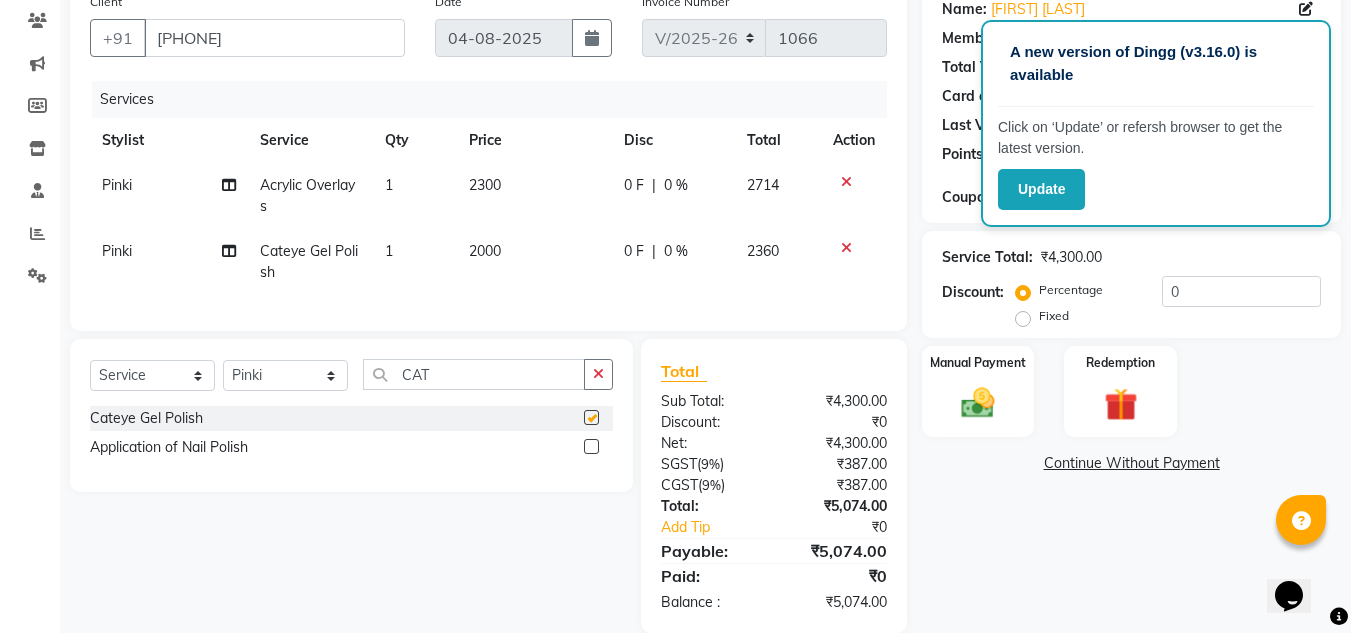 checkbox on "false" 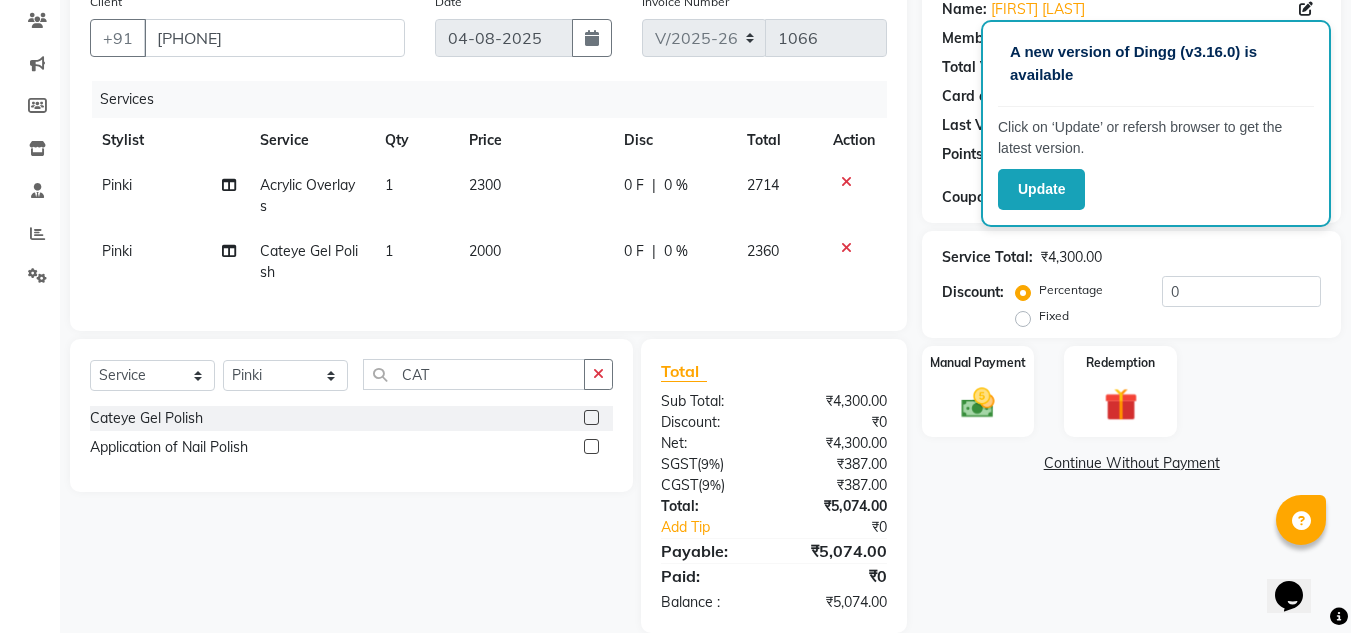 click 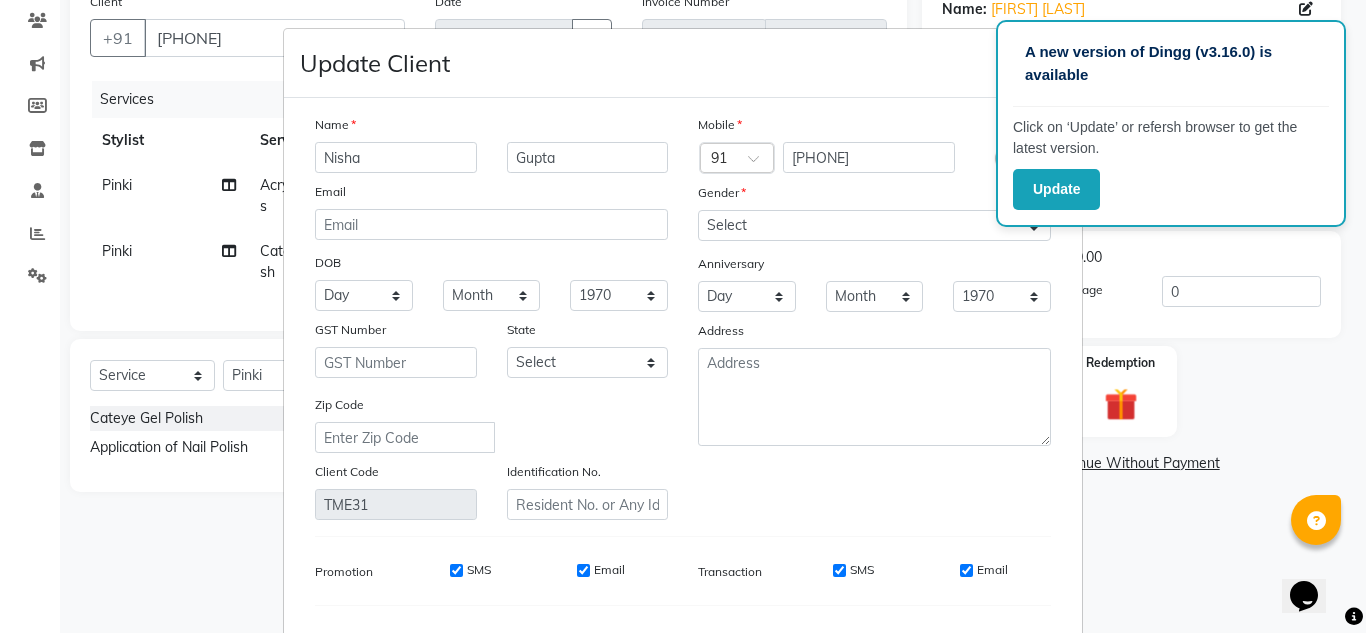 click on "Update Client Name [FIRST] [LAST] Email DOB Day 01 02 03 04 05 06 07 08 09 10 11 12 13 14 15 16 17 18 19 20 21 22 23 24 25 26 27 28 29 30 31 Month January February March April May June July August September October November December 1940 1941 1942 1943 1944 1945 1946 1947 1948 1949 1950 1951 1952 1953 1954 1955 1956 1957 1958 1959 1960 1961 1962 1963 1964 1965 1966 1967 1968 1969 1970 1971 1972 1973 1974 1975 1976 1977 1978 1979 1980 1981 1982 1983 1984 1985 1986 1987 1988 1989 1990 1991 1992 1993 1994 1995 1996 1997 1998 1999 2000 2001 2002 2003 2004 2005 2006 2007 2008 2009 2010 2011 2012 2013 2014 2015 2016 2017 2018 2019 2020 2021 2022 2023 2024 GST Number State Select Andaman and Nicobar Islands Andhra Pradesh Arunachal Pradesh Assam Bihar Chandigarh Chhattisgarh Dadra and Nagar Haveli Daman and Diu Delhi Goa Gujarat Haryana Himachal Pradesh Jammu and Kashmir Jharkhand Karnataka Kerala Lakshadweep Madhya Pradesh Maharashtra Manipur Meghalaya Mizoram Nagaland Odisha Pondicherry Punjab Rajasthan Sikkim Ladakh" at bounding box center [683, 316] 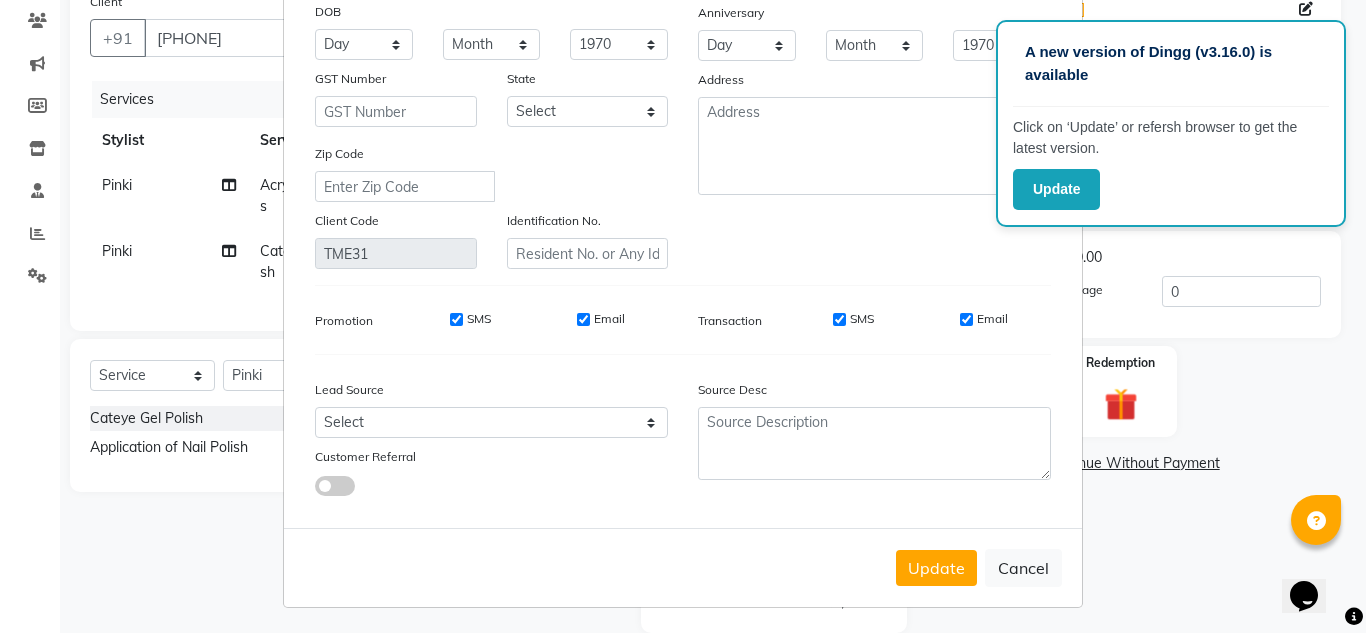 scroll, scrollTop: 254, scrollLeft: 0, axis: vertical 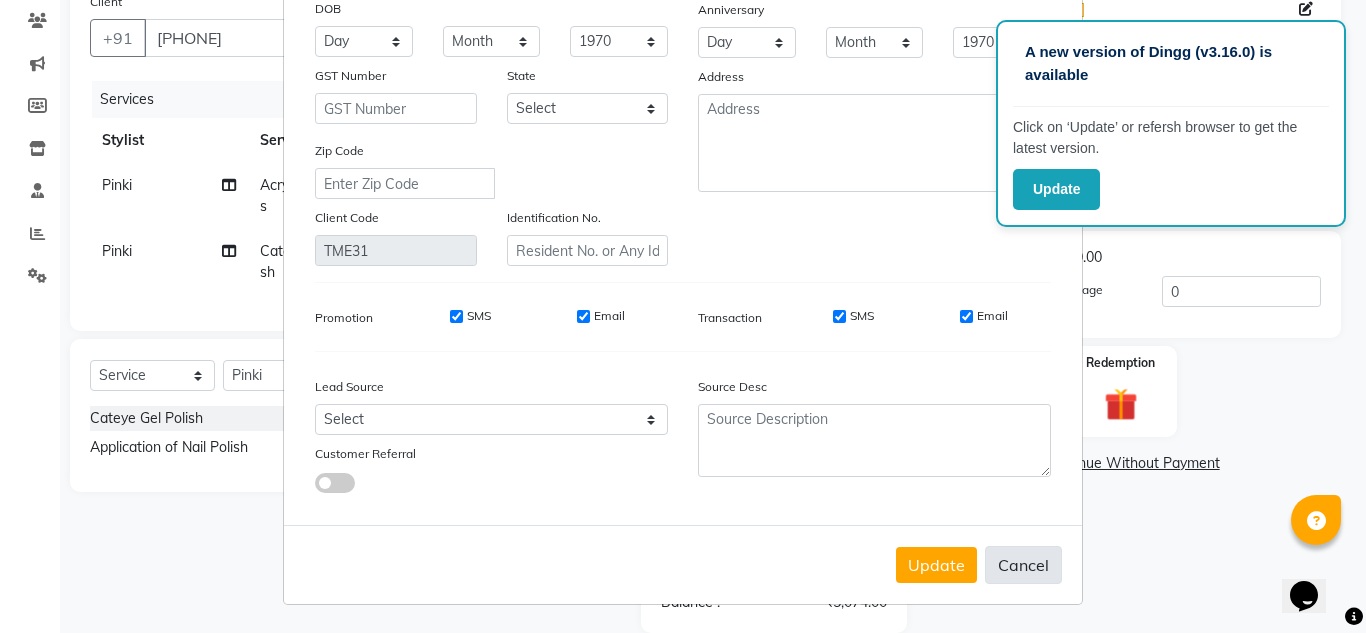 click on "Cancel" at bounding box center (1023, 565) 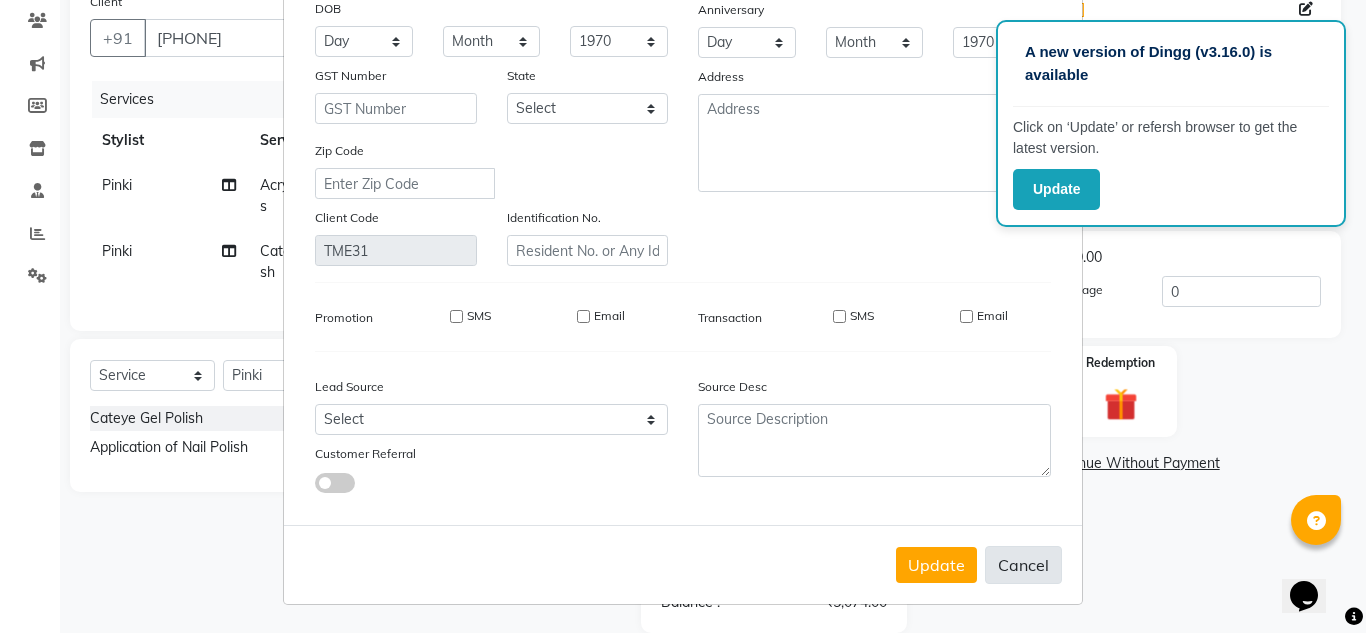 type 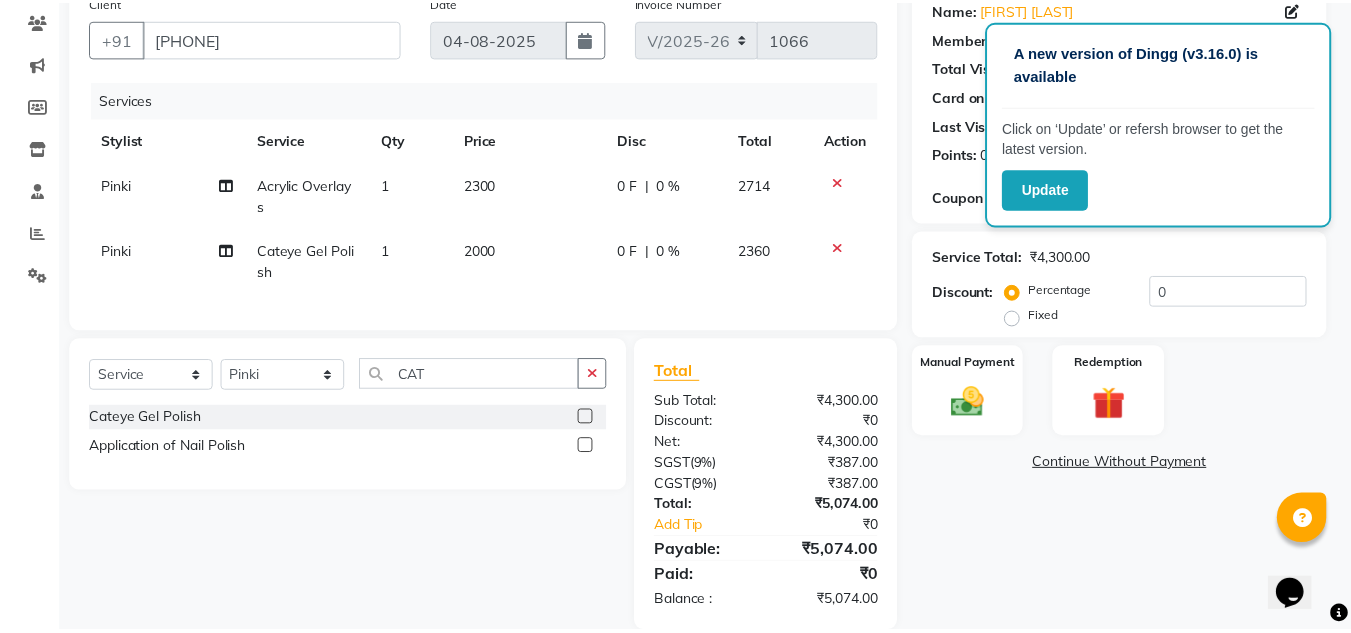 scroll, scrollTop: 166, scrollLeft: 0, axis: vertical 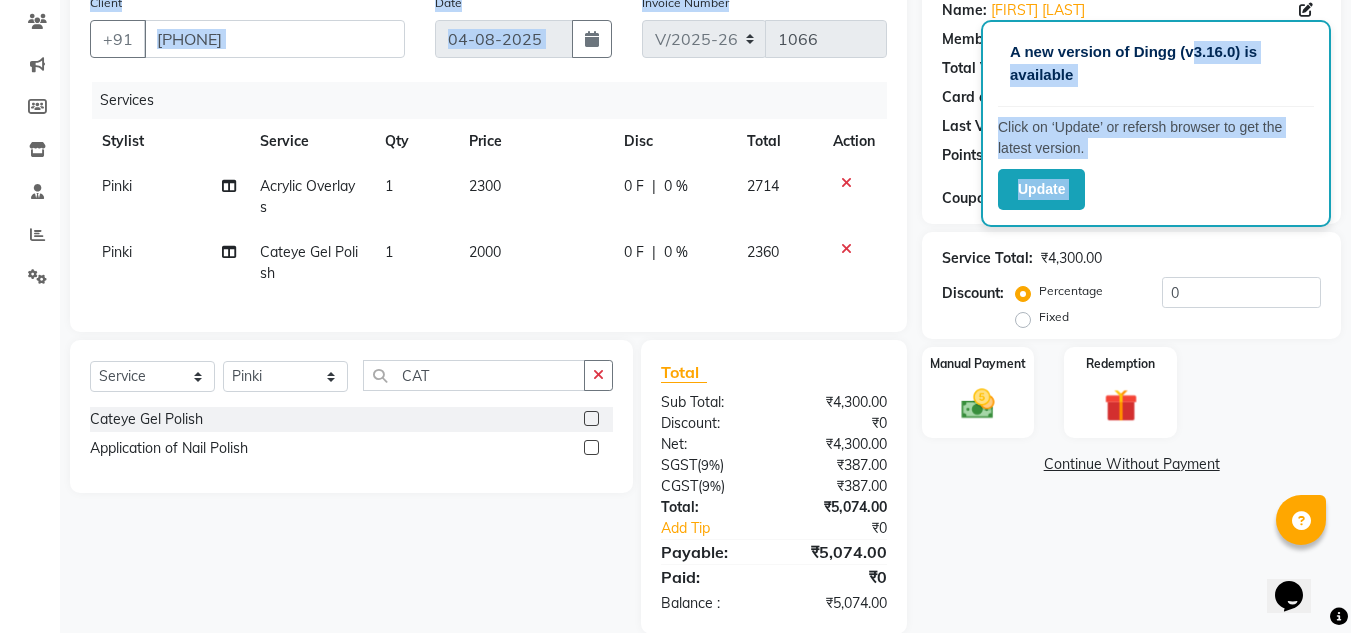 drag, startPoint x: 1190, startPoint y: 39, endPoint x: 1085, endPoint y: 111, distance: 127.31457 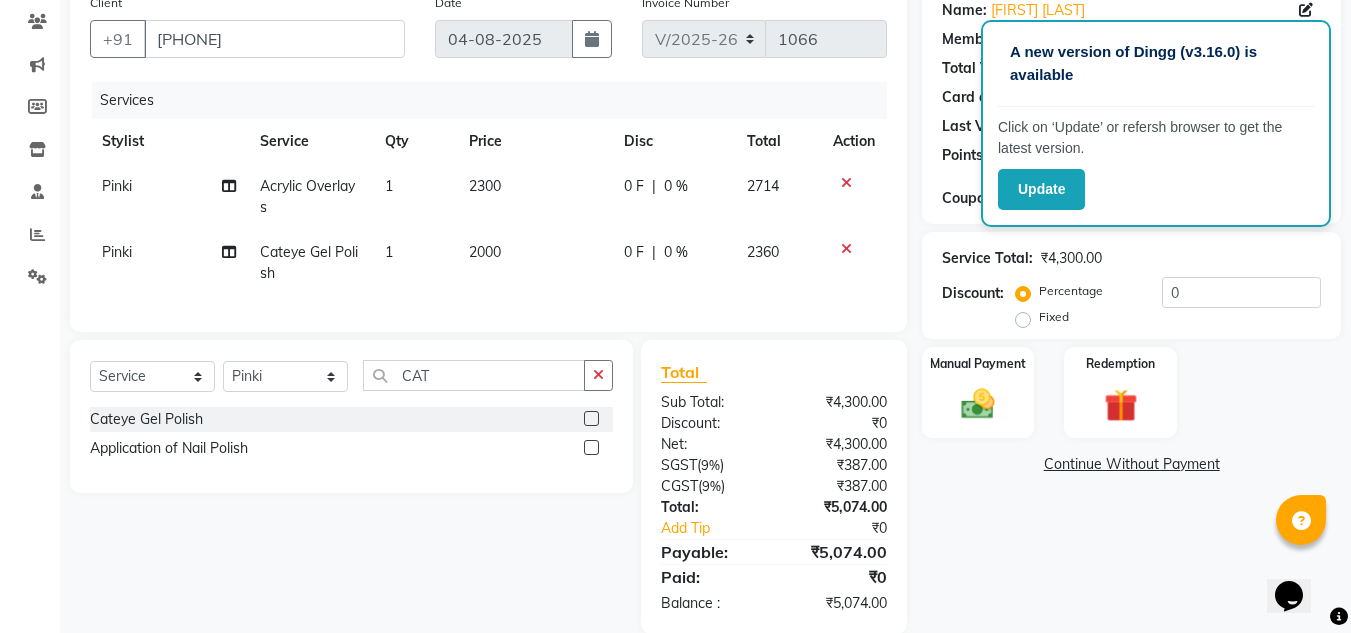 click on "Service Total:  ₹4,300.00  Discount:  Percentage   Fixed  0" 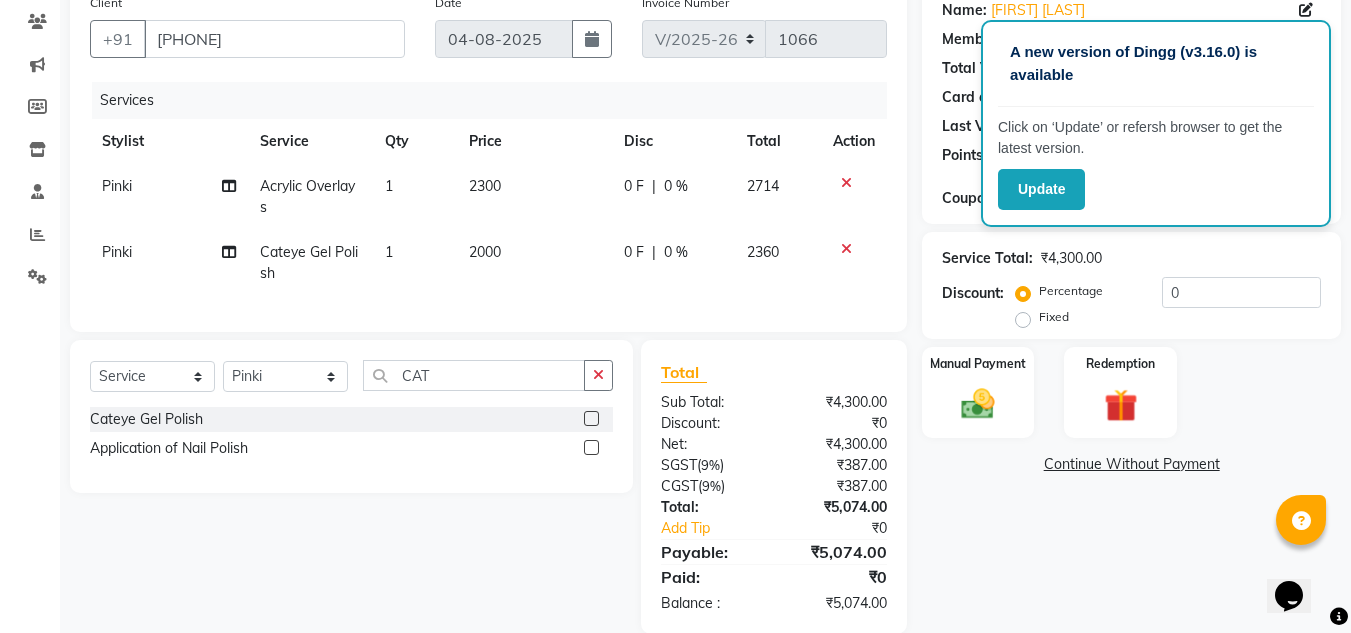 scroll, scrollTop: 0, scrollLeft: 0, axis: both 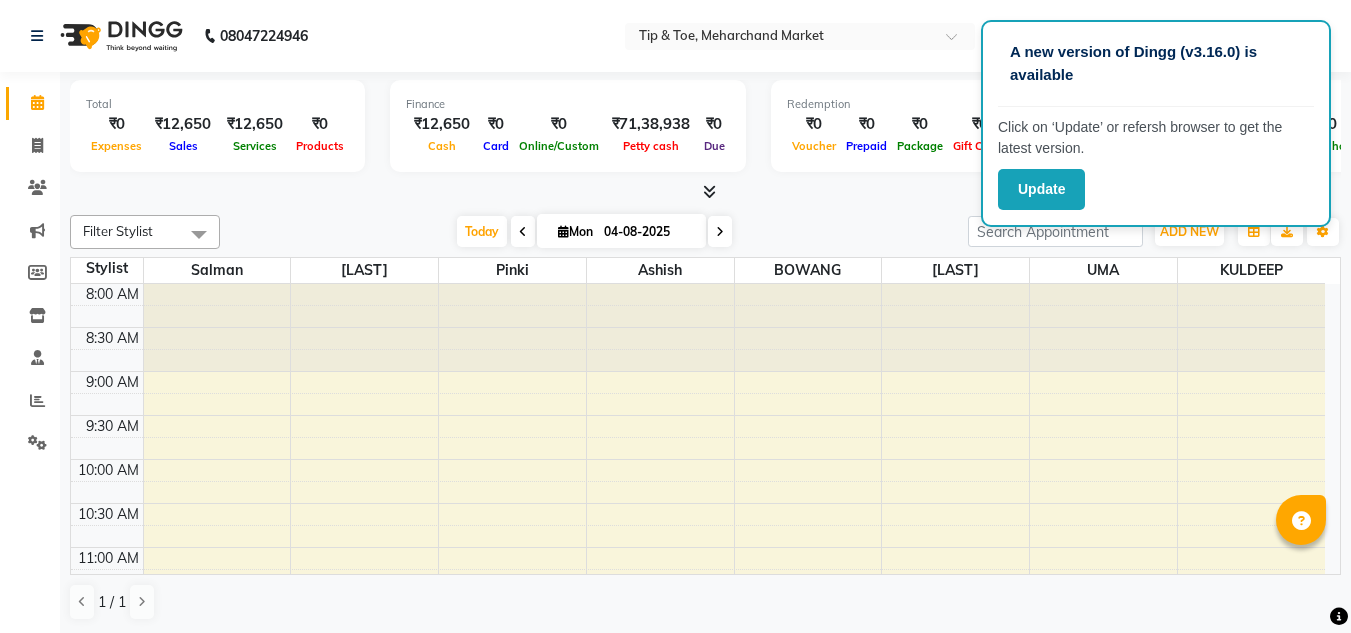 click on "Update" 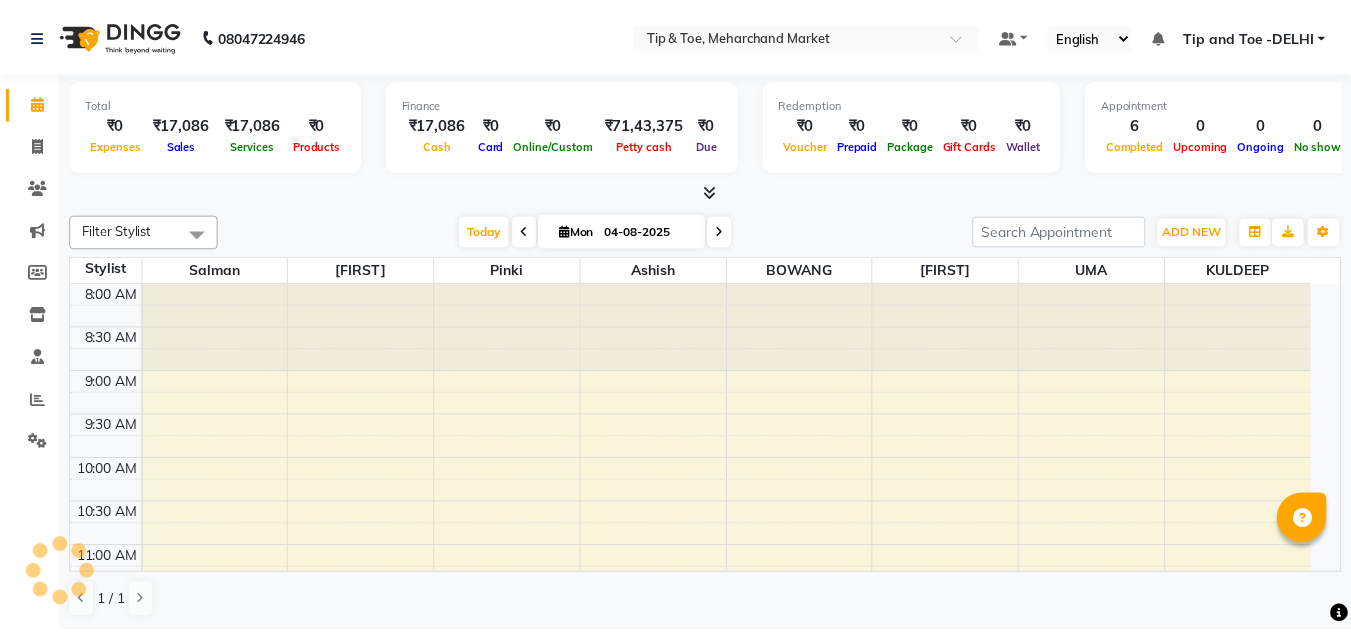 scroll, scrollTop: 0, scrollLeft: 0, axis: both 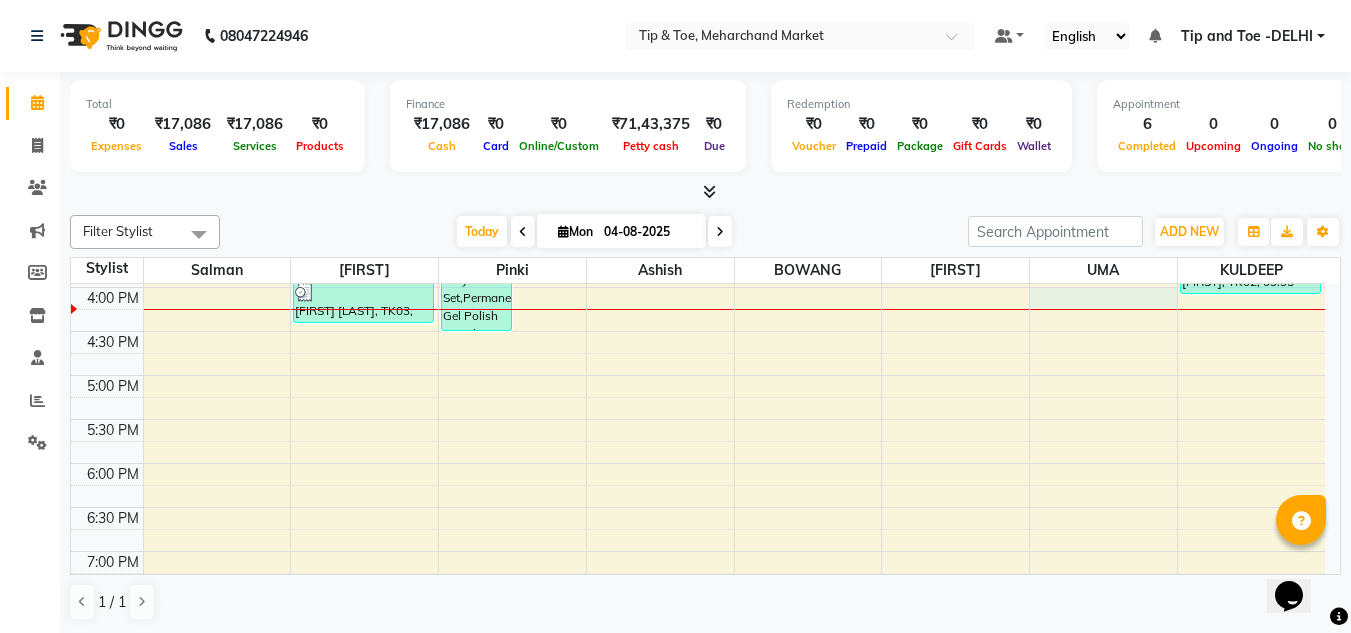 click on "[FIRST] [LAST], TK03, 03:55 PM-04:25 PM, Permanent Gel Polish     [NAME], TK01, 02:45 PM-04:30 PM, Natural Acrylic Nail Set,Permanent Gel Polish French     [NAME], TK02, 02:50 PM-03:35 PM, Chrome/Metallic Nails     [FIRST] [LAST], TK03, 02:25 PM-03:55 PM, Gel Nail Re-fills,Permanent Gel Polish     [NAME], TK01, 01:00 PM-02:45 PM, Natural Acrylic Nail Set,Permanent Gel Polish French     [NAME], TK02, 03:35 PM-04:05 PM, Nail Cut File & Polish" at bounding box center (698, 155) 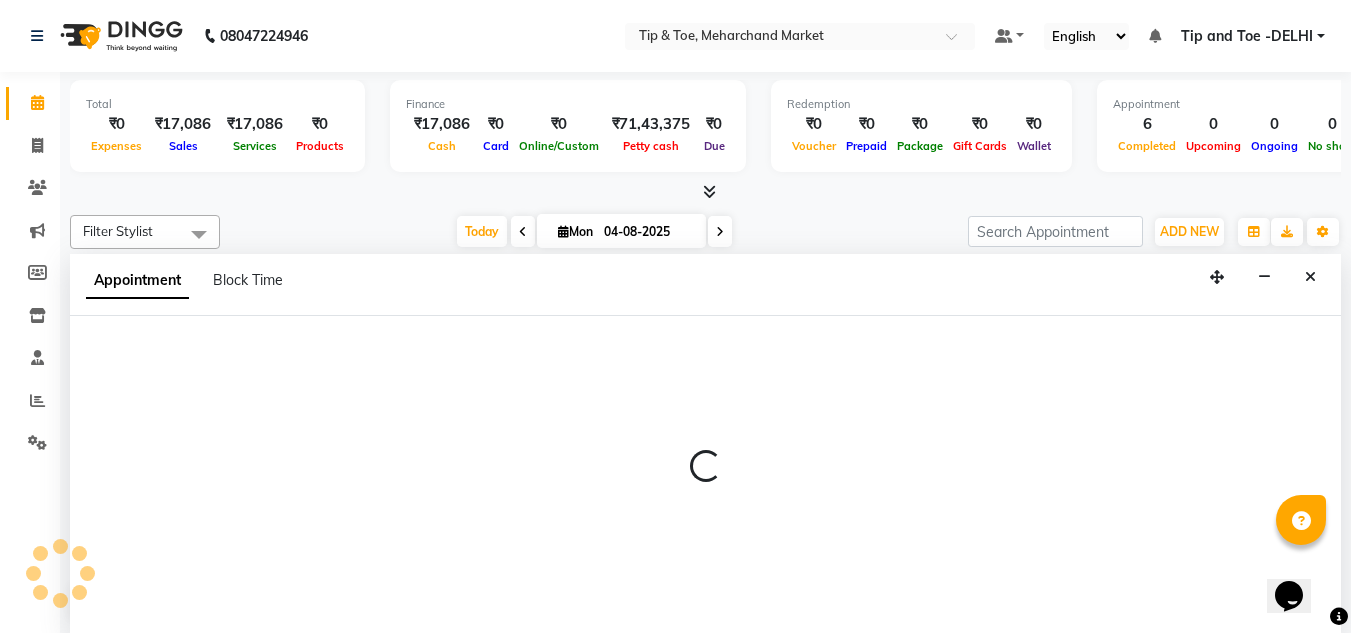 scroll, scrollTop: 1, scrollLeft: 0, axis: vertical 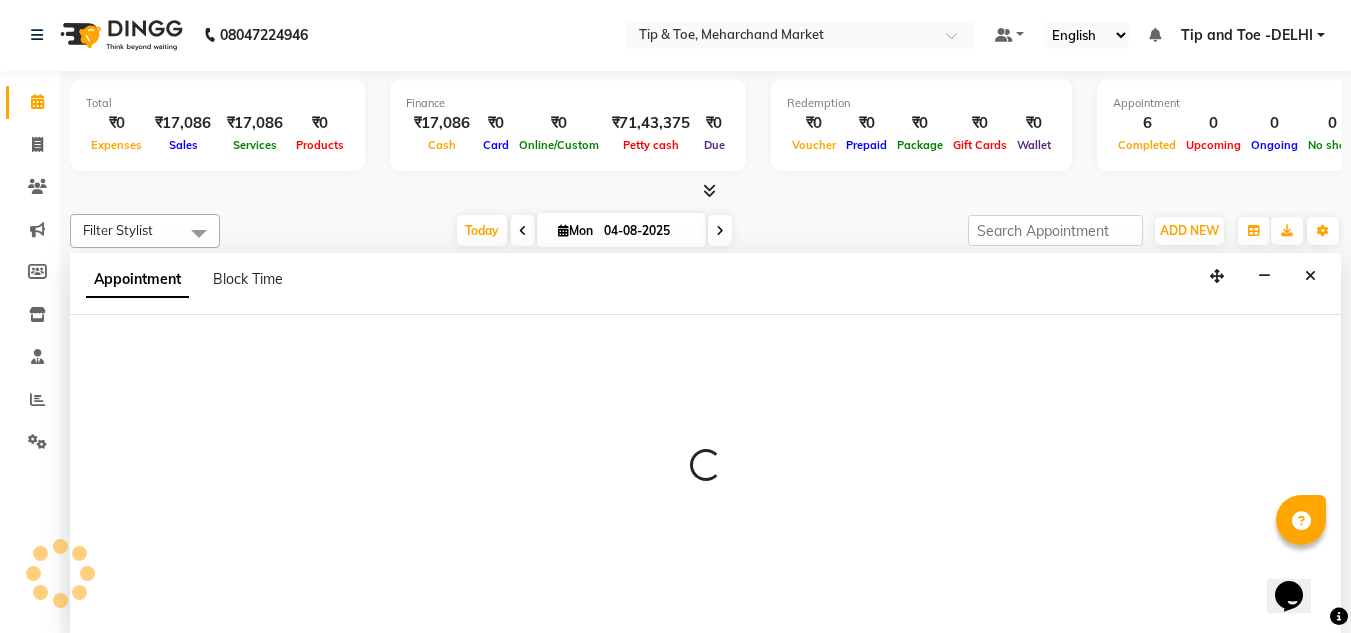 select on "64200" 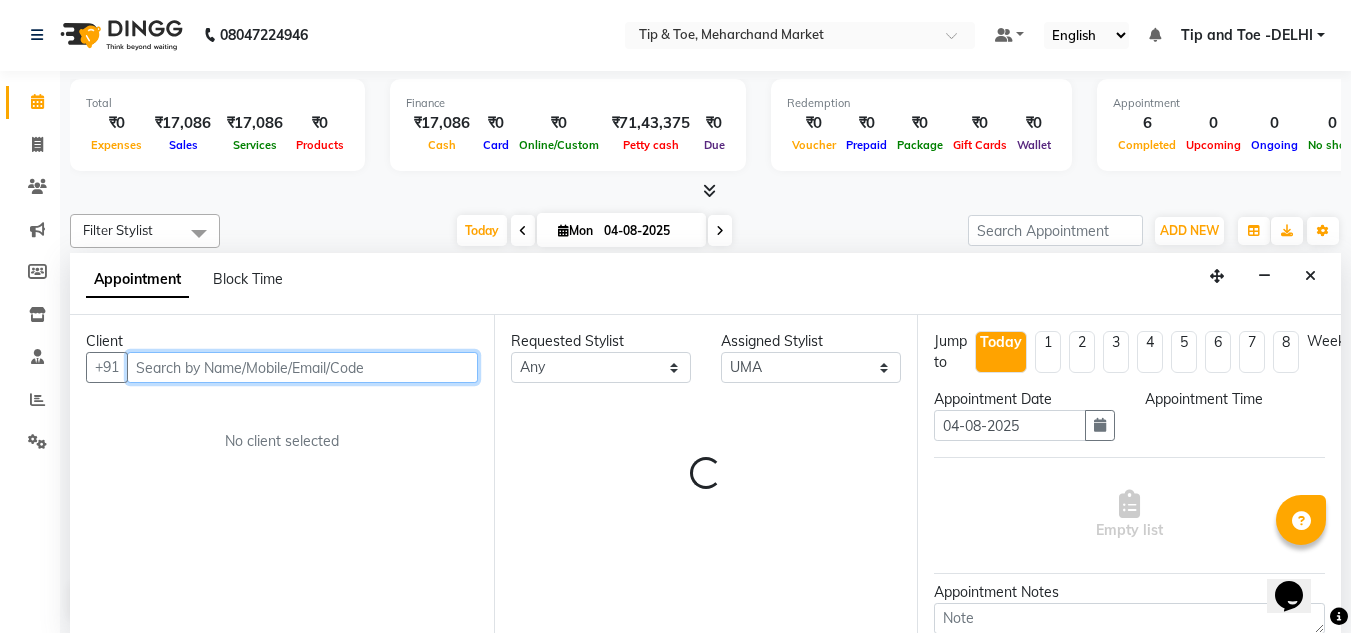 select on "960" 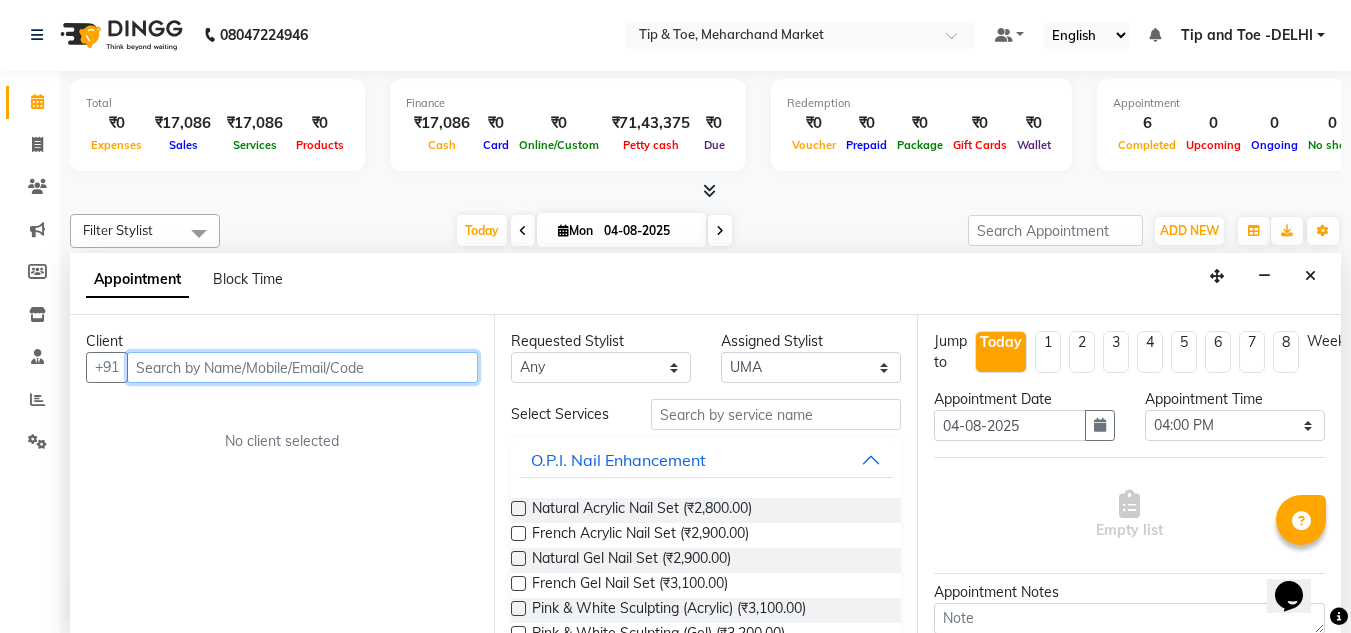 click at bounding box center [302, 367] 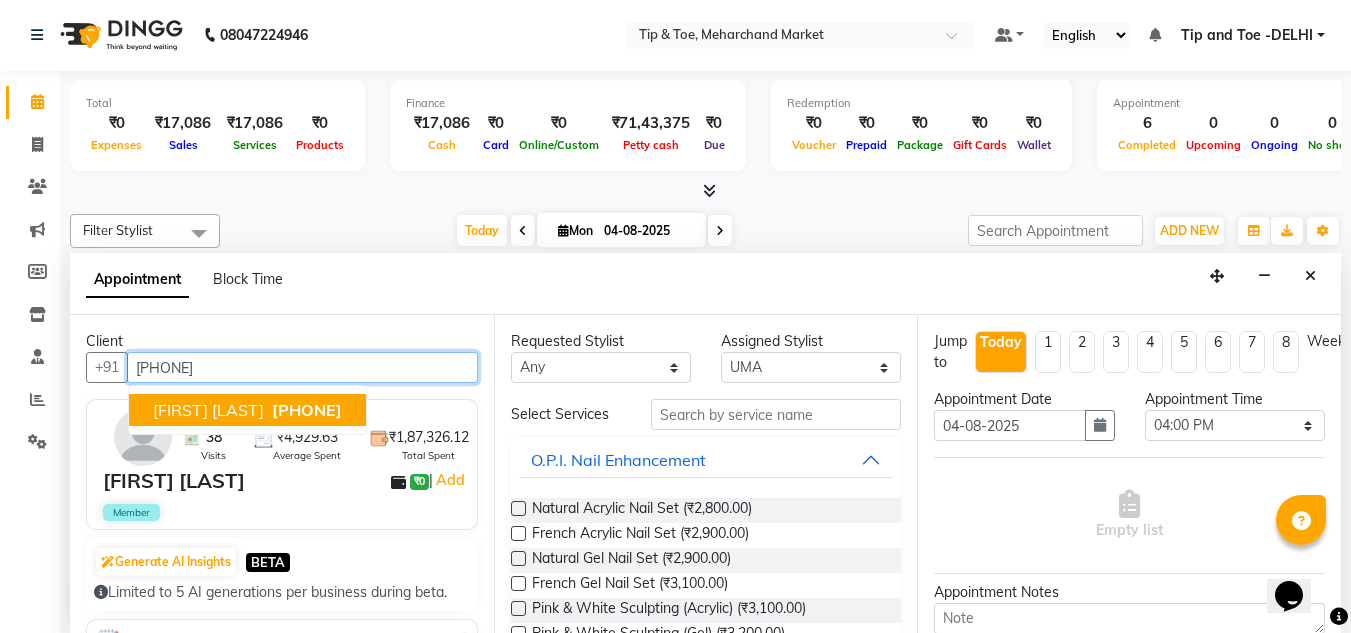 click on "[FIRST] [LAST]" at bounding box center [208, 410] 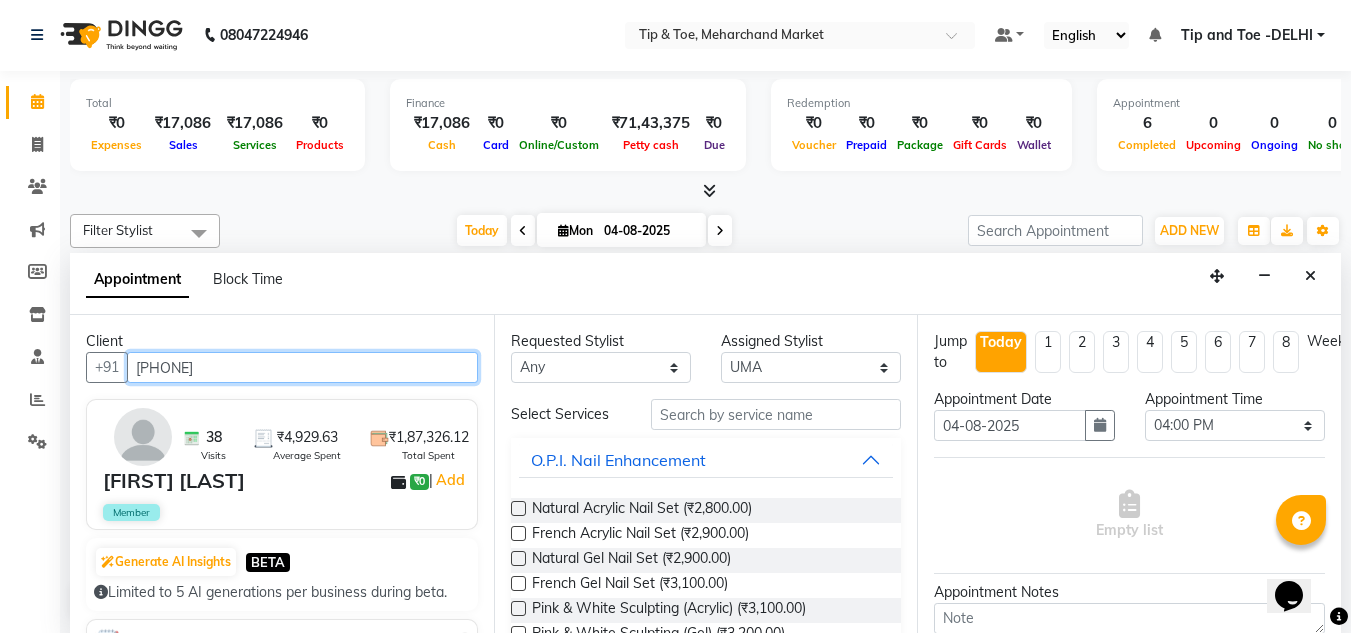 type on "[PHONE]" 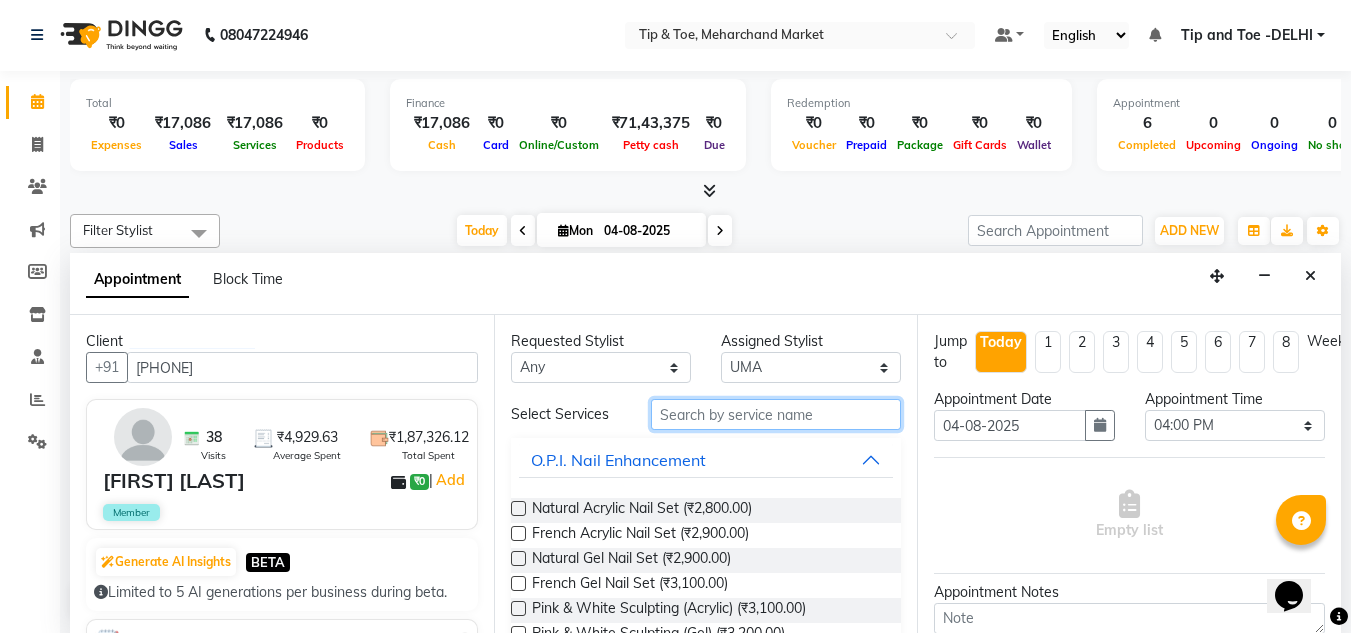 click at bounding box center (776, 414) 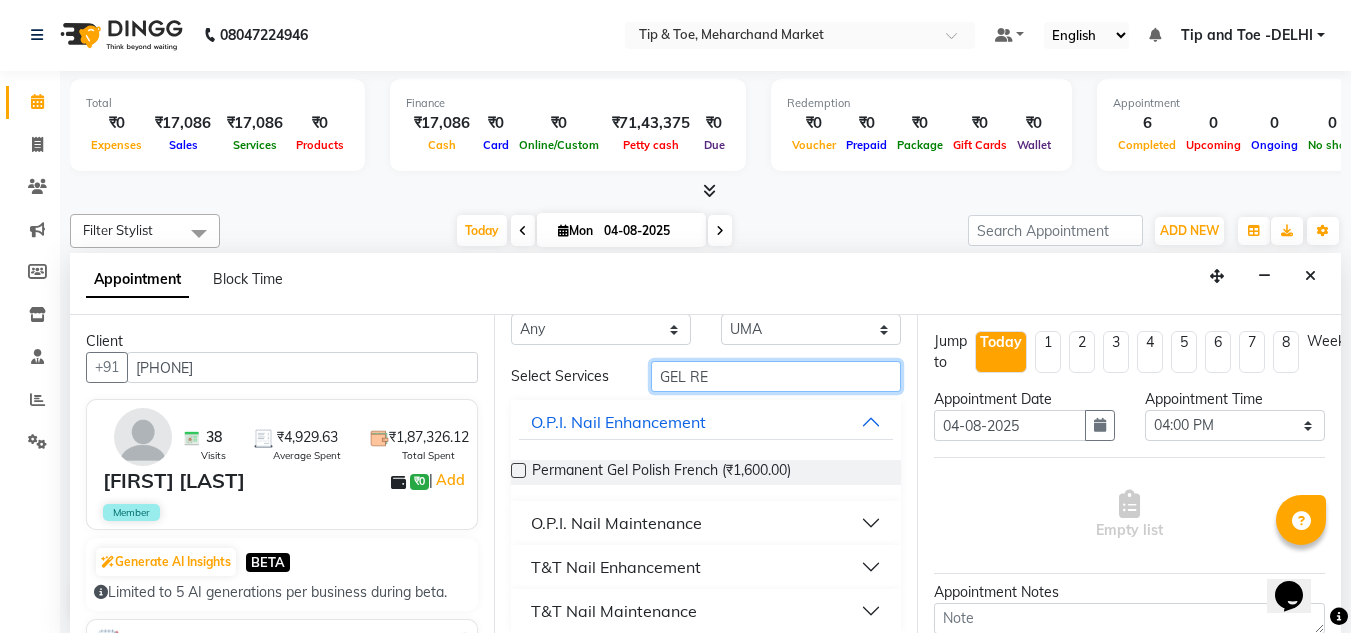 scroll, scrollTop: 54, scrollLeft: 0, axis: vertical 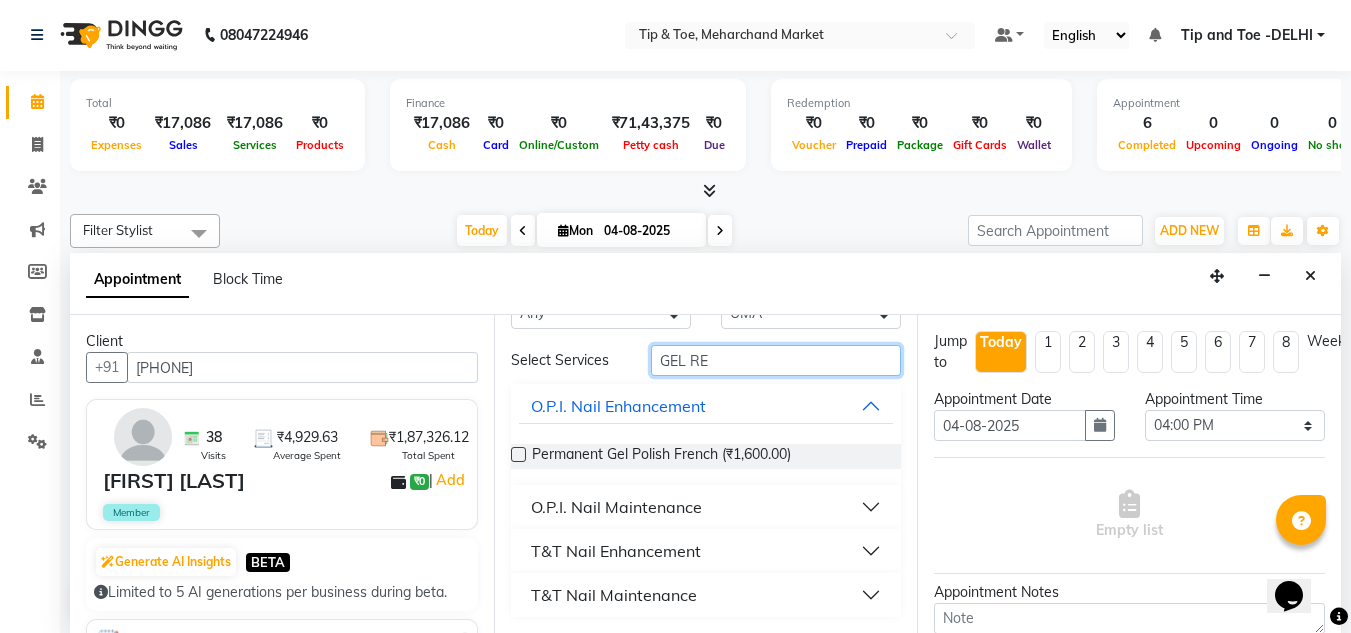 type on "GEL RE" 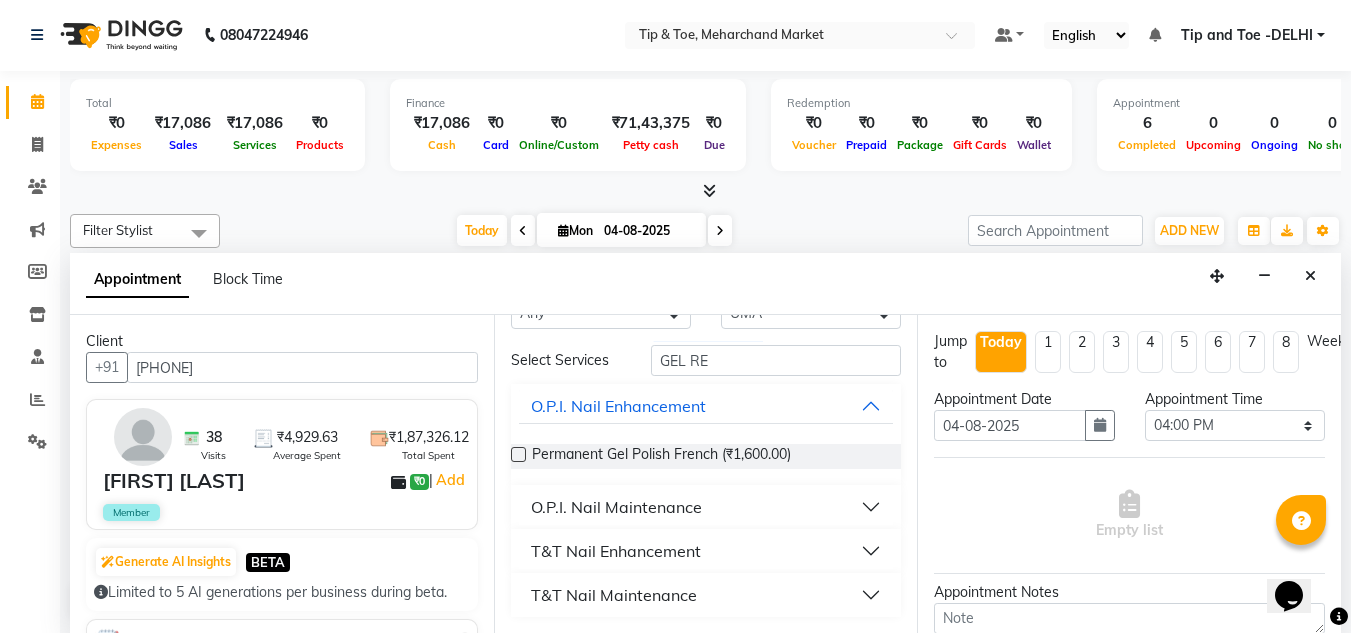 click on "O.P.I. Nail Maintenance" at bounding box center (616, 507) 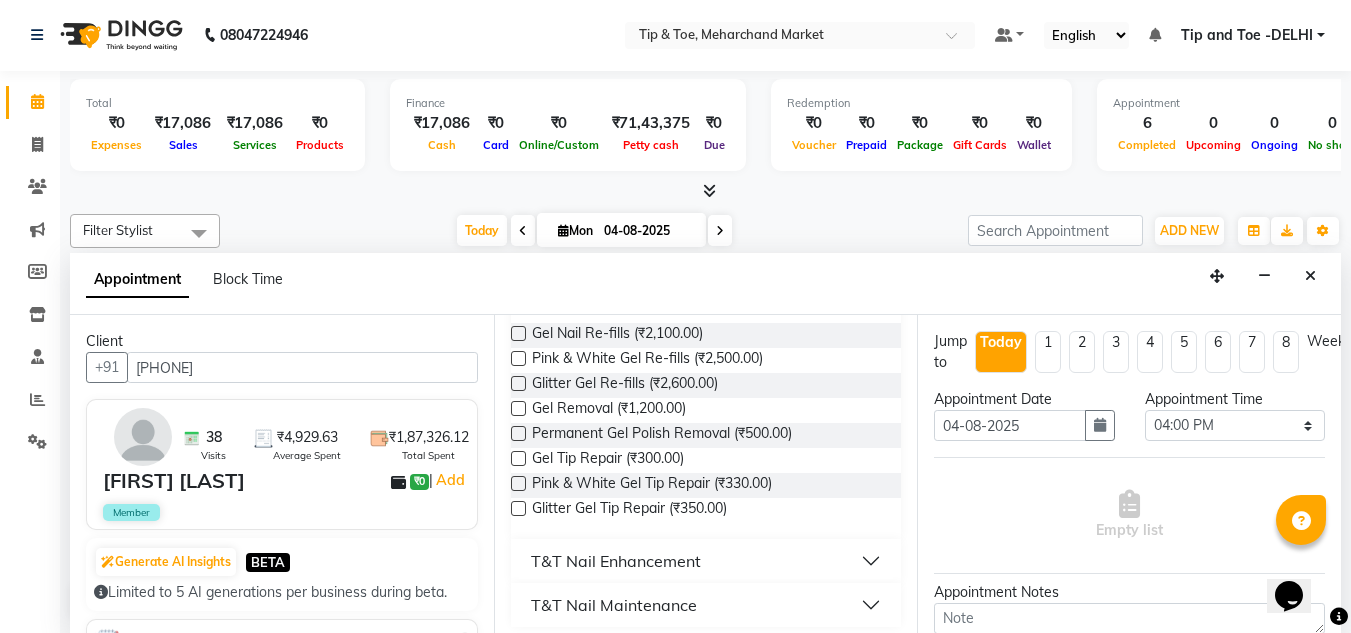 scroll, scrollTop: 286, scrollLeft: 0, axis: vertical 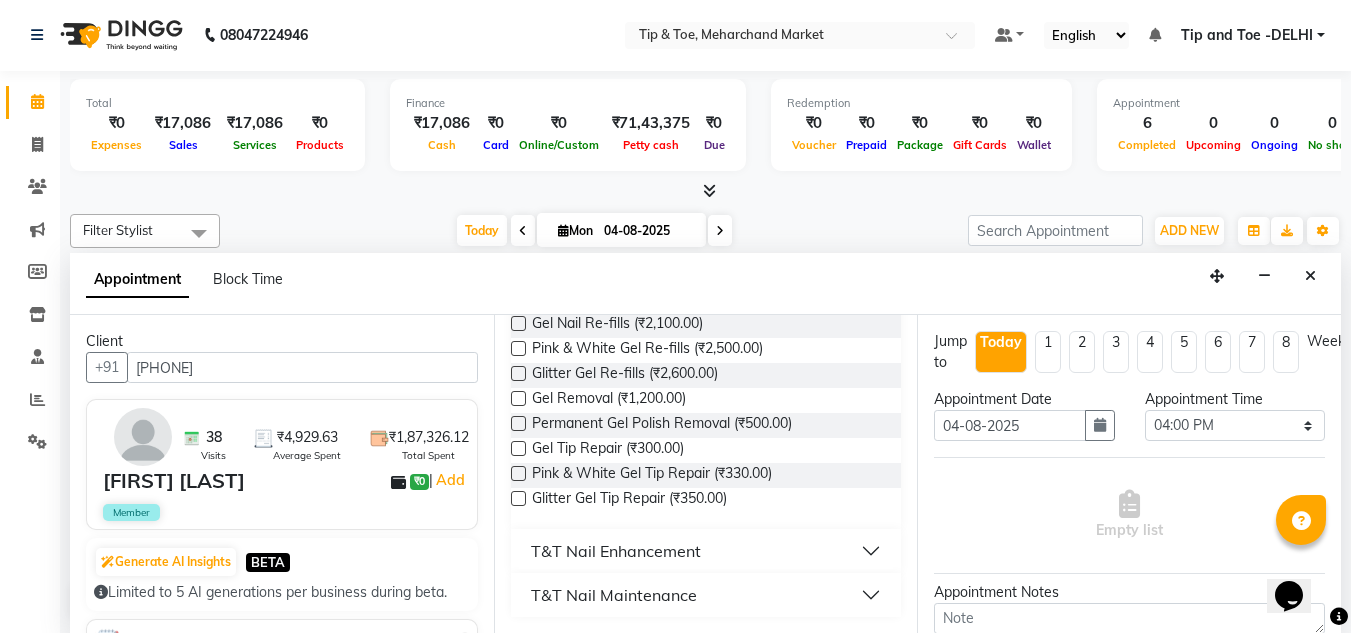 click at bounding box center [518, 323] 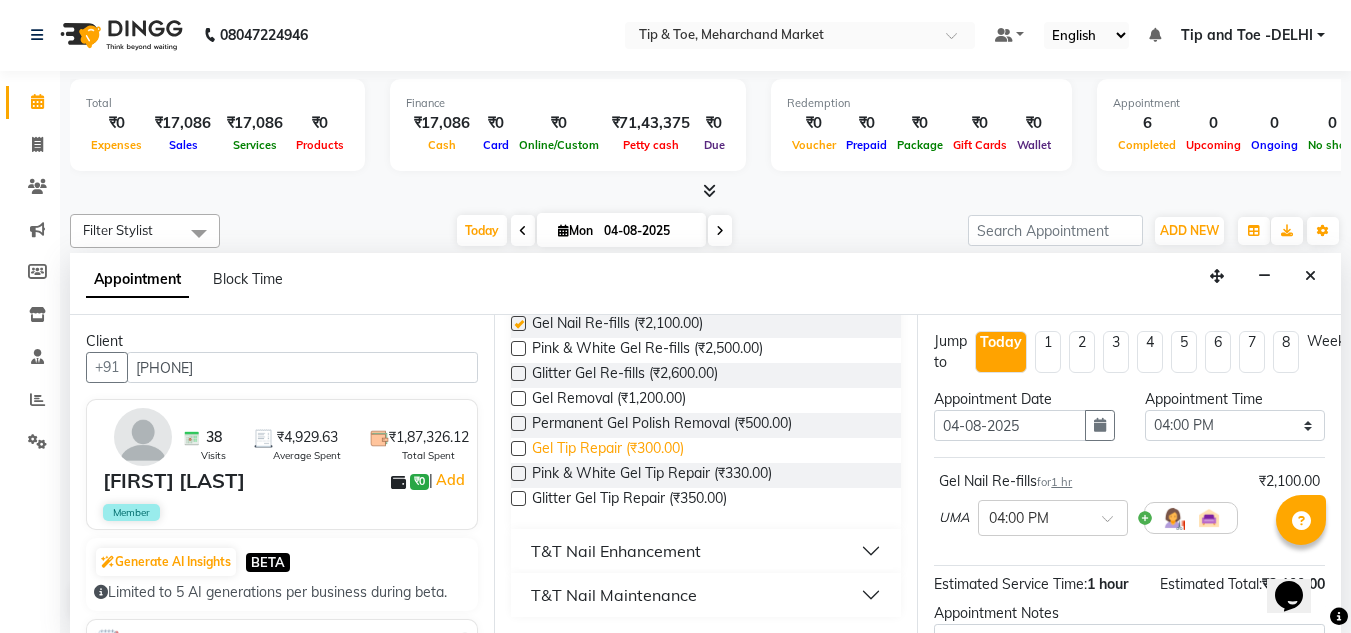 checkbox on "false" 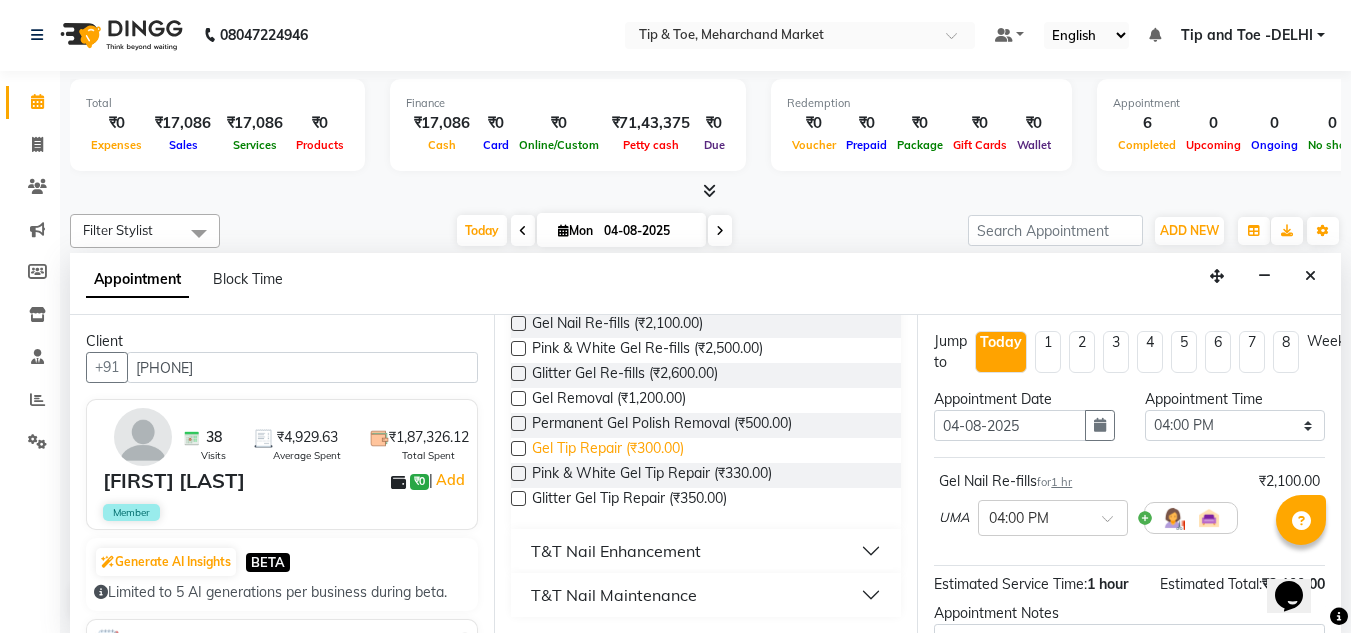 scroll, scrollTop: 0, scrollLeft: 0, axis: both 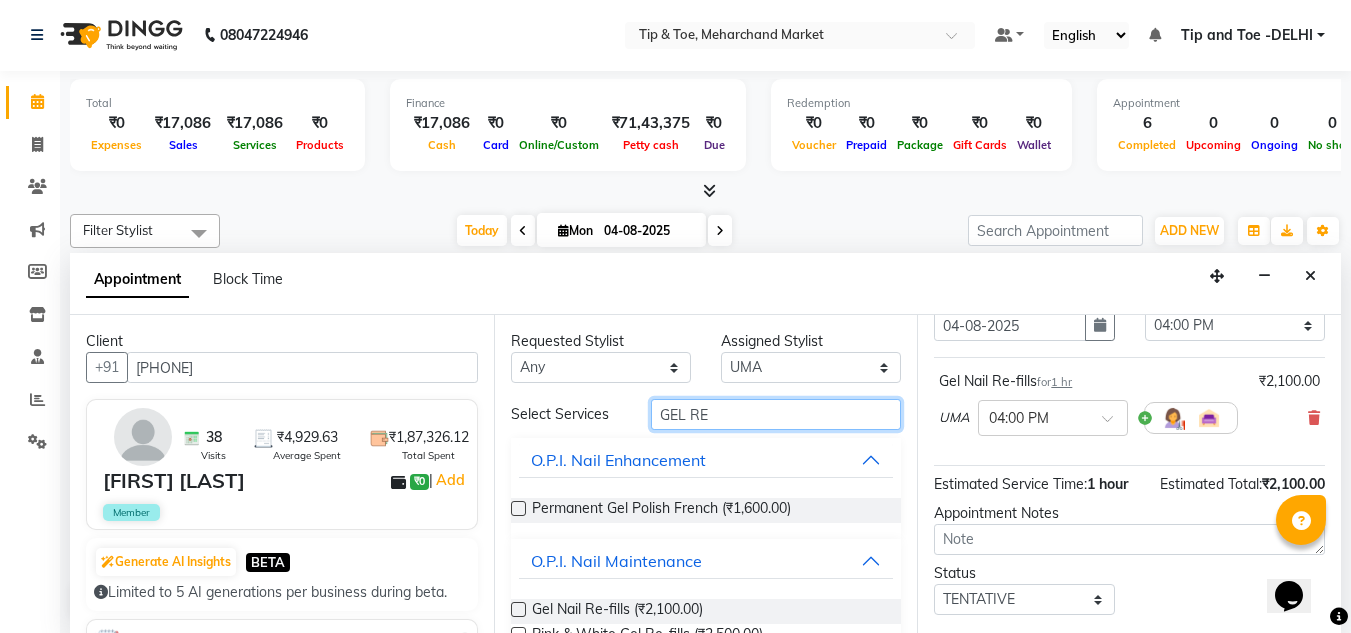 click on "GEL RE" at bounding box center [776, 414] 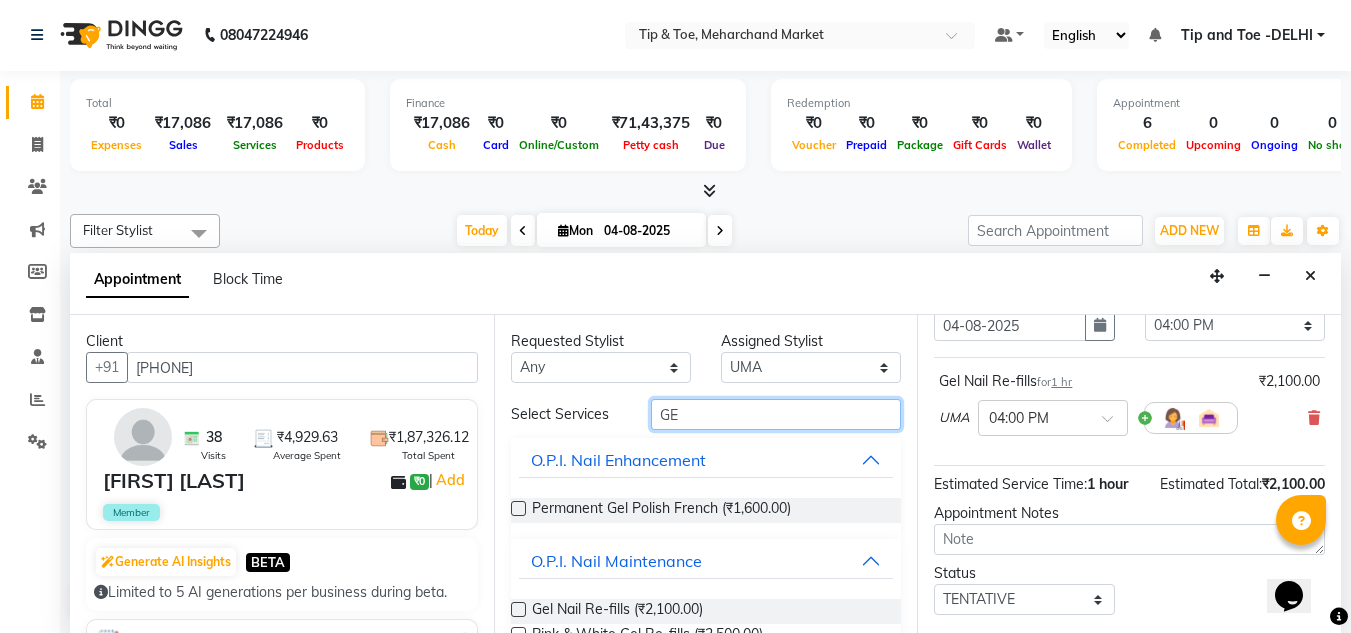 type on "G" 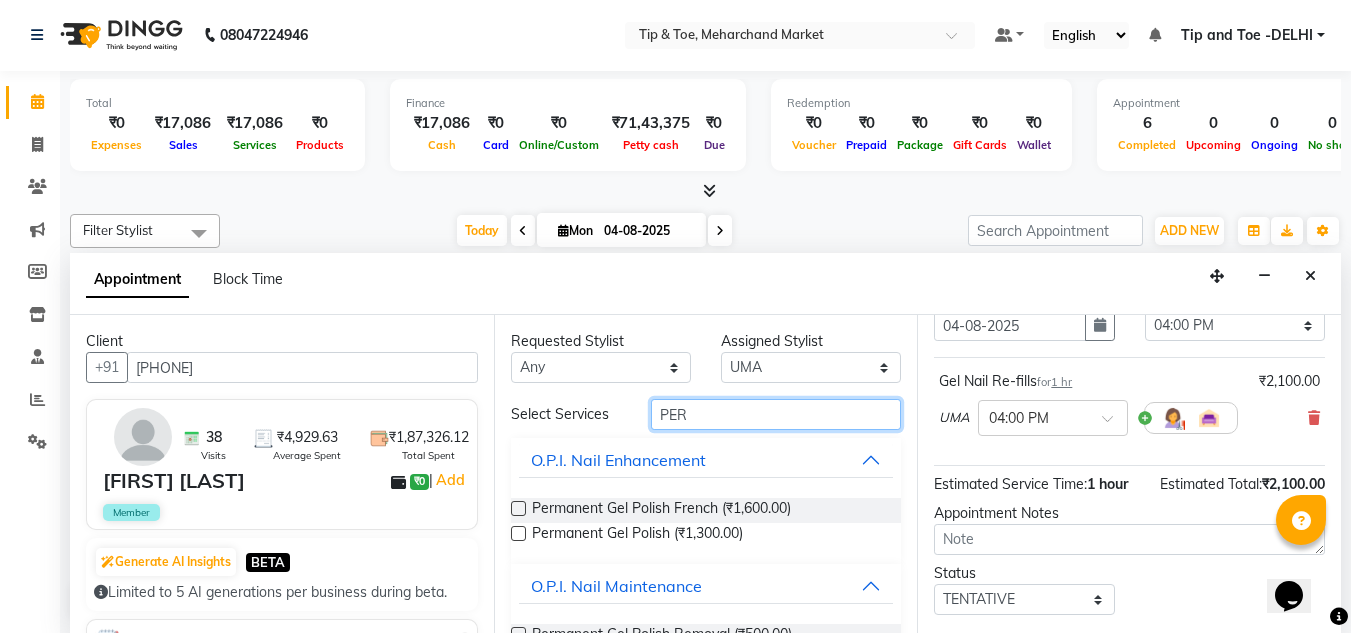 type on "PER" 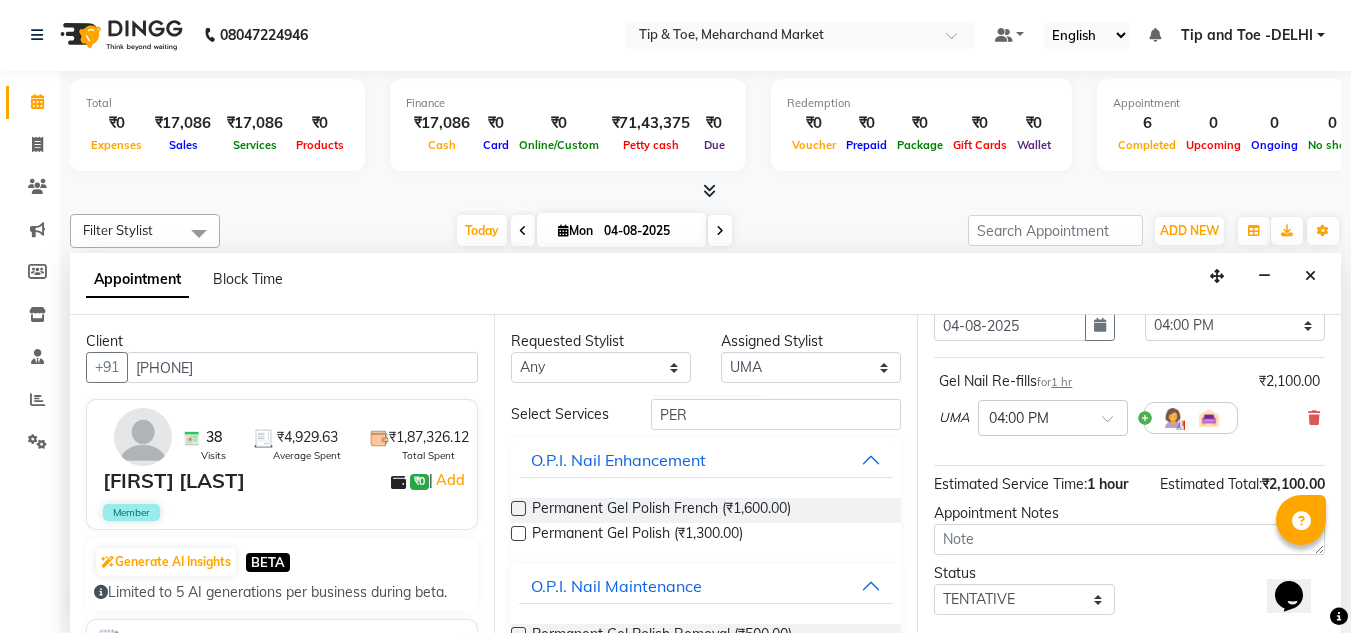 click at bounding box center [518, 533] 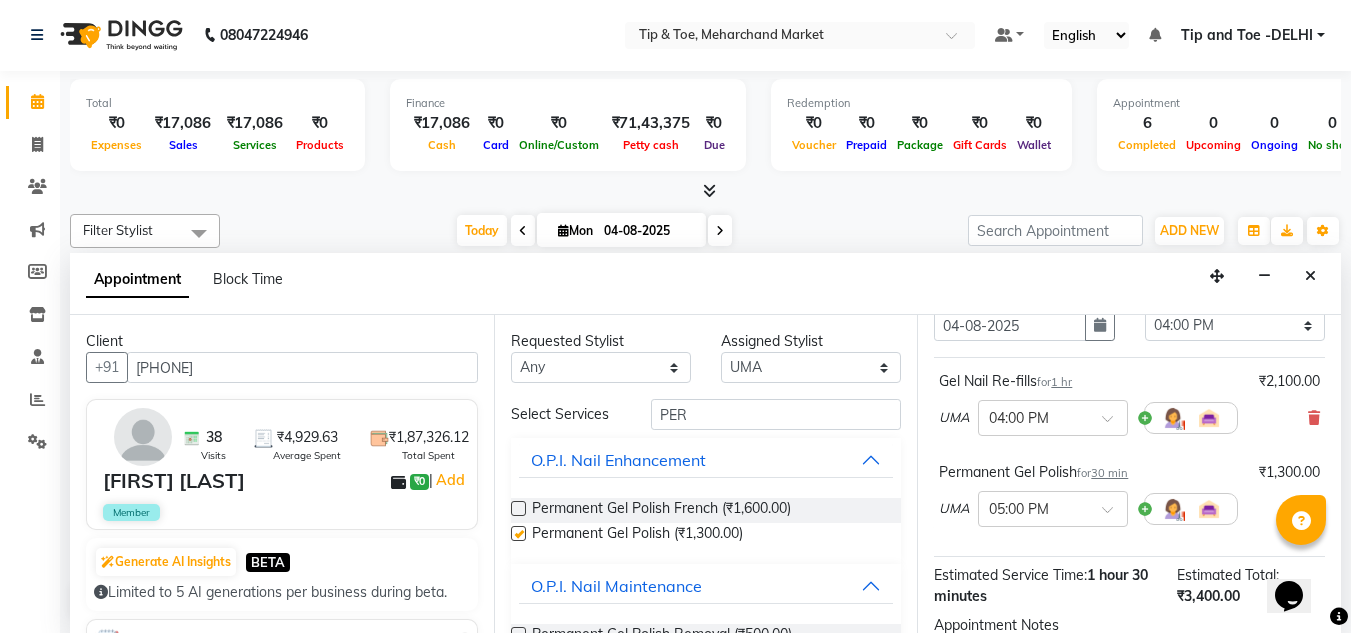checkbox on "false" 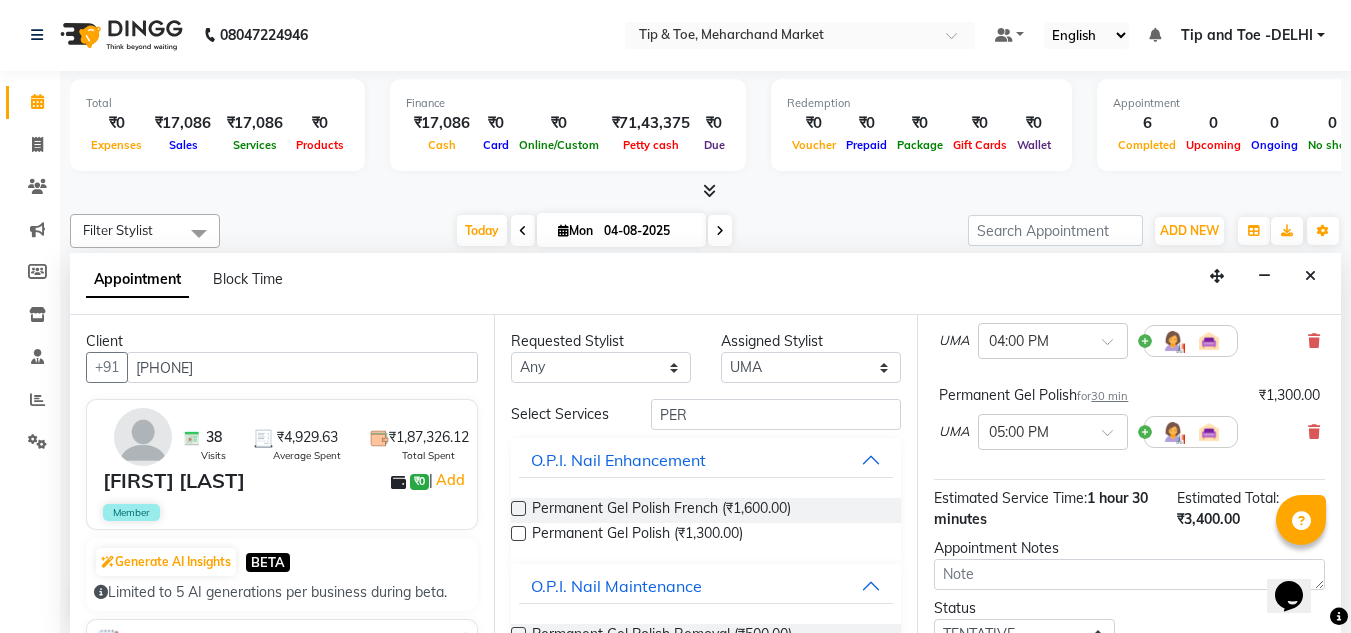 scroll, scrollTop: 335, scrollLeft: 0, axis: vertical 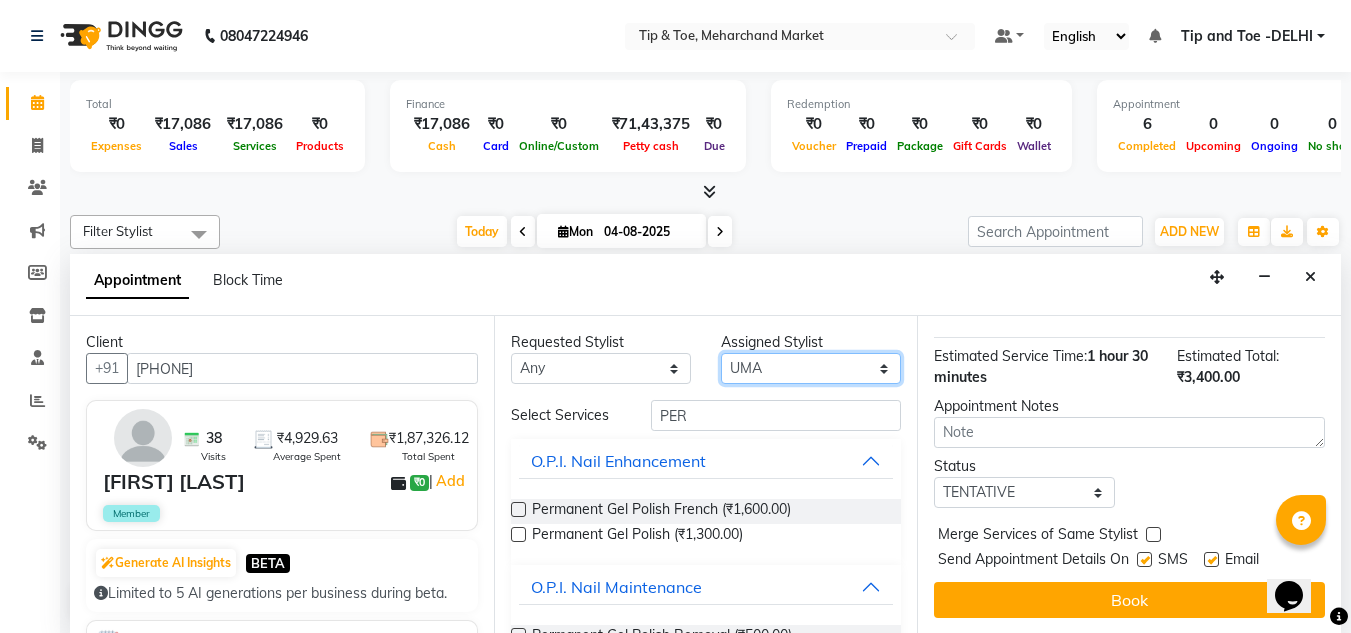 click on "Select Ashish BOWANG Gopal KULDEEP Pinki SALINA Salman UMA" at bounding box center (811, 368) 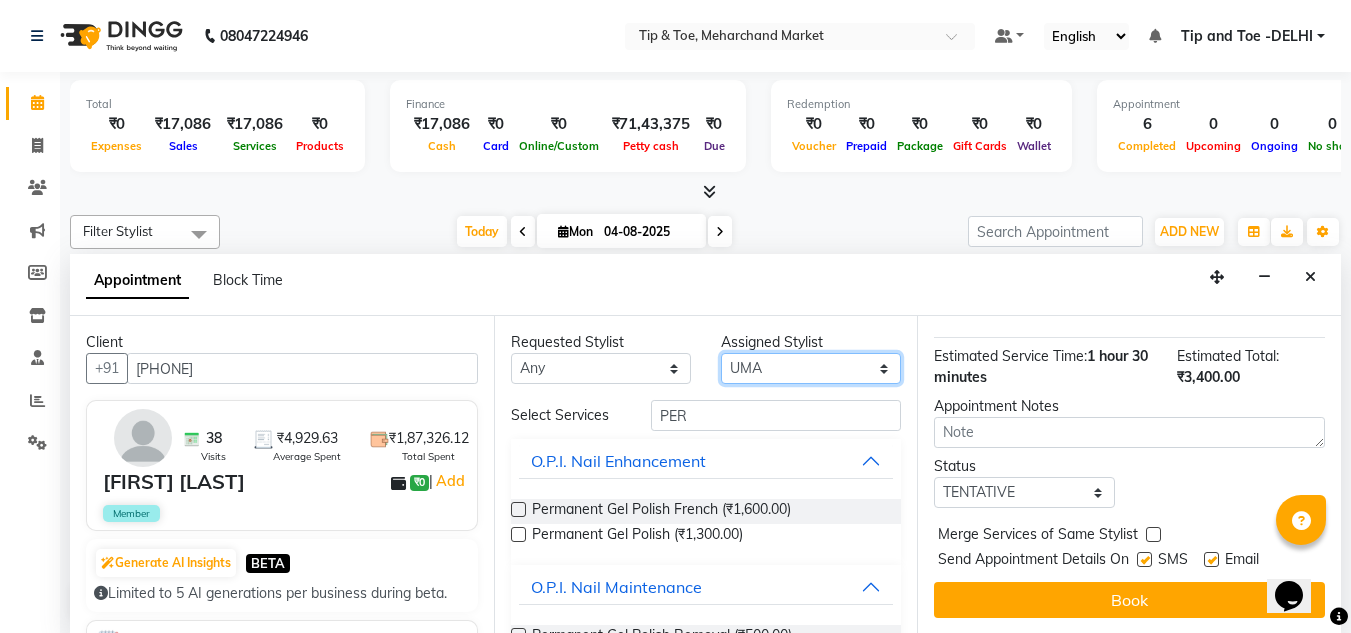 select on "41976" 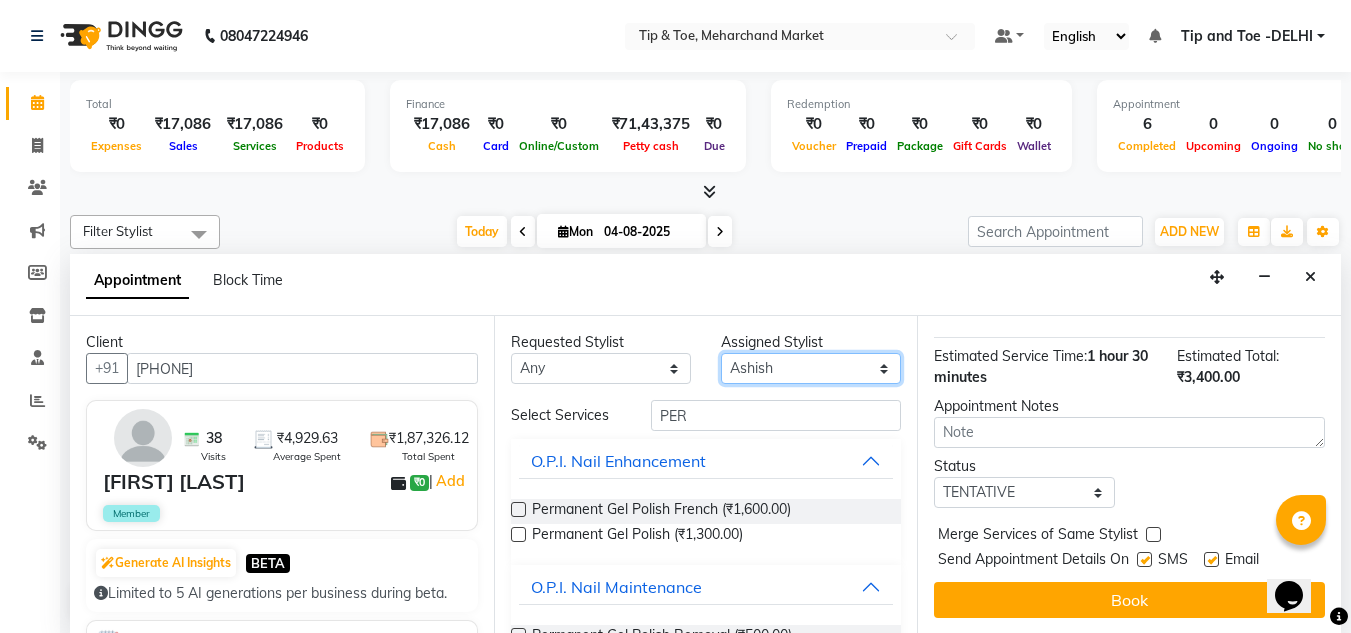 click on "Select Ashish BOWANG Gopal KULDEEP Pinki SALINA Salman UMA" at bounding box center [811, 368] 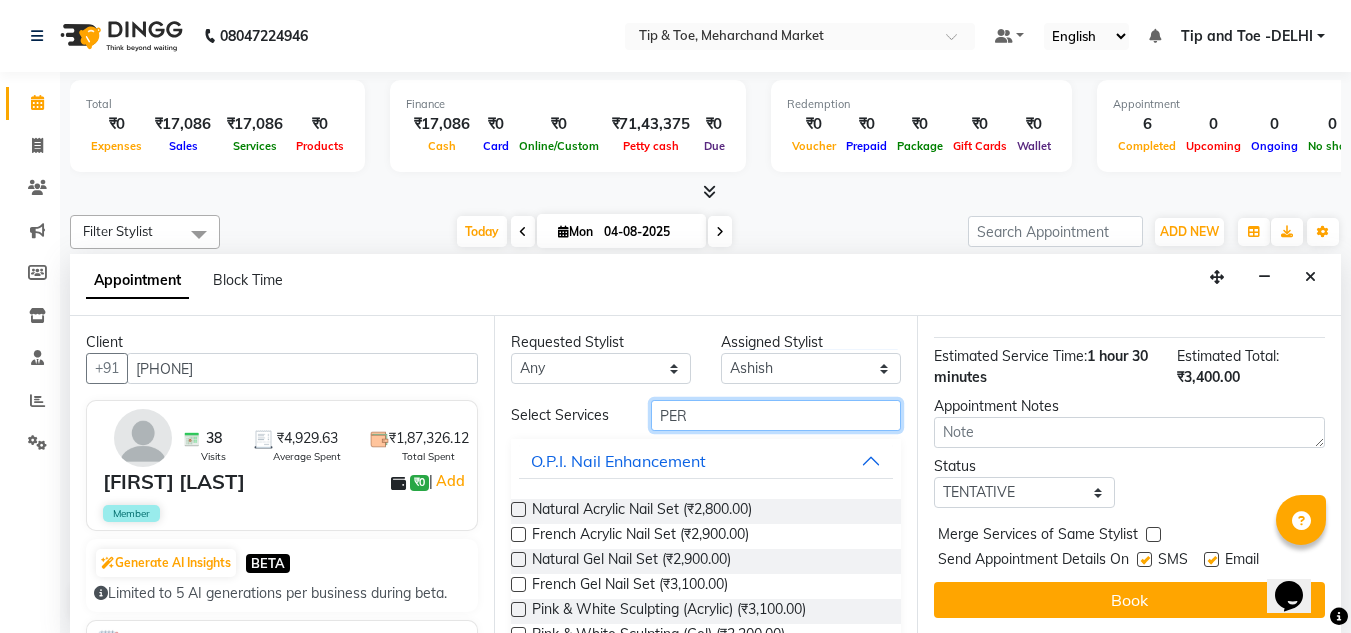 click on "PER" at bounding box center [776, 415] 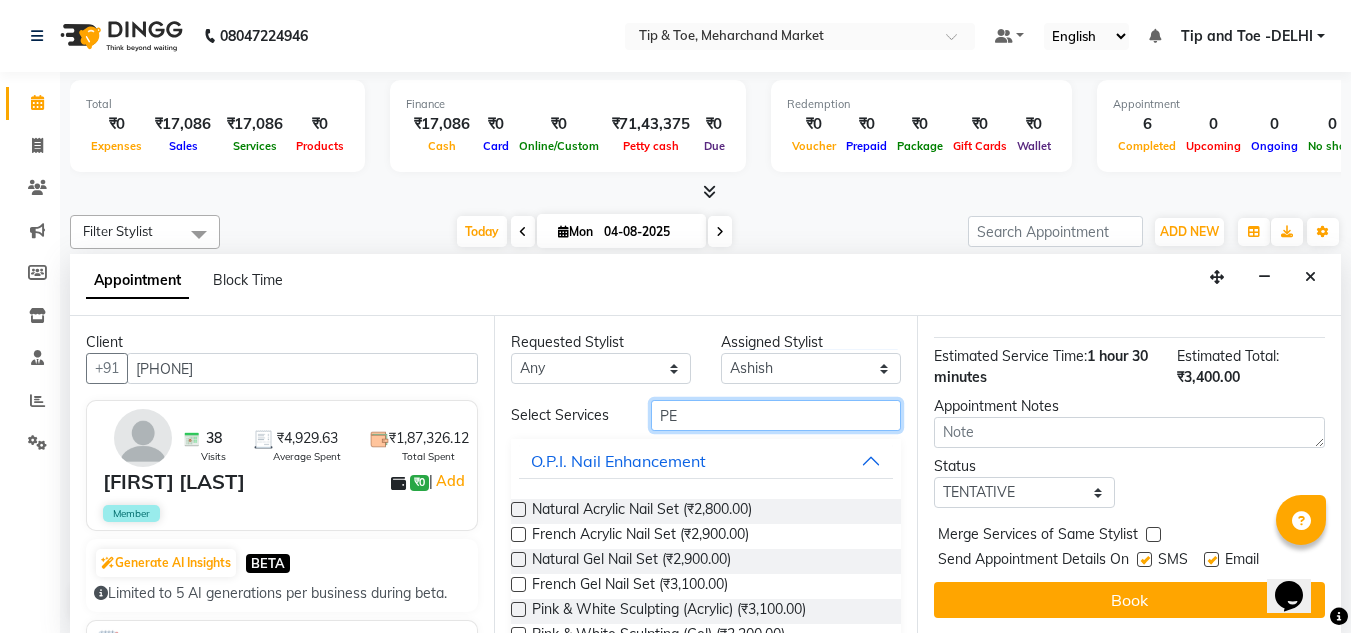 type on "P" 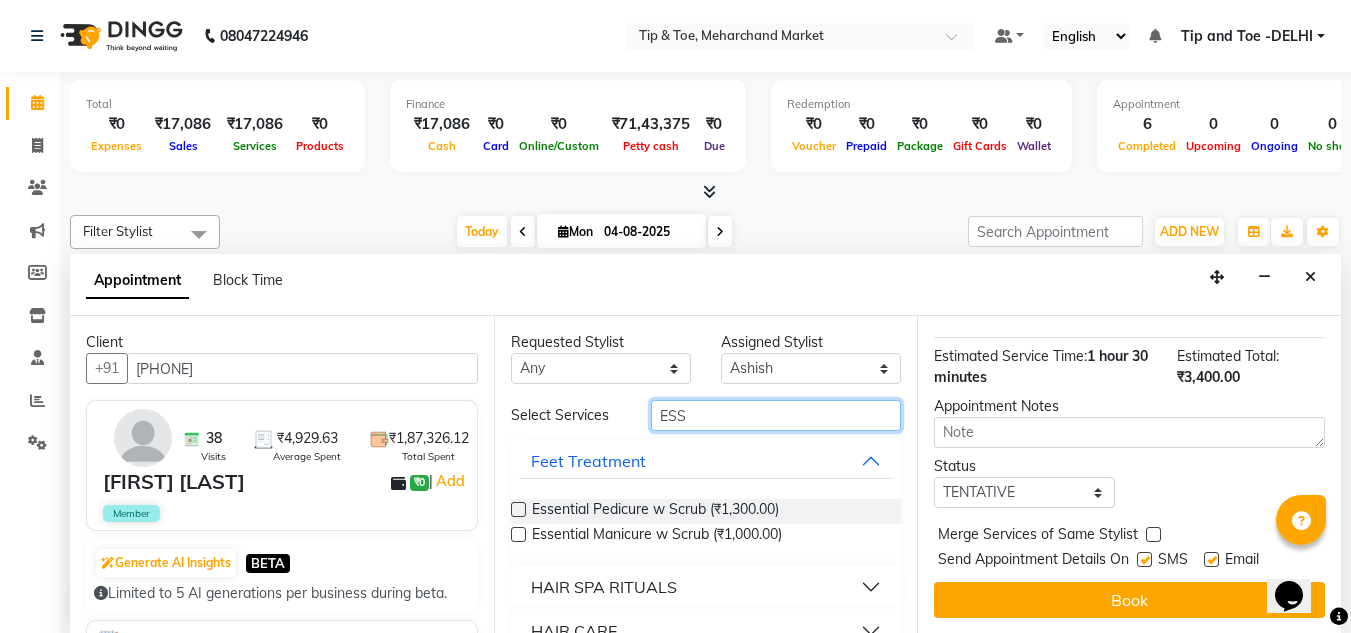 type on "ESS" 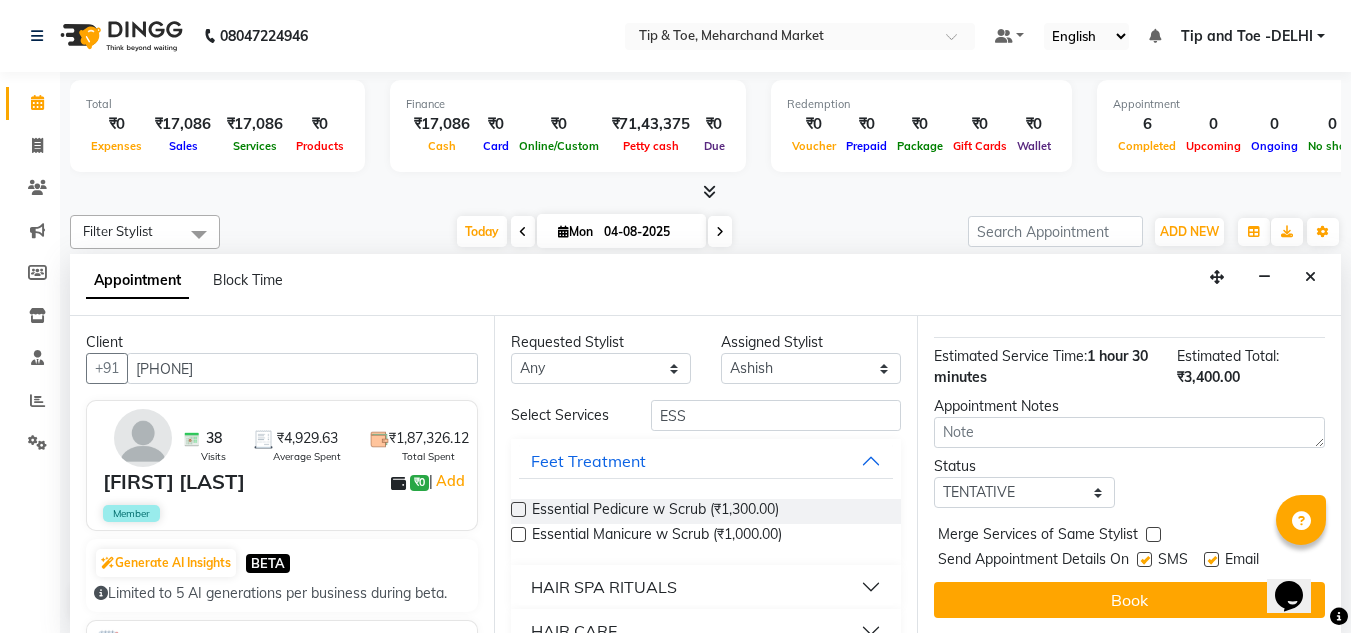 click at bounding box center [518, 509] 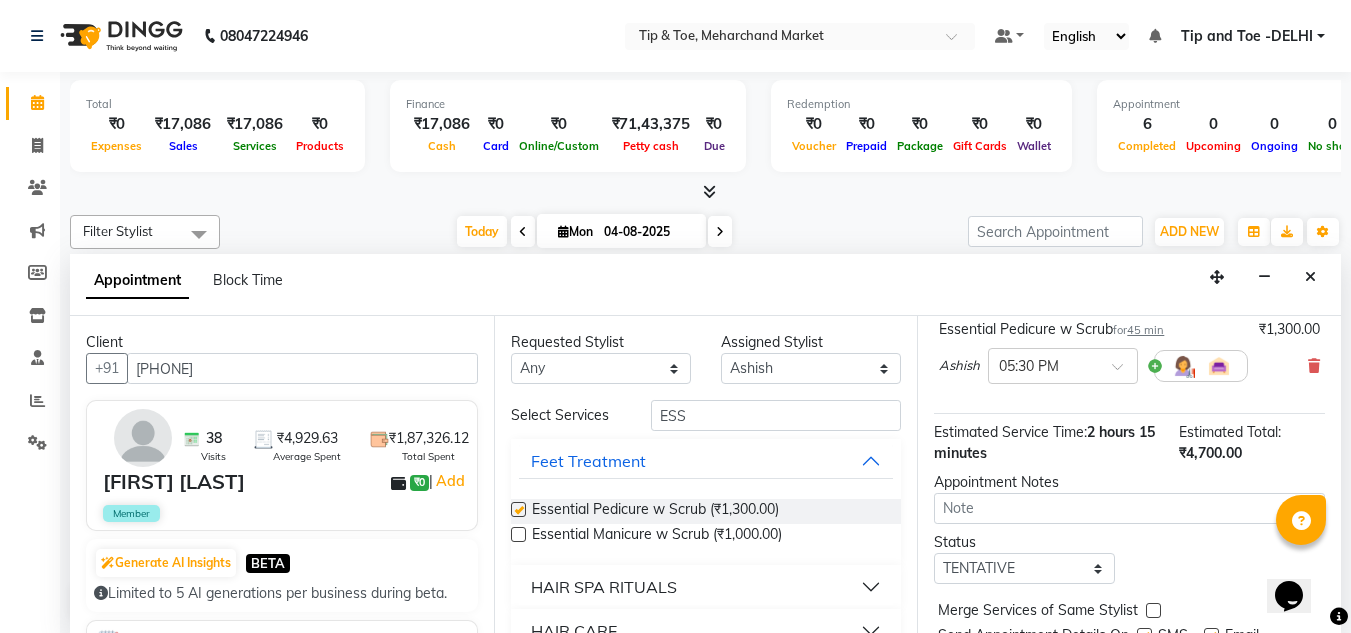 checkbox on "false" 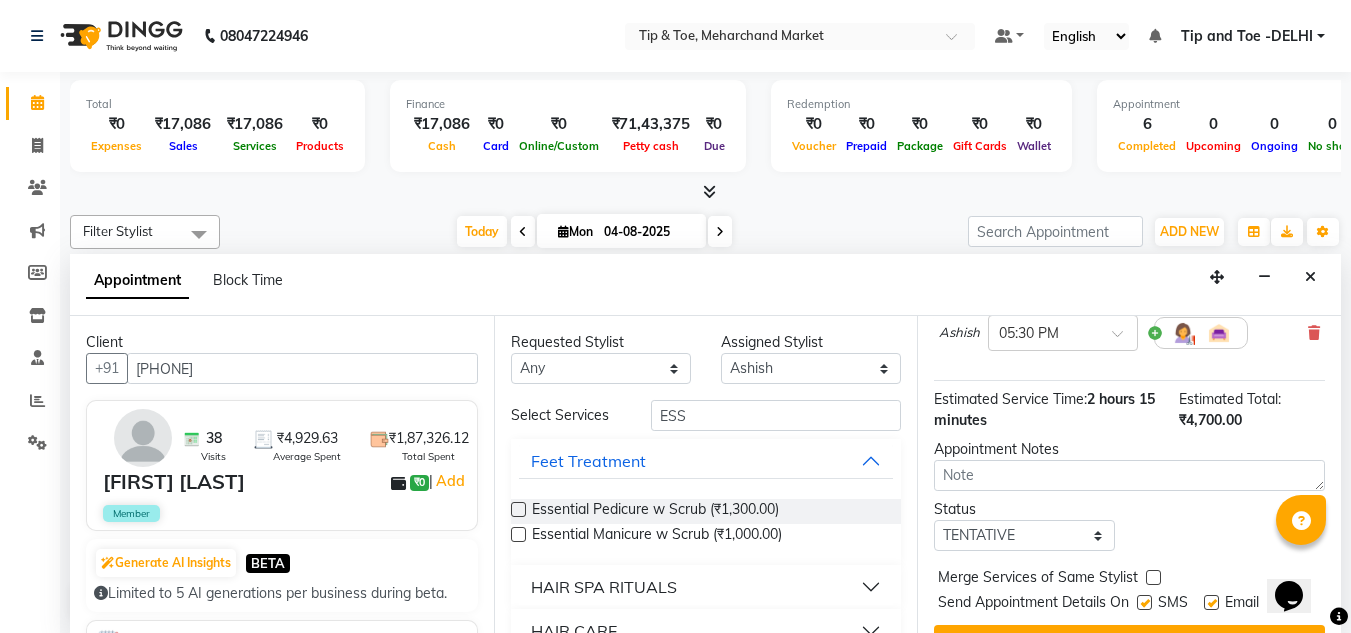 scroll, scrollTop: 426, scrollLeft: 0, axis: vertical 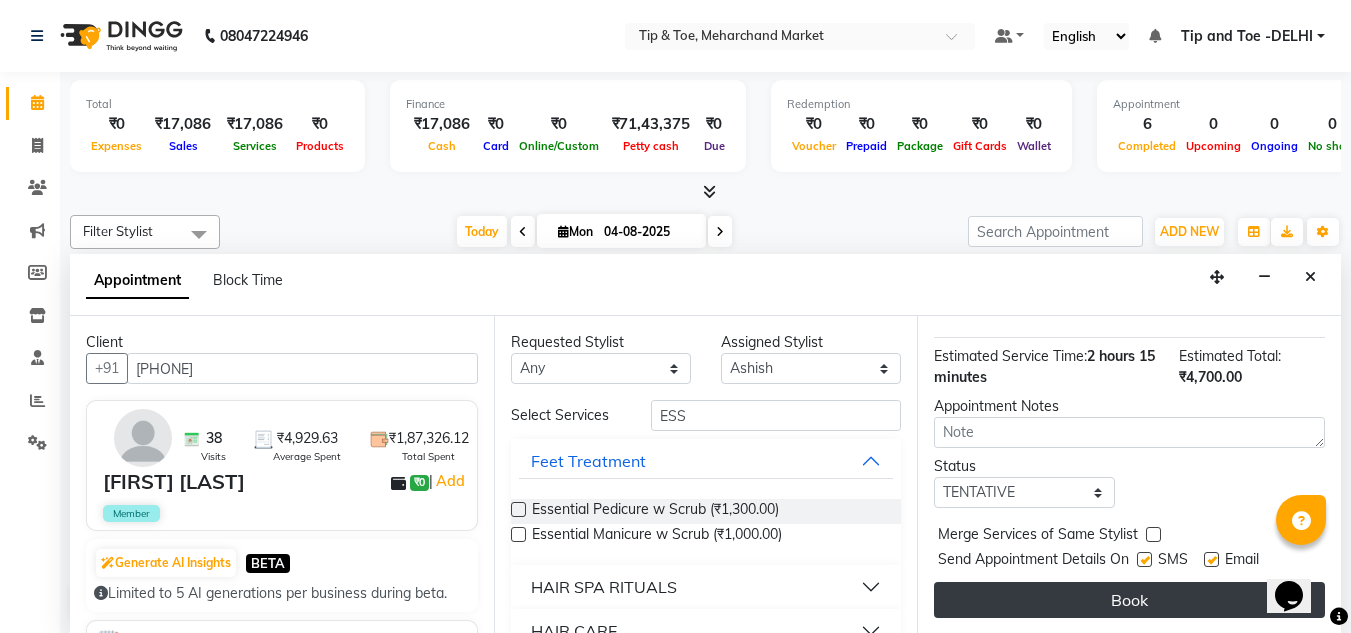 click on "Book" at bounding box center [1129, 600] 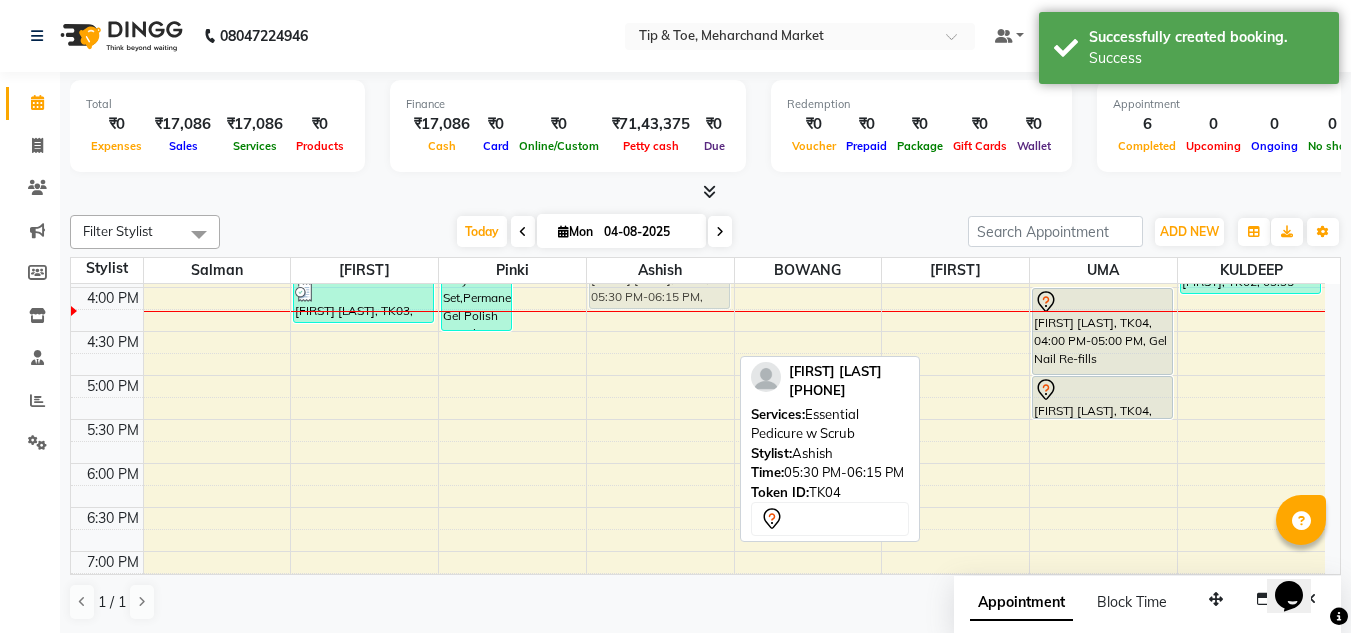 drag, startPoint x: 660, startPoint y: 461, endPoint x: 671, endPoint y: 304, distance: 157.38487 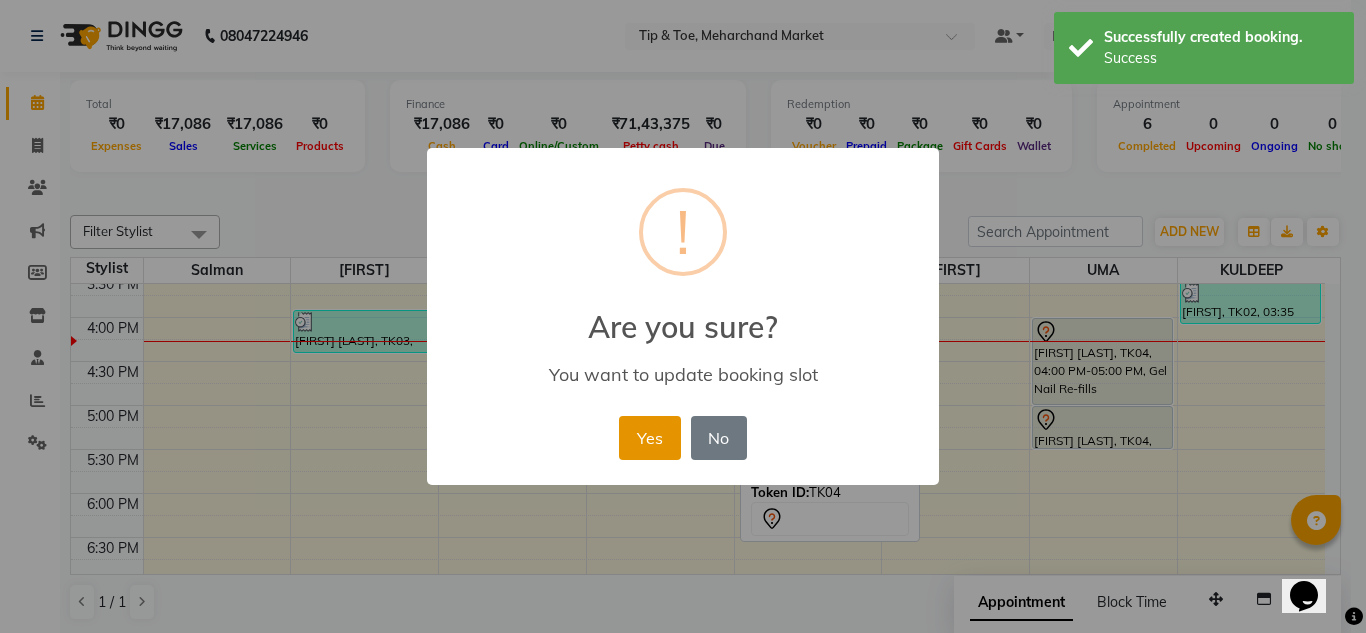 click on "Yes" at bounding box center (649, 438) 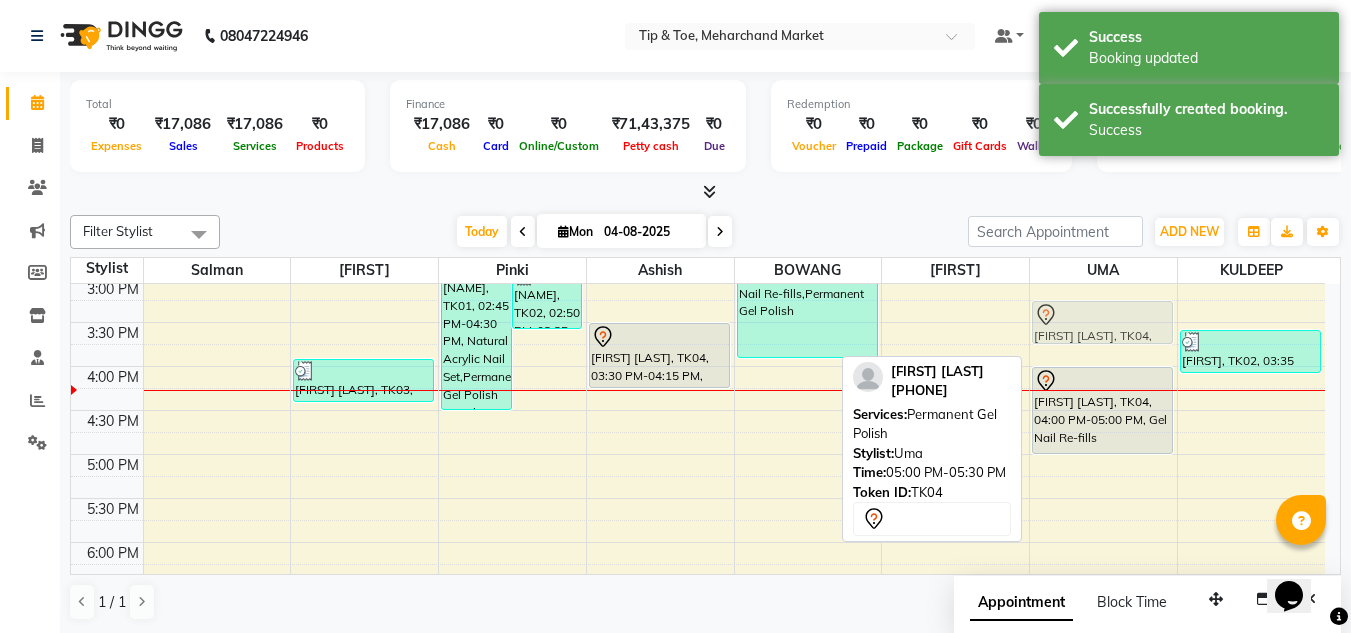 drag, startPoint x: 1079, startPoint y: 431, endPoint x: 1076, endPoint y: 295, distance: 136.03308 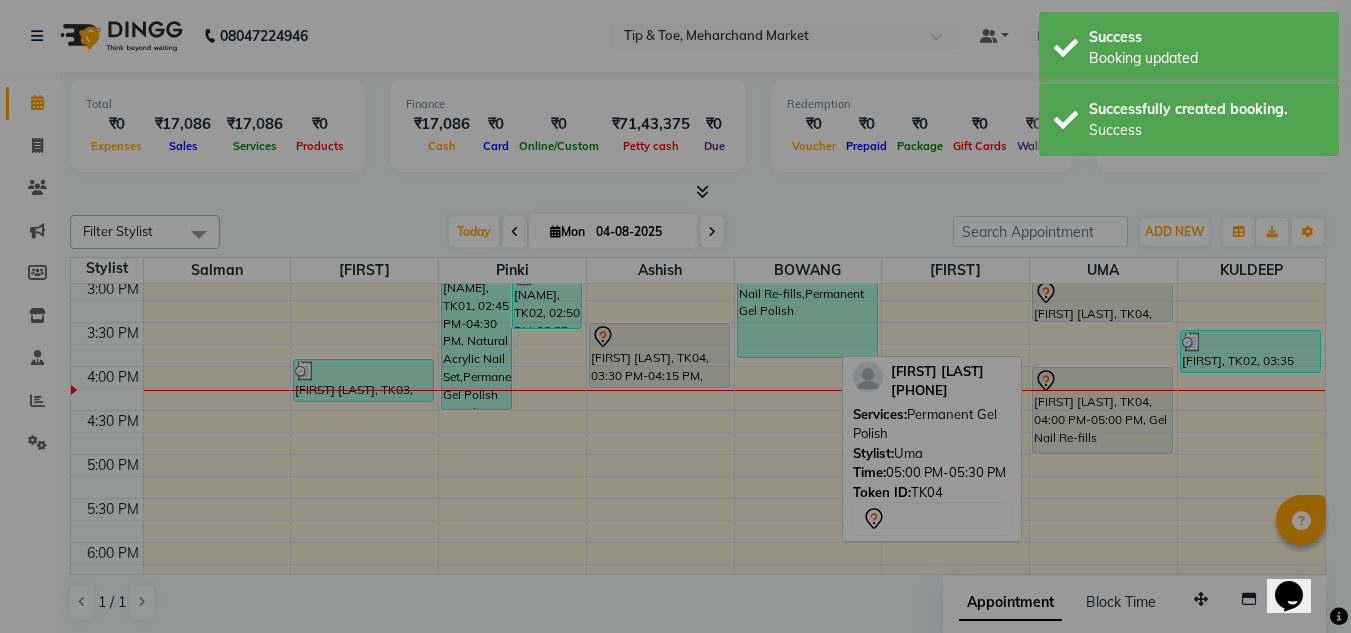 scroll, scrollTop: 617, scrollLeft: 0, axis: vertical 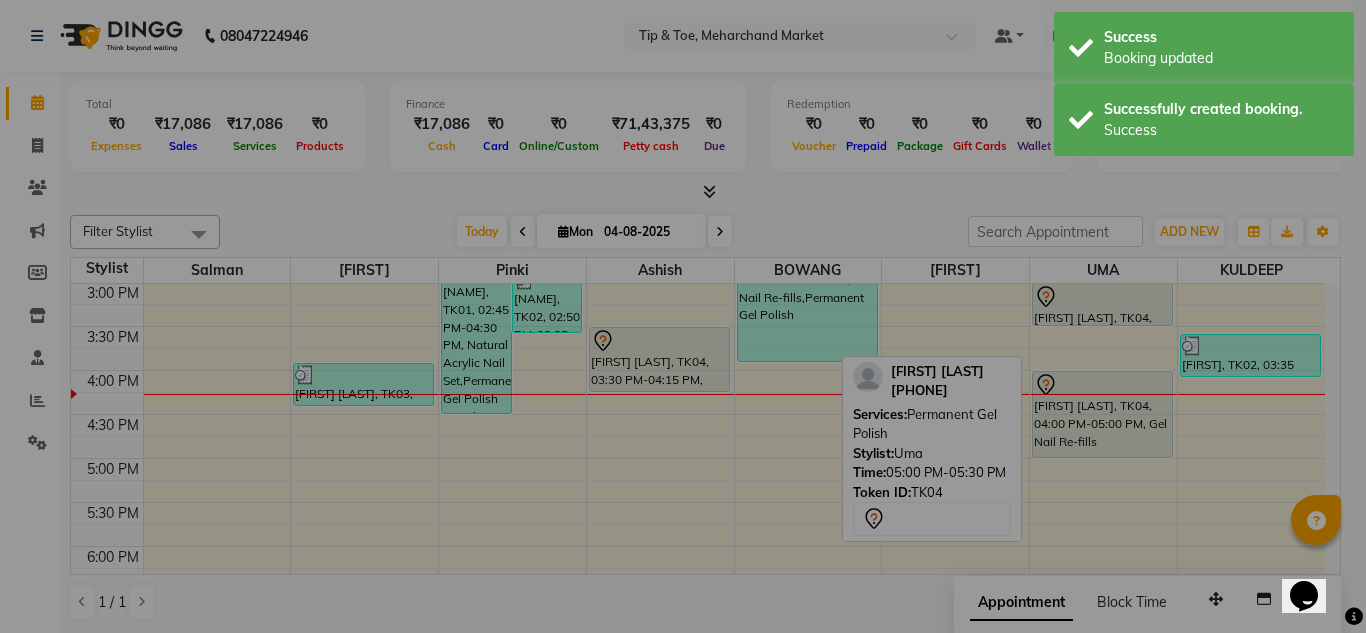 drag, startPoint x: 1076, startPoint y: 334, endPoint x: 1078, endPoint y: 348, distance: 14.142136 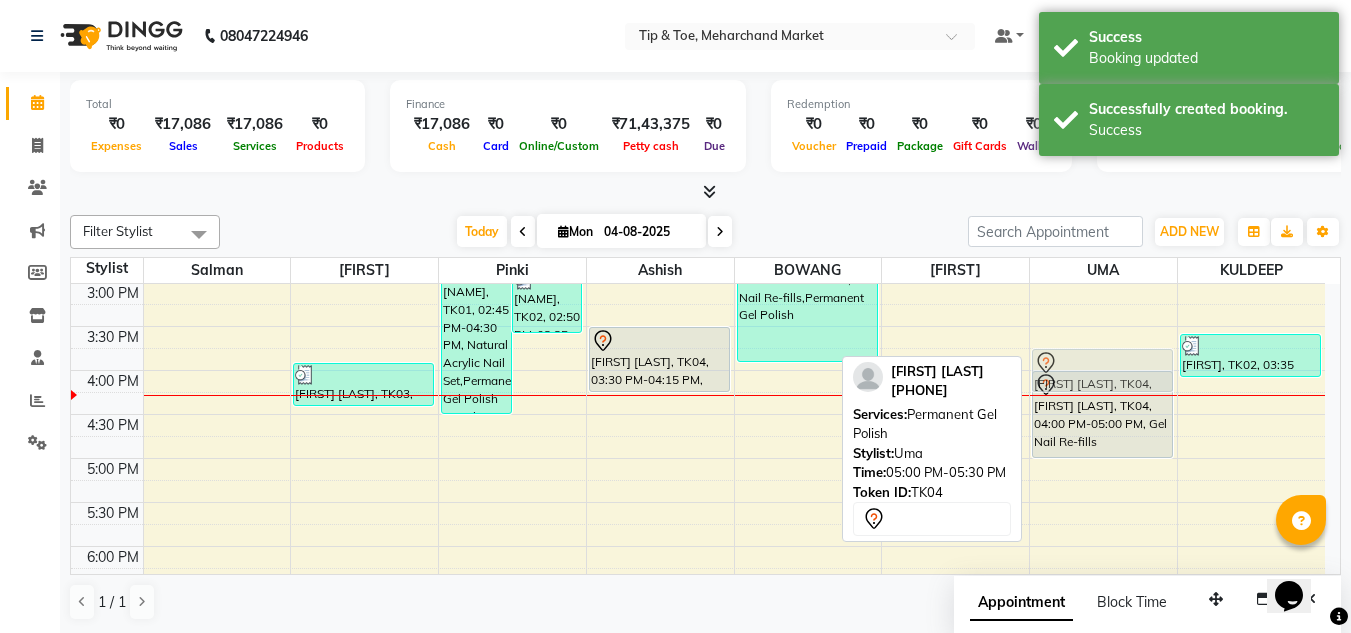 drag, startPoint x: 1084, startPoint y: 480, endPoint x: 1081, endPoint y: 369, distance: 111.040535 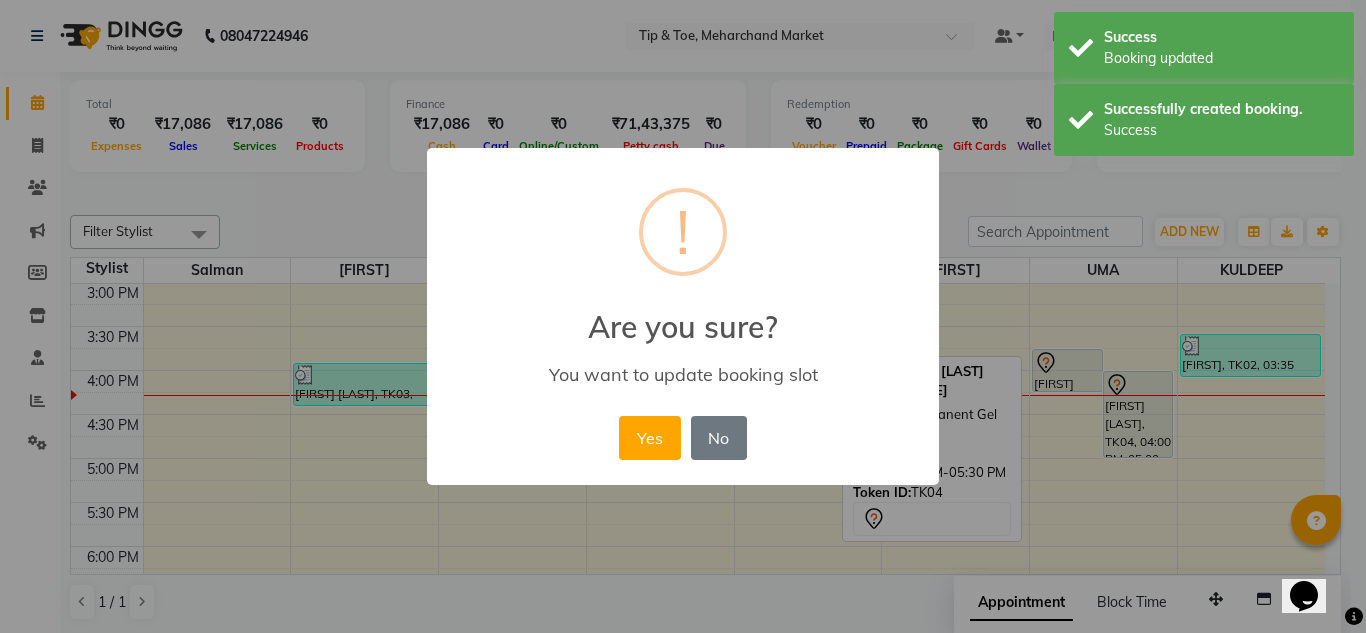 drag, startPoint x: 636, startPoint y: 444, endPoint x: 626, endPoint y: 454, distance: 14.142136 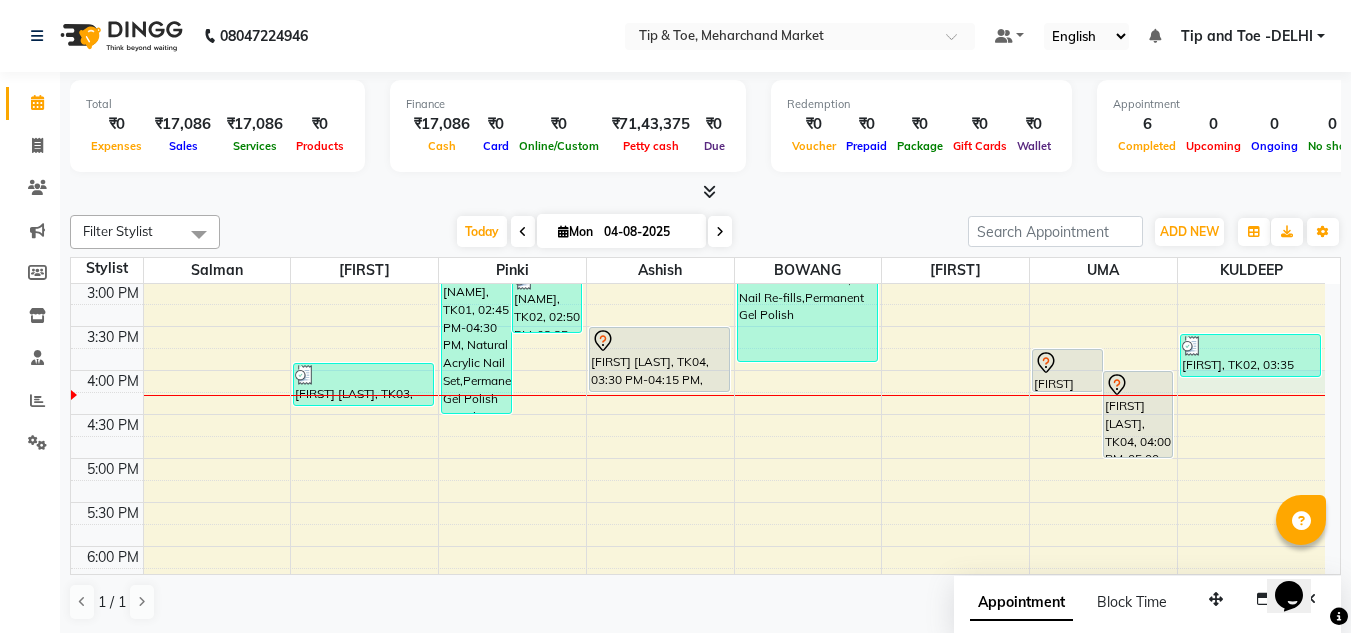 click on "8:00 AM 8:30 AM 9:00 AM 9:30 AM 10:00 AM 10:30 AM 11:00 AM 11:30 AM 12:00 PM 12:30 PM 1:00 PM 1:30 PM 2:00 PM 2:30 PM 3:00 PM 3:30 PM 4:00 PM 4:30 PM 5:00 PM 5:30 PM 6:00 PM 6:30 PM 7:00 PM 7:30 PM 8:00 PM 8:30 PM     KHUSHI SUD, TK03, 03:55 PM-04:25 PM, Permanent Gel Polish     KYRA, TK01, 02:45 PM-04:30 PM, Natural Acrylic Nail Set,Permanent Gel Polish French     PRADHI, TK02, 02:50 PM-03:35 PM, Chrome/Metallic Nails             RANJITA BAJAJ, TK04, 03:30 PM-04:15 PM, Essential Pedicure w Scrub     KHUSHI SUD, TK03, 02:25 PM-03:55 PM, Gel Nail Re-fills,Permanent Gel Polish             RANJITA BAJAJ, TK04, 03:45 PM-04:15 PM, Permanent Gel Polish             RANJITA BAJAJ, TK04, 04:00 PM-05:00 PM, Gel Nail Re-fills     KYRA, TK01, 01:00 PM-02:45 PM, Natural Acrylic Nail Set,Permanent Gel Polish French     PRADHI, TK02, 03:35 PM-04:05 PM, Nail Cut File & Polish" at bounding box center [698, 238] 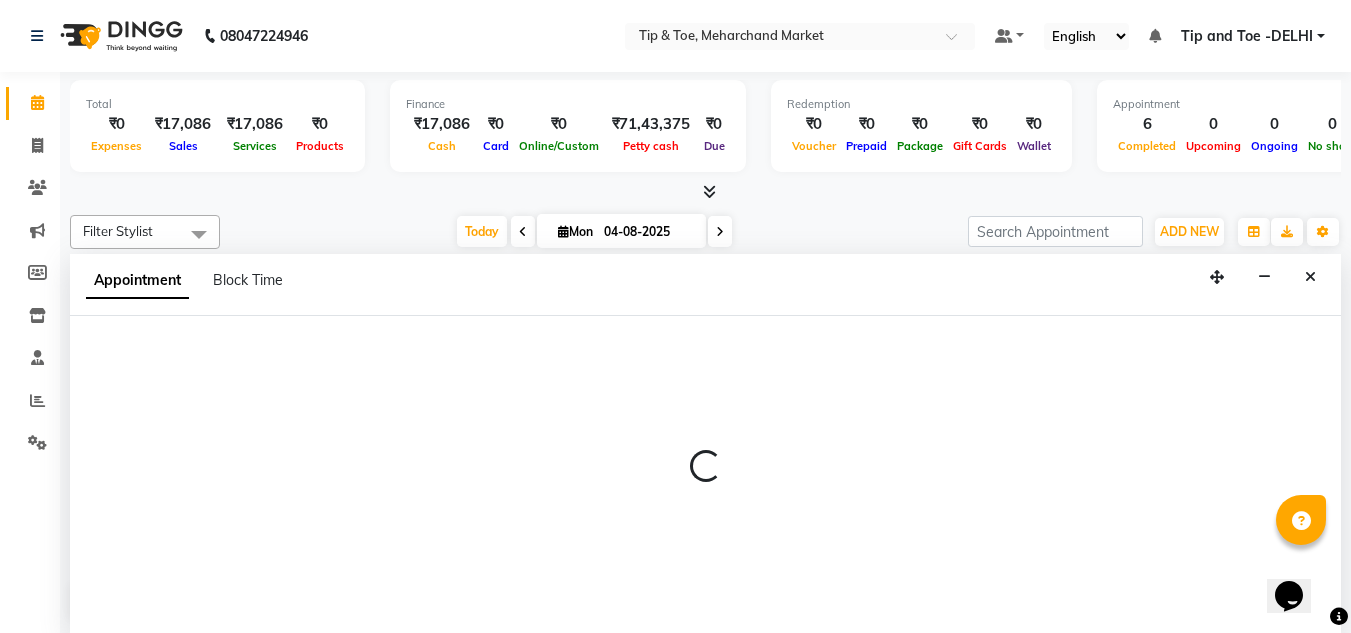 scroll, scrollTop: 1, scrollLeft: 0, axis: vertical 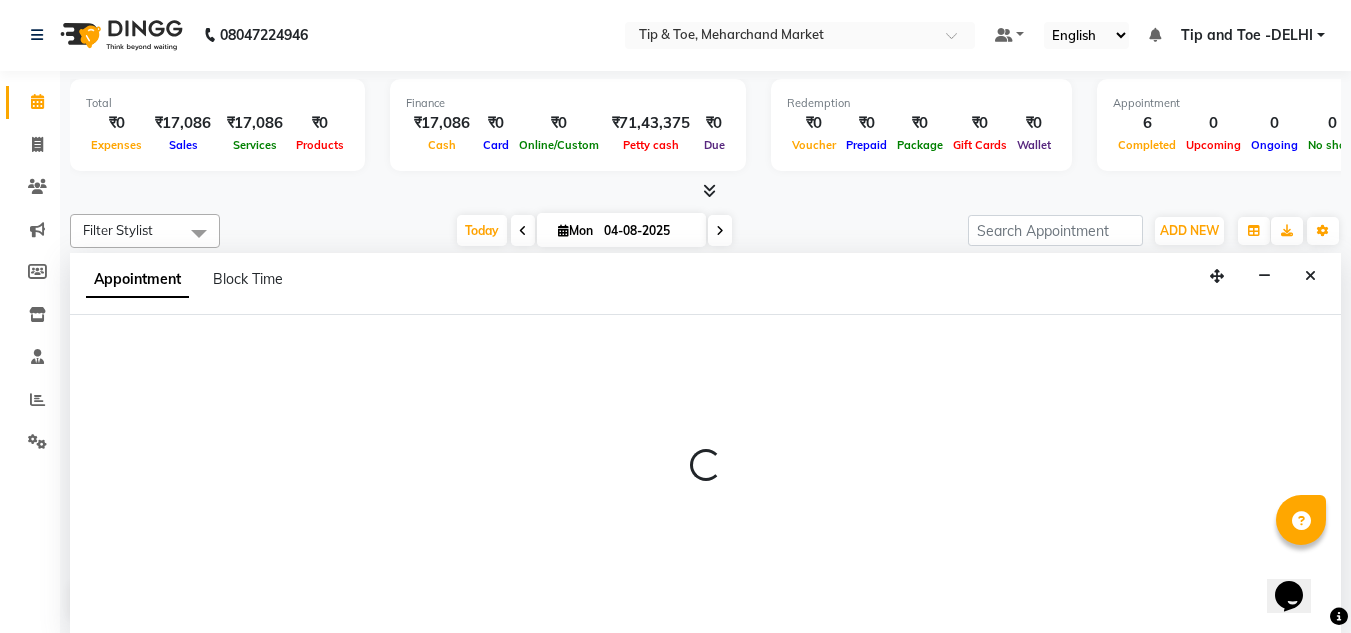 select on "75418" 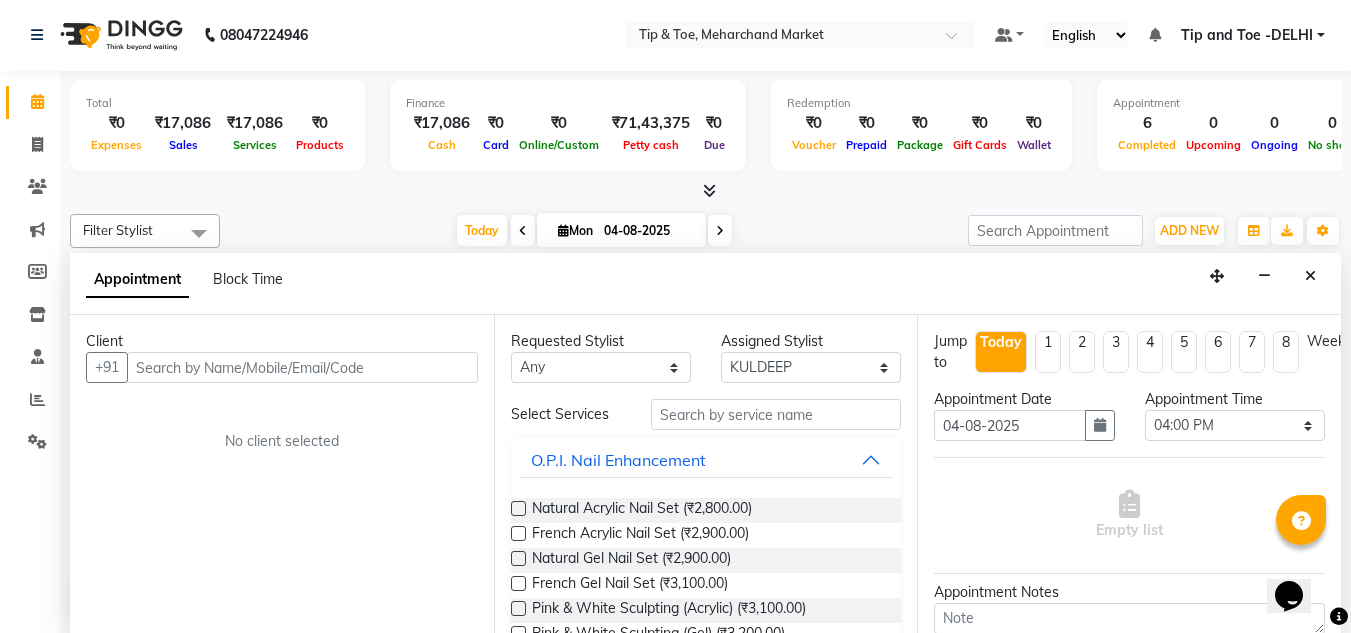 click at bounding box center (302, 367) 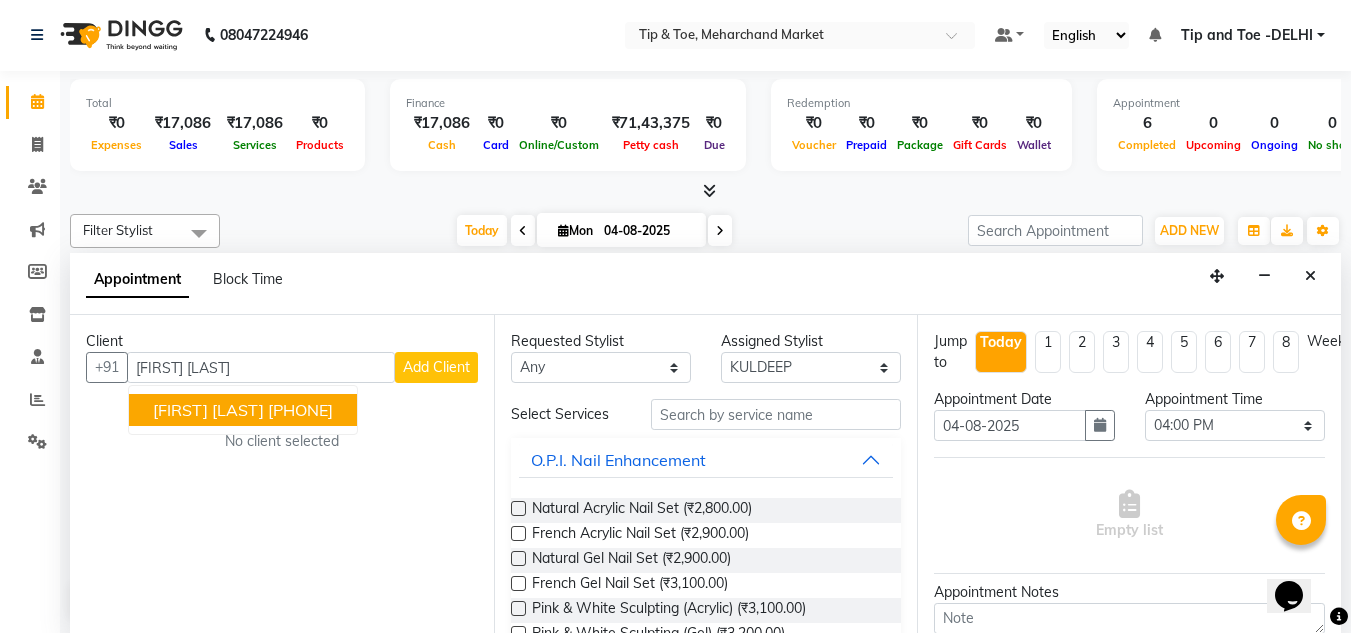 click on "BHAVIKA KOCHAR" at bounding box center [208, 410] 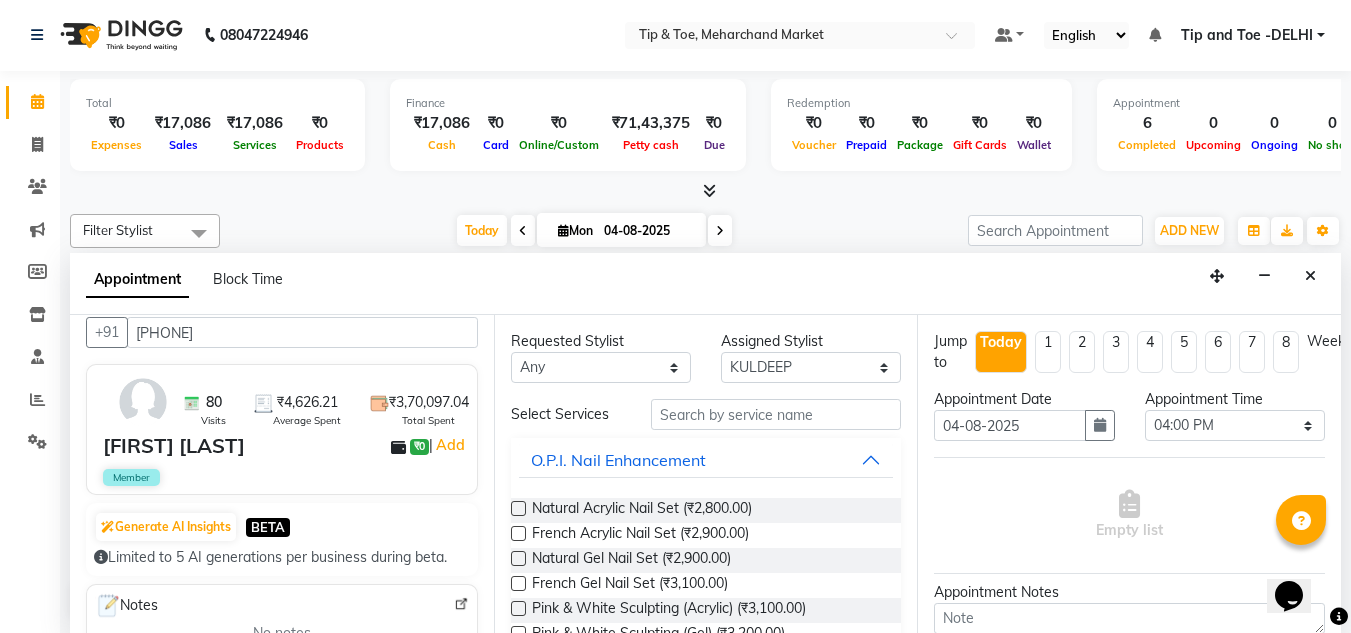scroll, scrollTop: 0, scrollLeft: 0, axis: both 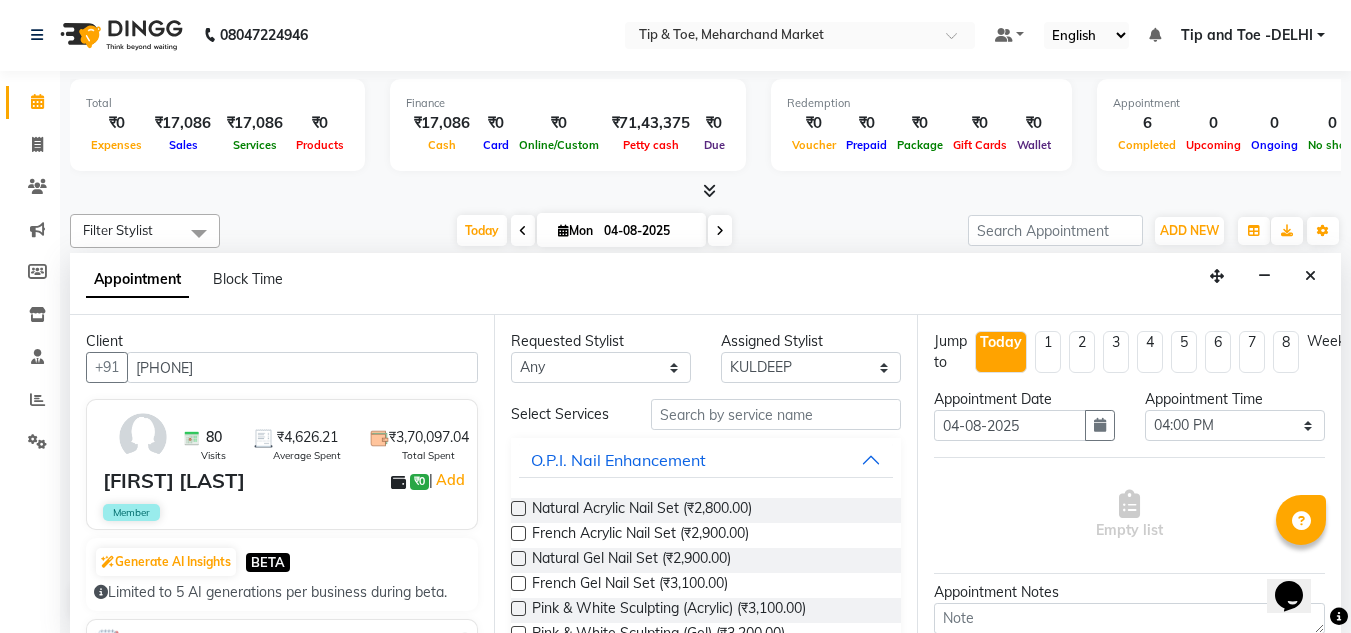 click on "9899971407" at bounding box center (302, 367) 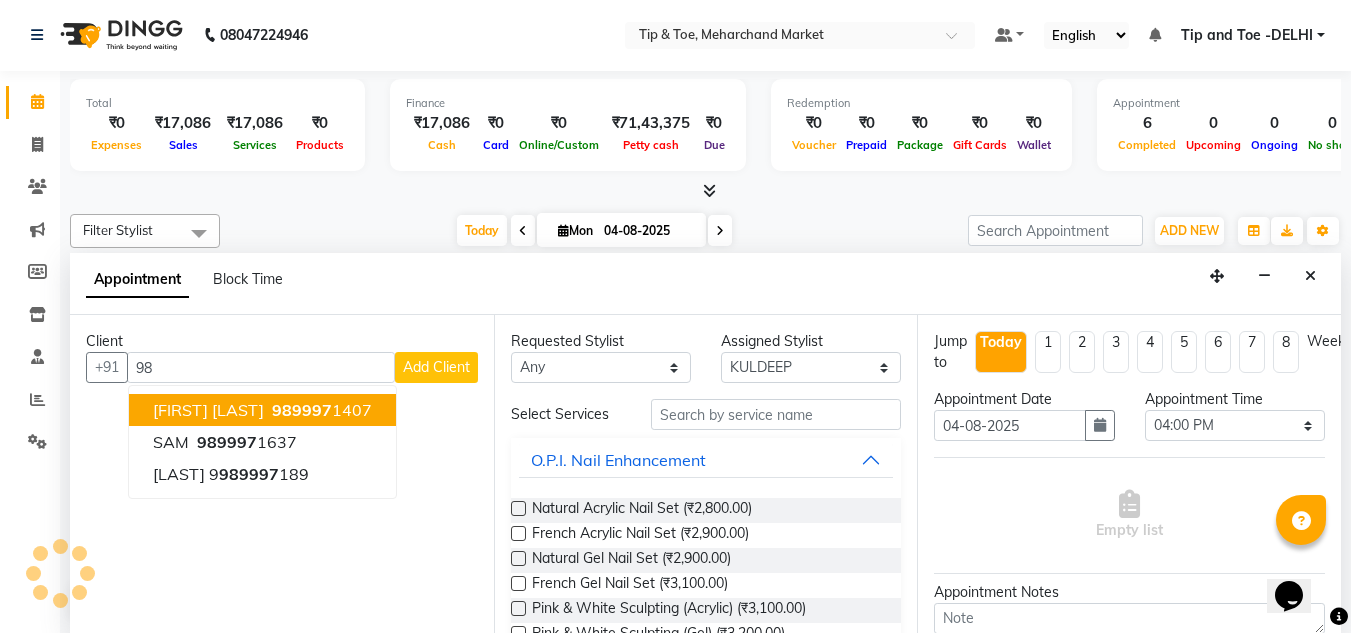 type on "9" 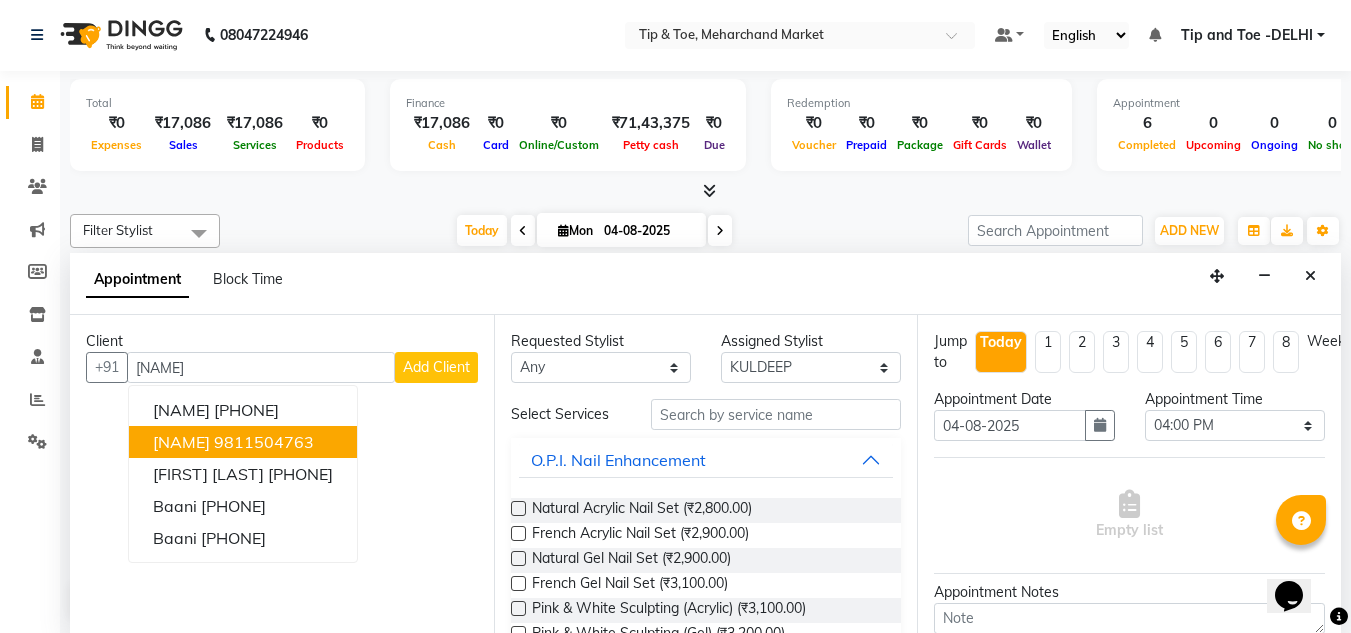 click on "BAANI  9811504763" at bounding box center (243, 442) 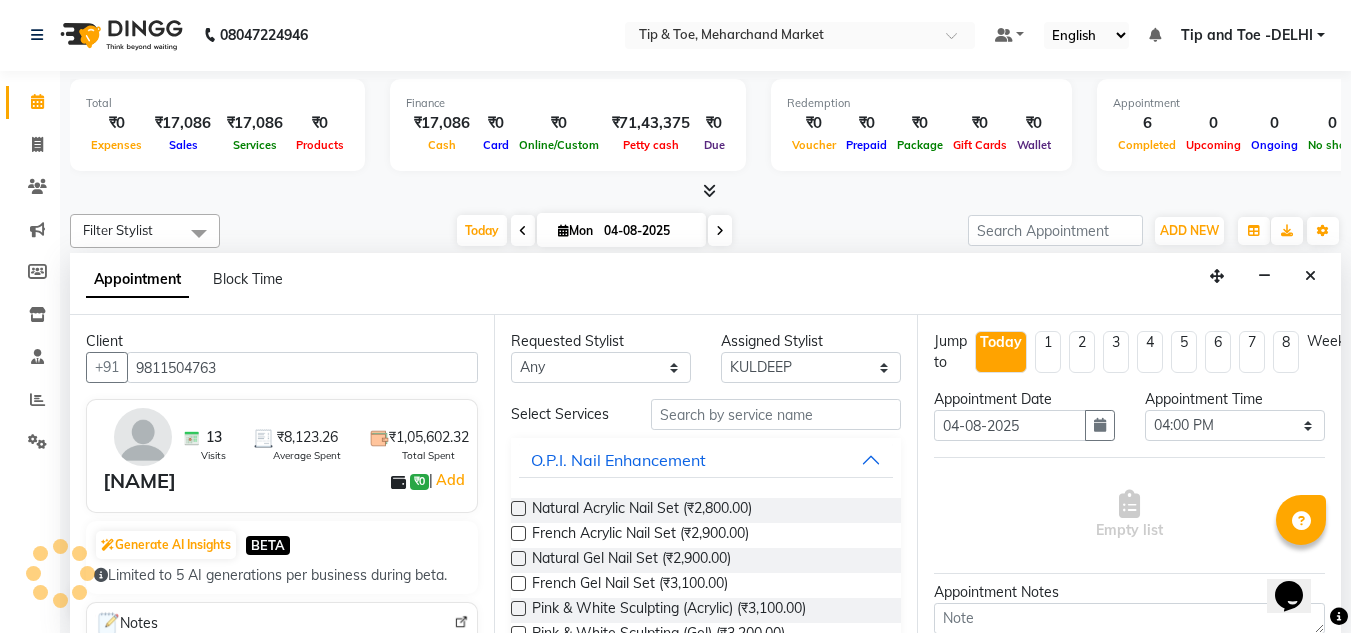 type on "9811504763" 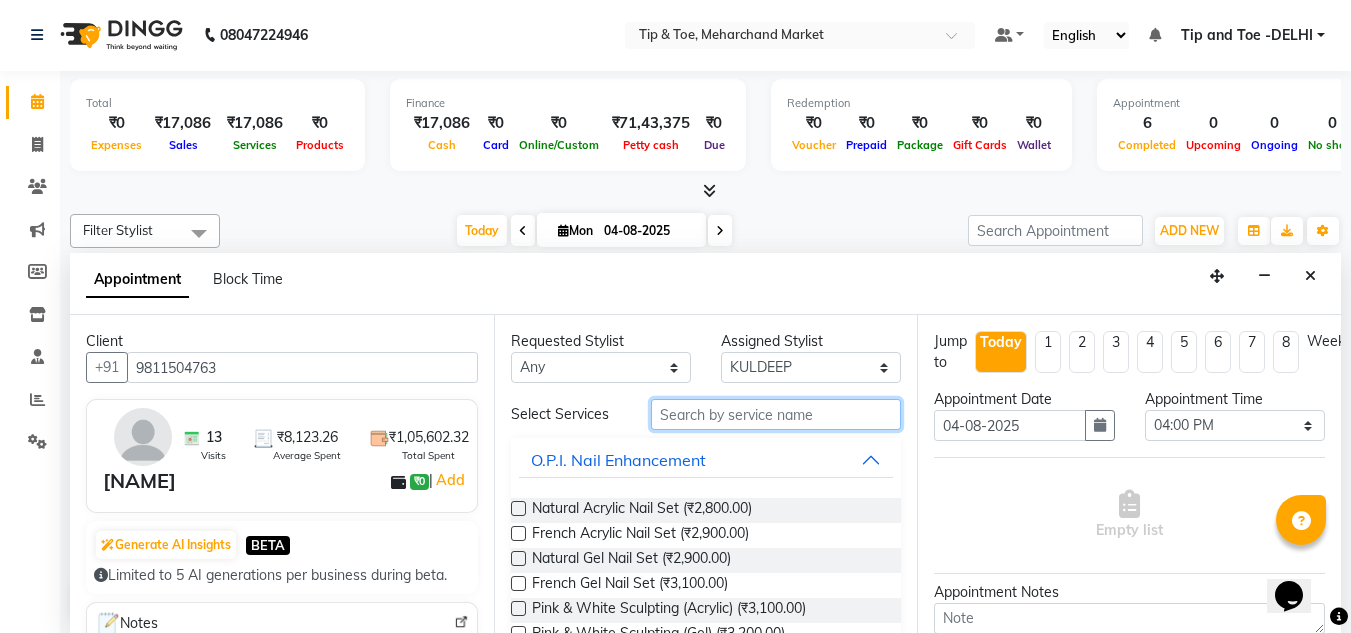 click at bounding box center (776, 414) 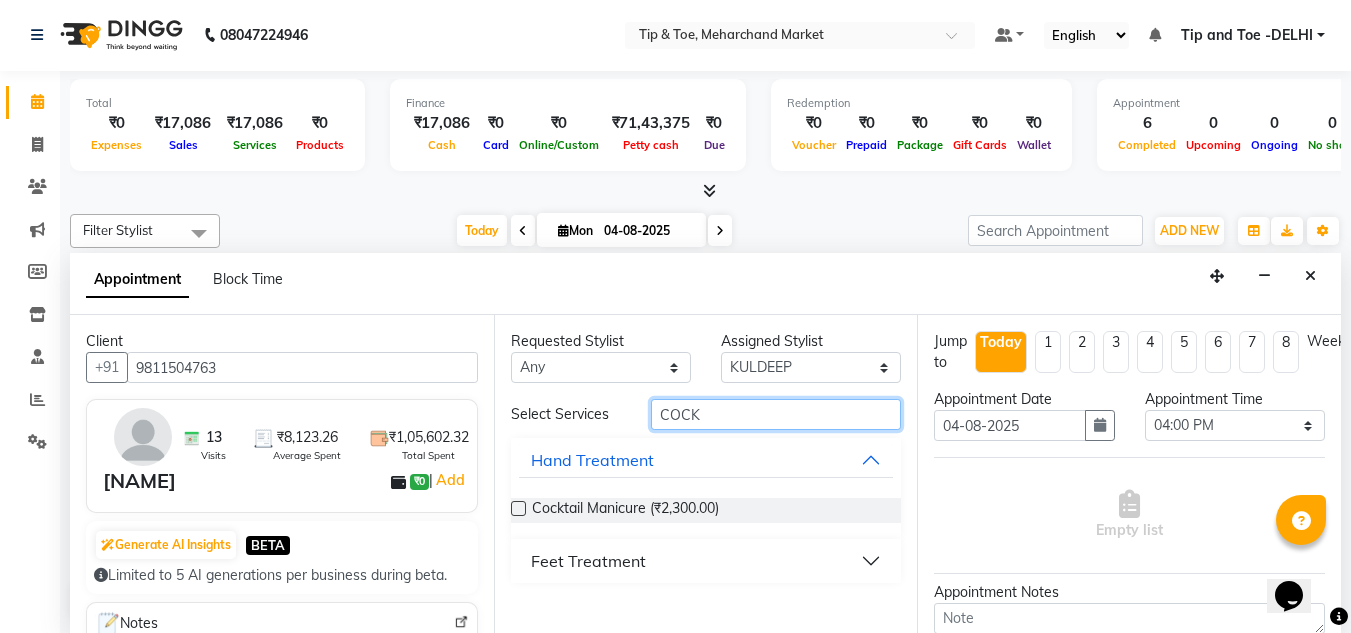 type on "COCK" 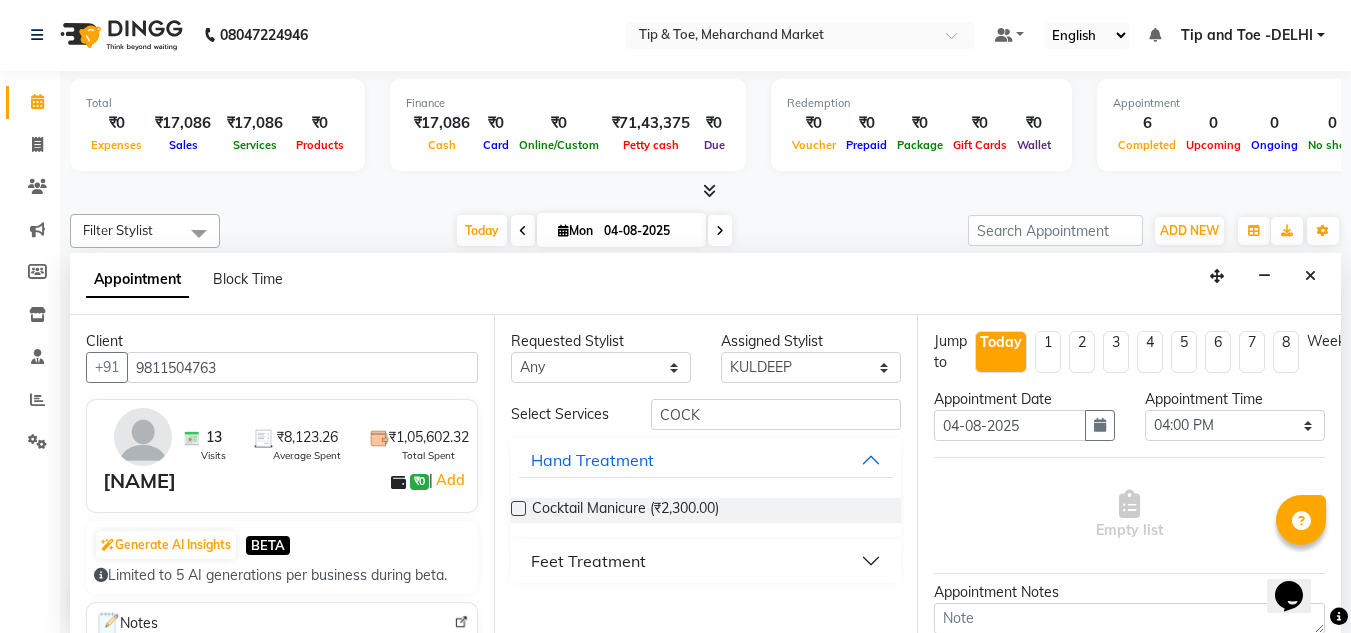 click on "Feet Treatment" at bounding box center (588, 561) 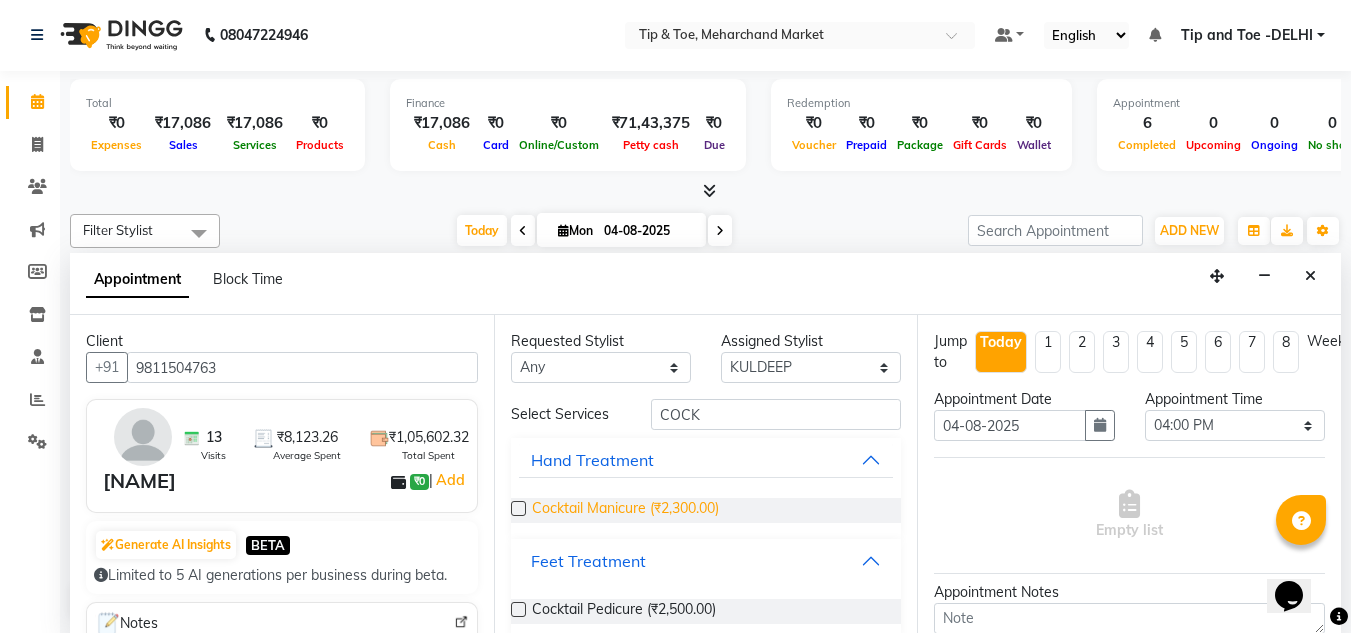 scroll, scrollTop: 23, scrollLeft: 0, axis: vertical 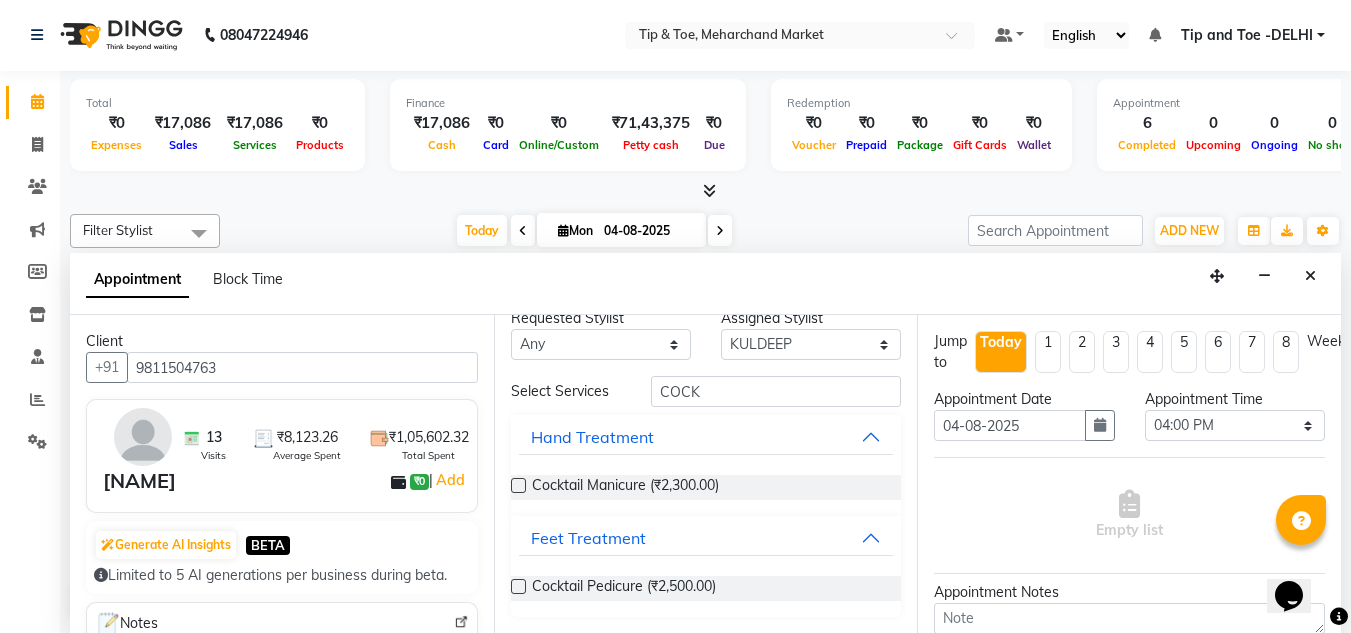 click at bounding box center (518, 586) 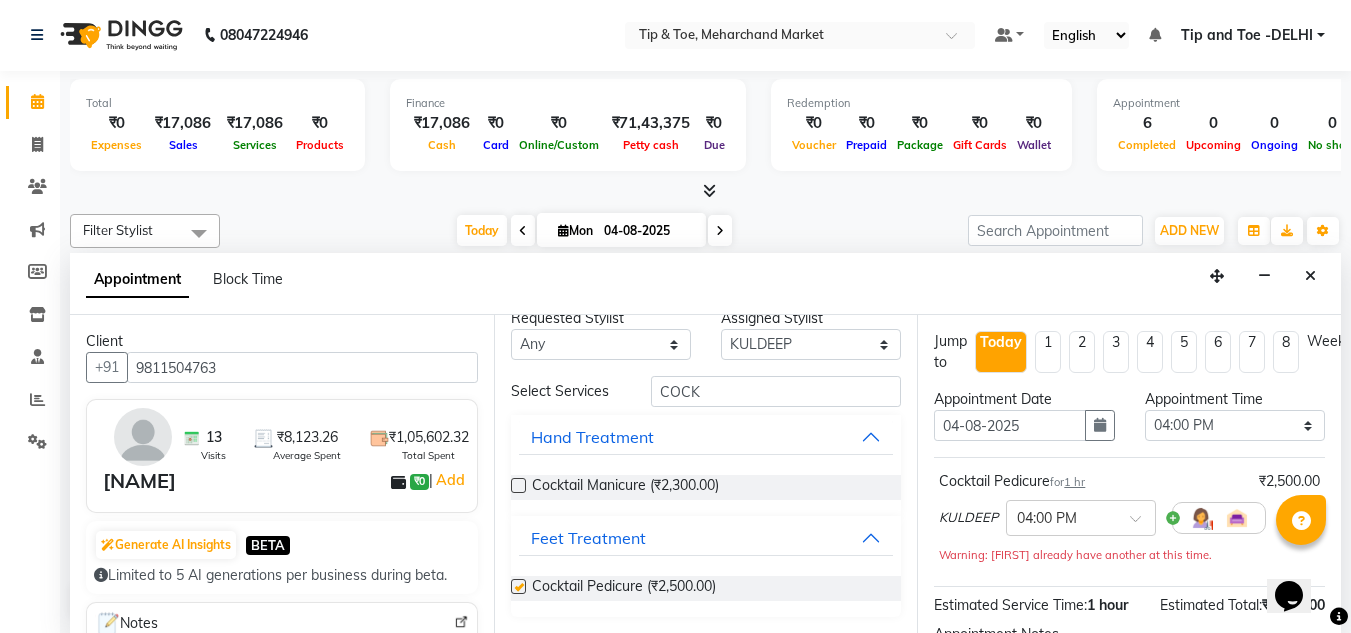 checkbox on "false" 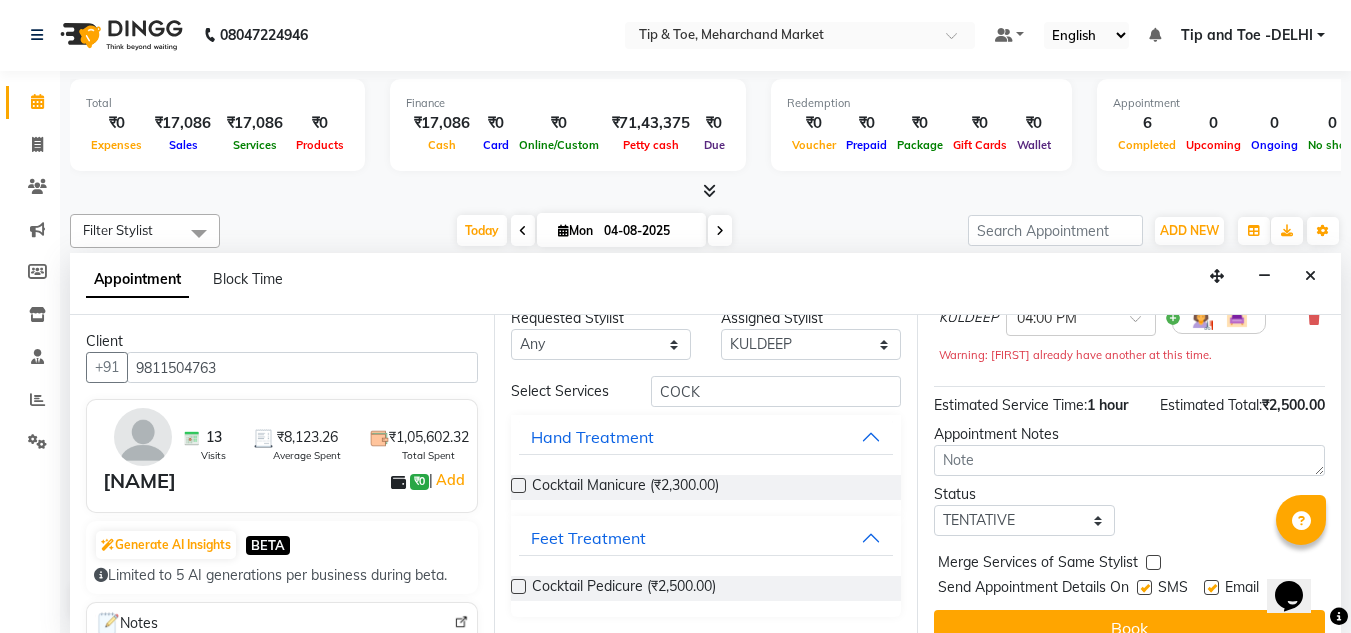 scroll, scrollTop: 0, scrollLeft: 0, axis: both 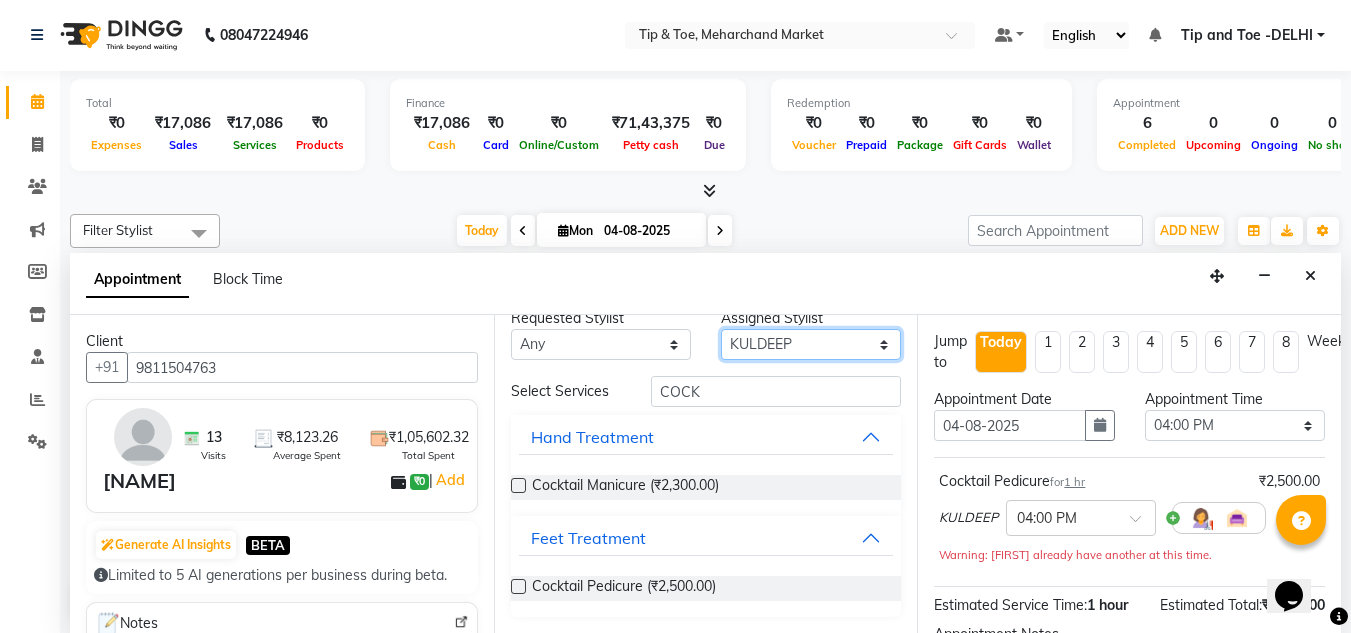 click on "Select Ashish BOWANG Gopal KULDEEP Pinki SALINA Salman UMA" at bounding box center (811, 344) 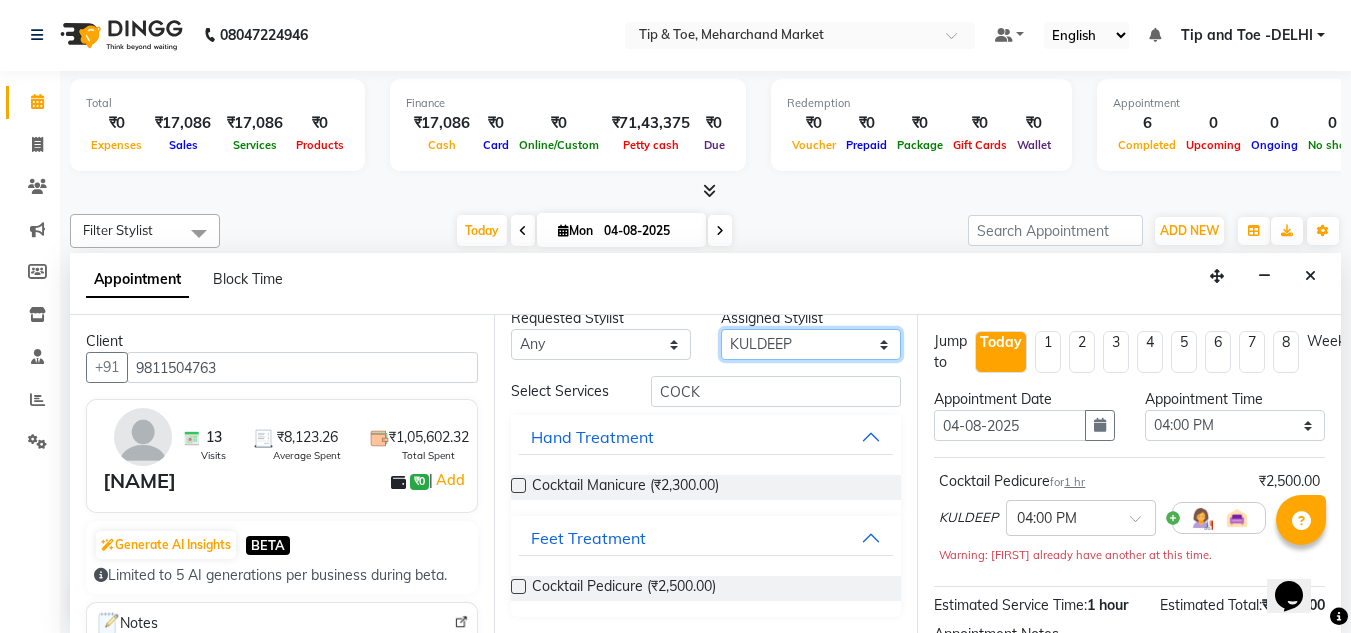 select on "41981" 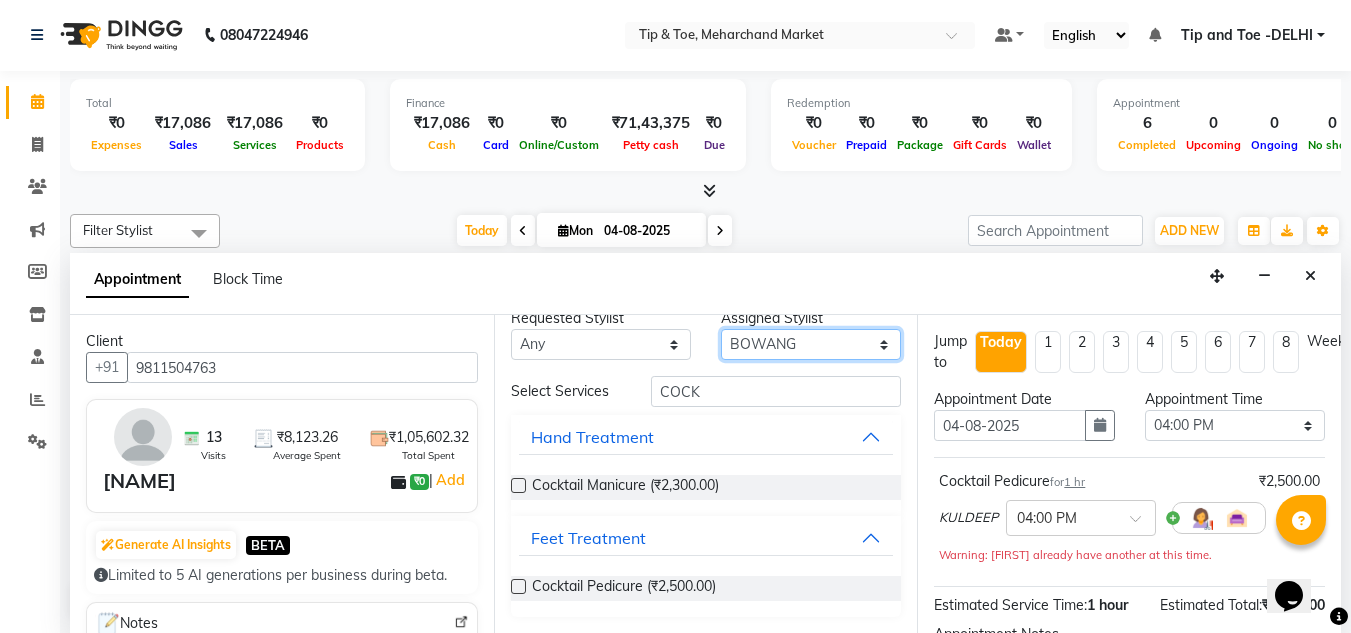 click on "Select Ashish BOWANG Gopal KULDEEP Pinki SALINA Salman UMA" at bounding box center [811, 344] 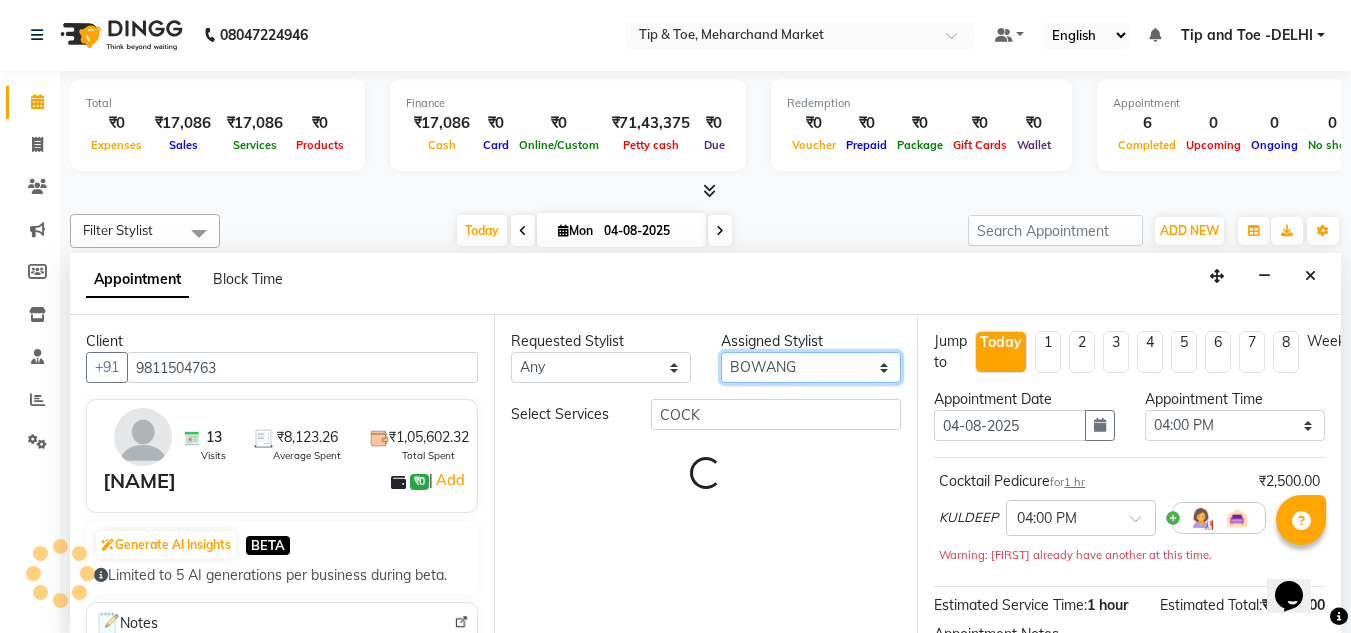 scroll, scrollTop: 0, scrollLeft: 0, axis: both 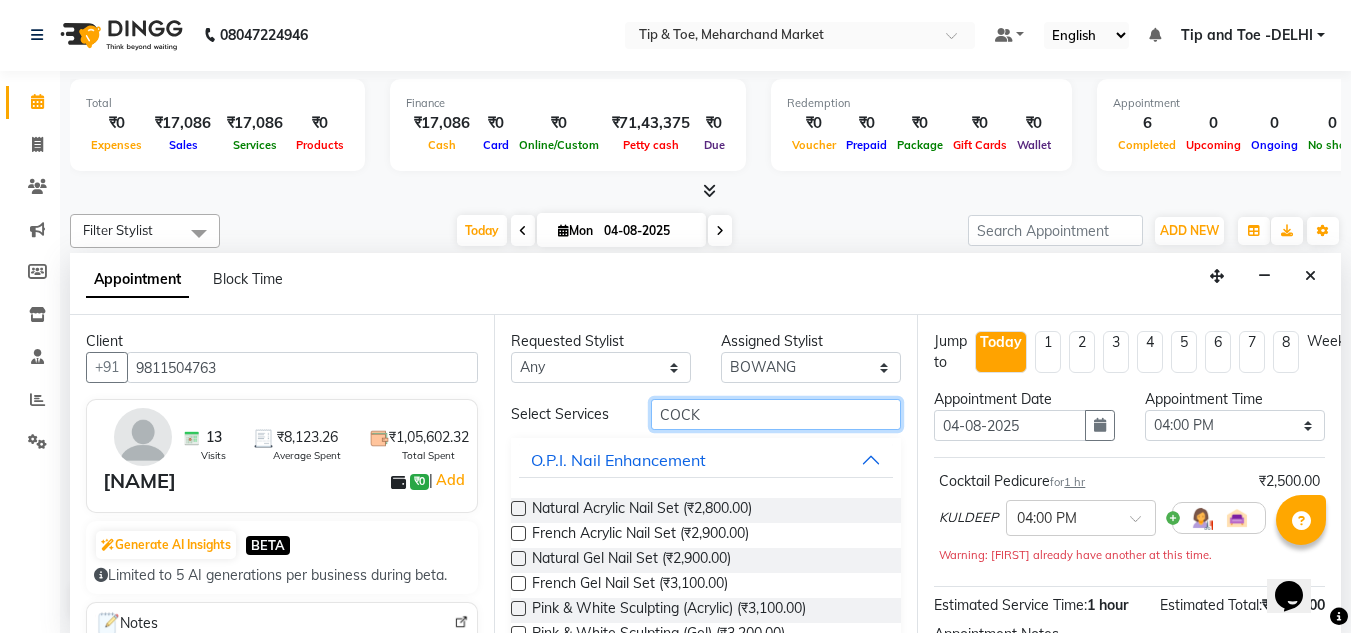 click on "COCK" at bounding box center (776, 414) 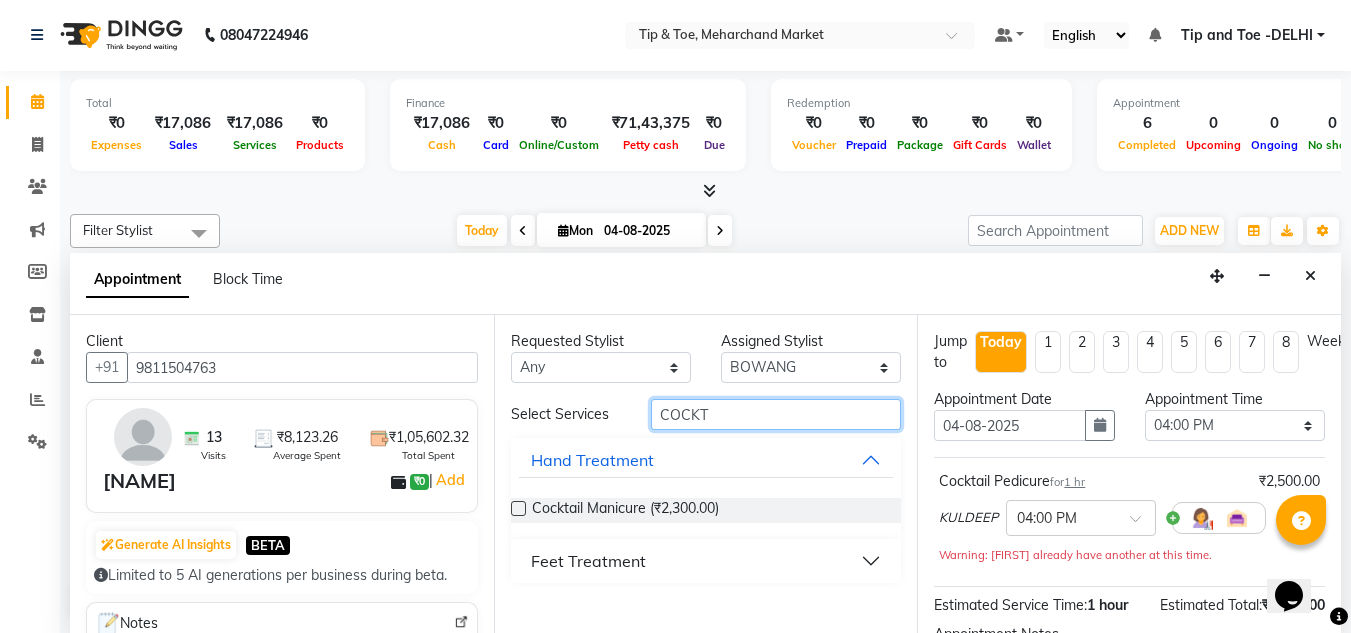 type on "COCKT" 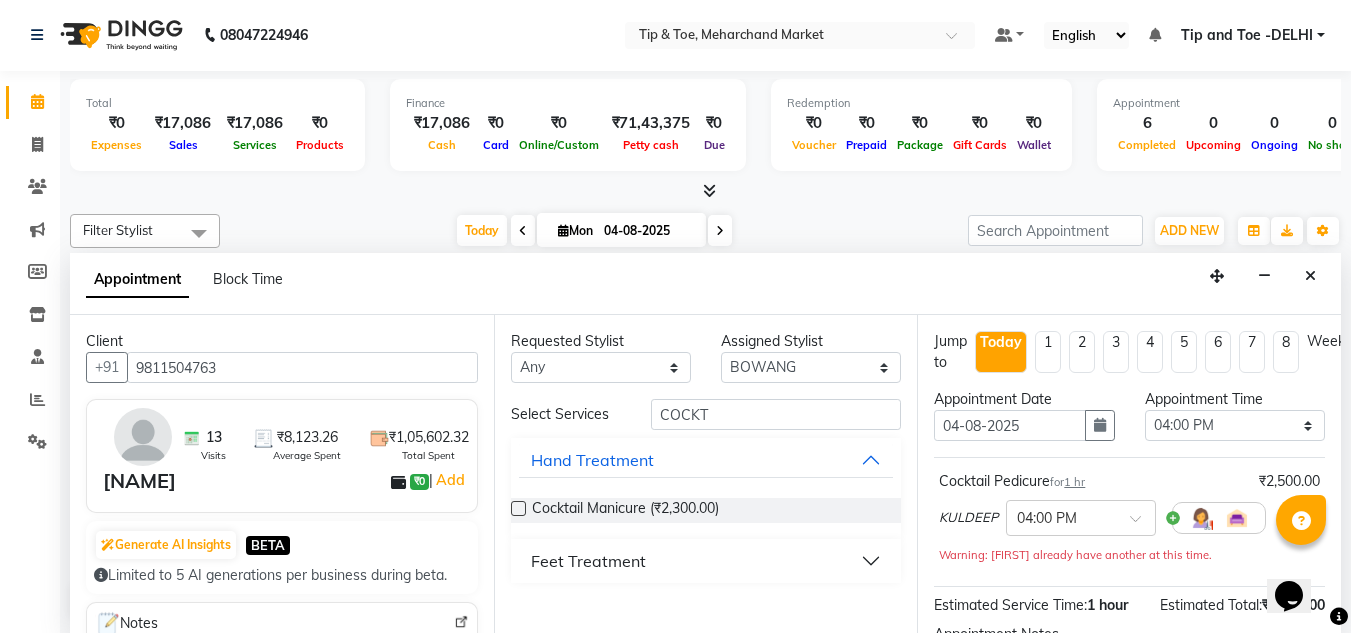 click at bounding box center (518, 508) 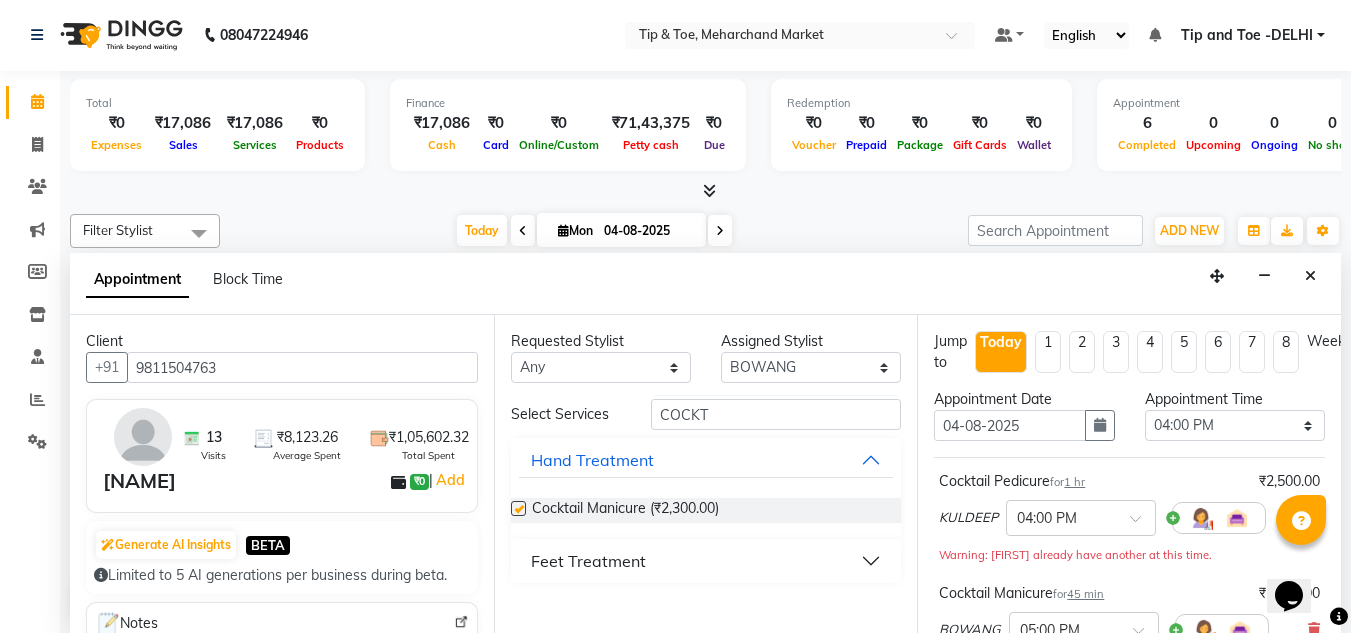 checkbox on "false" 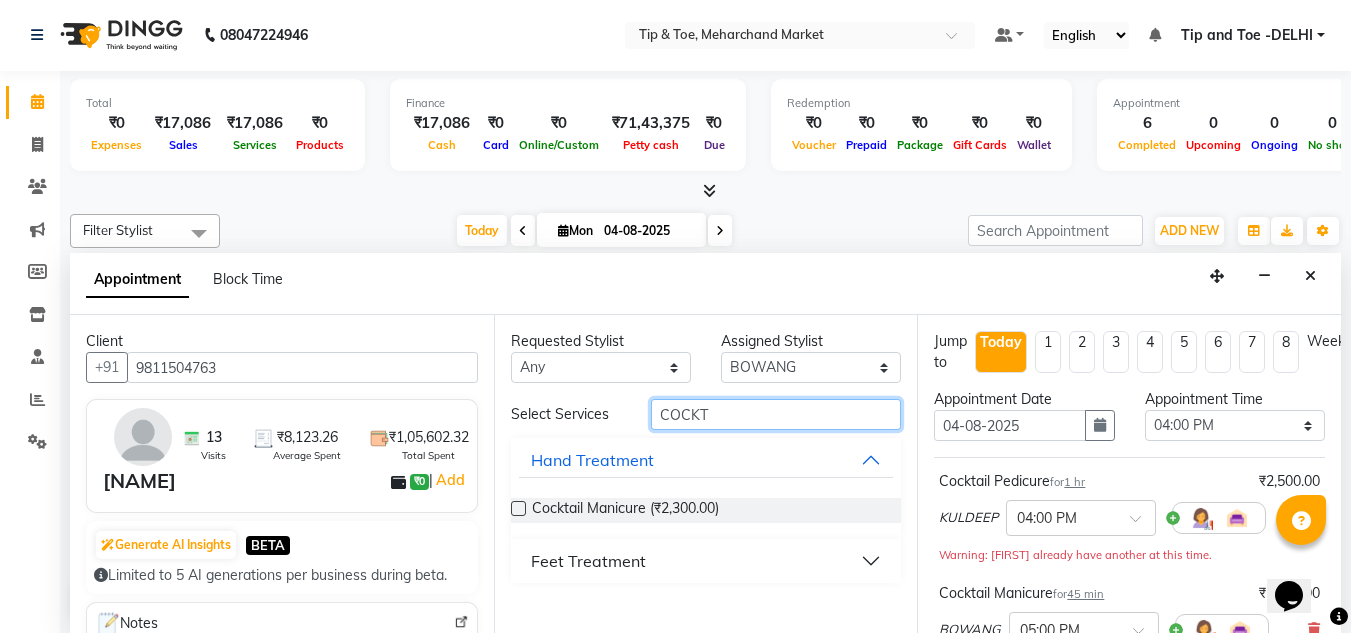 click on "COCKT" at bounding box center [776, 414] 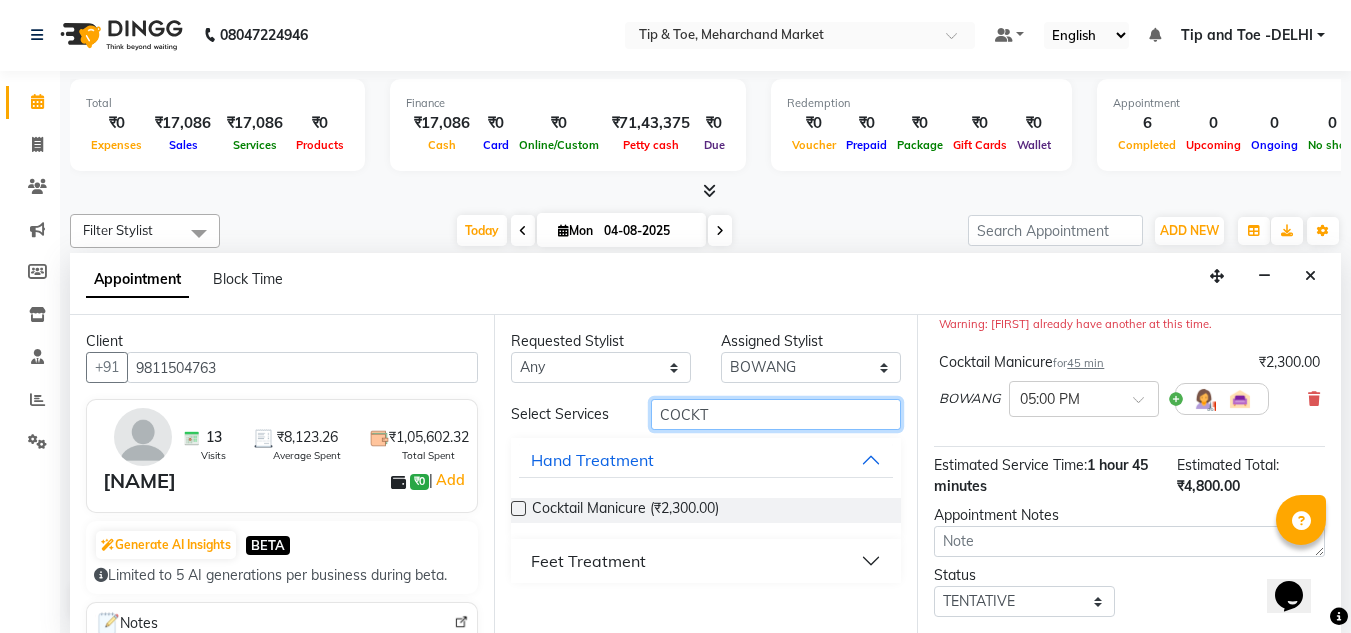 scroll, scrollTop: 100, scrollLeft: 0, axis: vertical 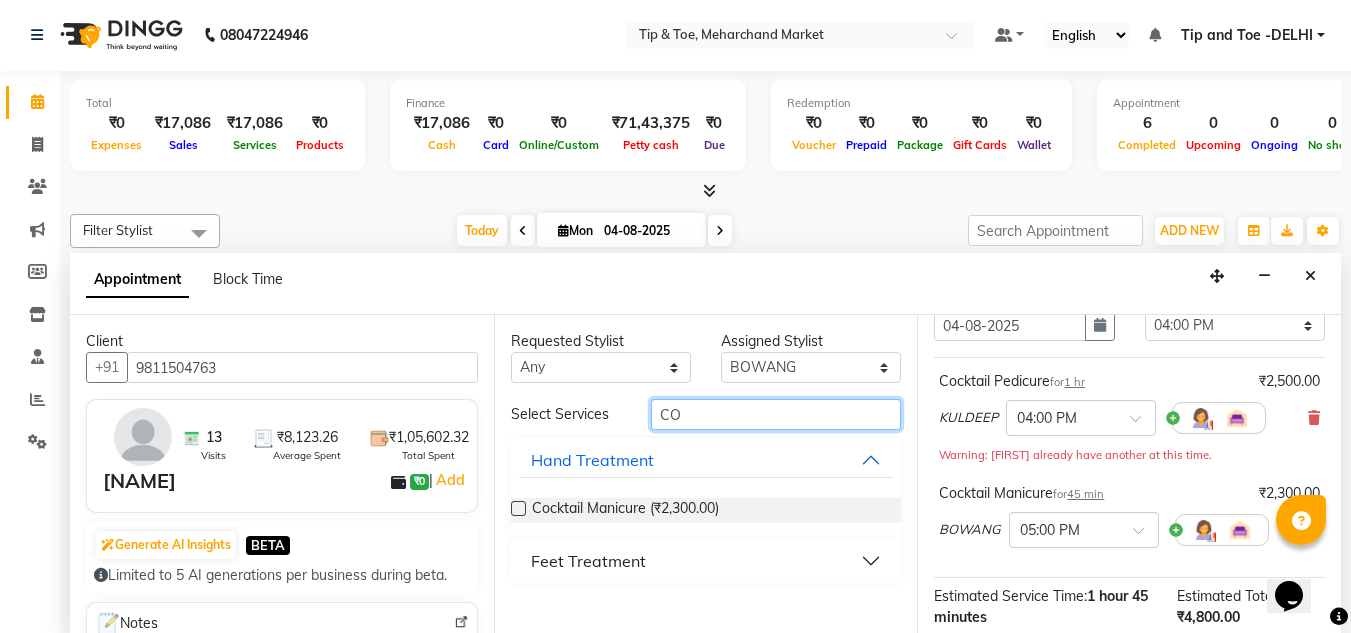 type on "C" 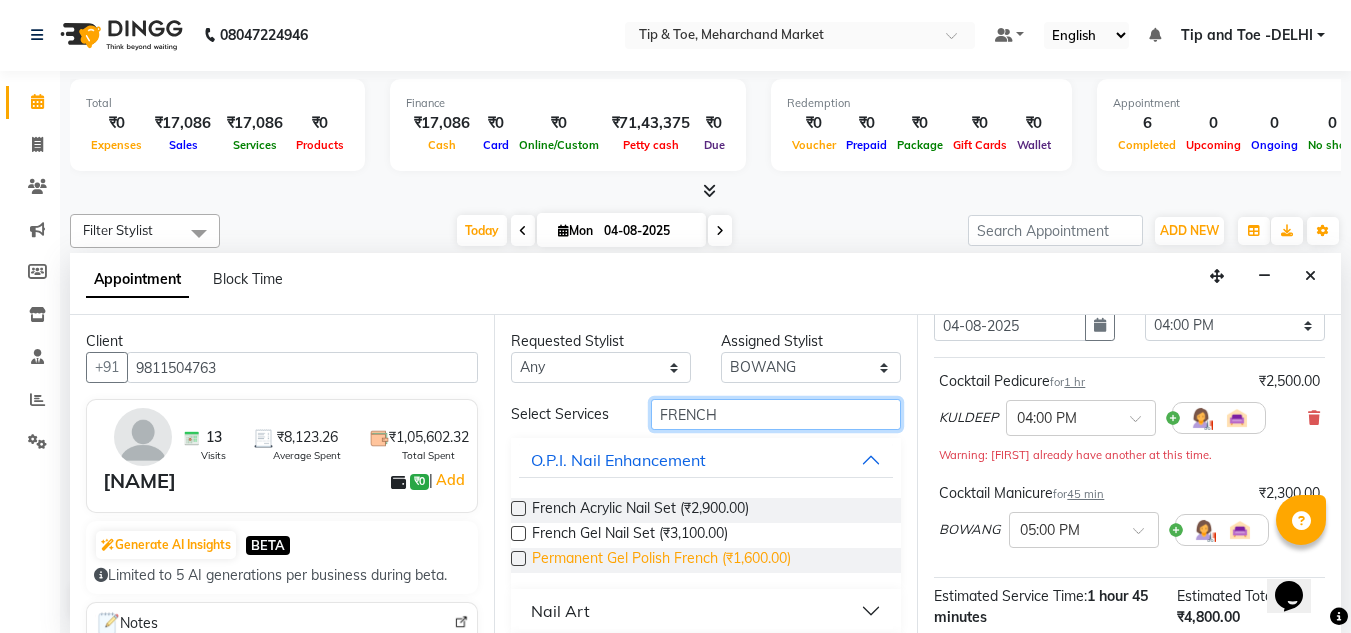 type on "FRENCH" 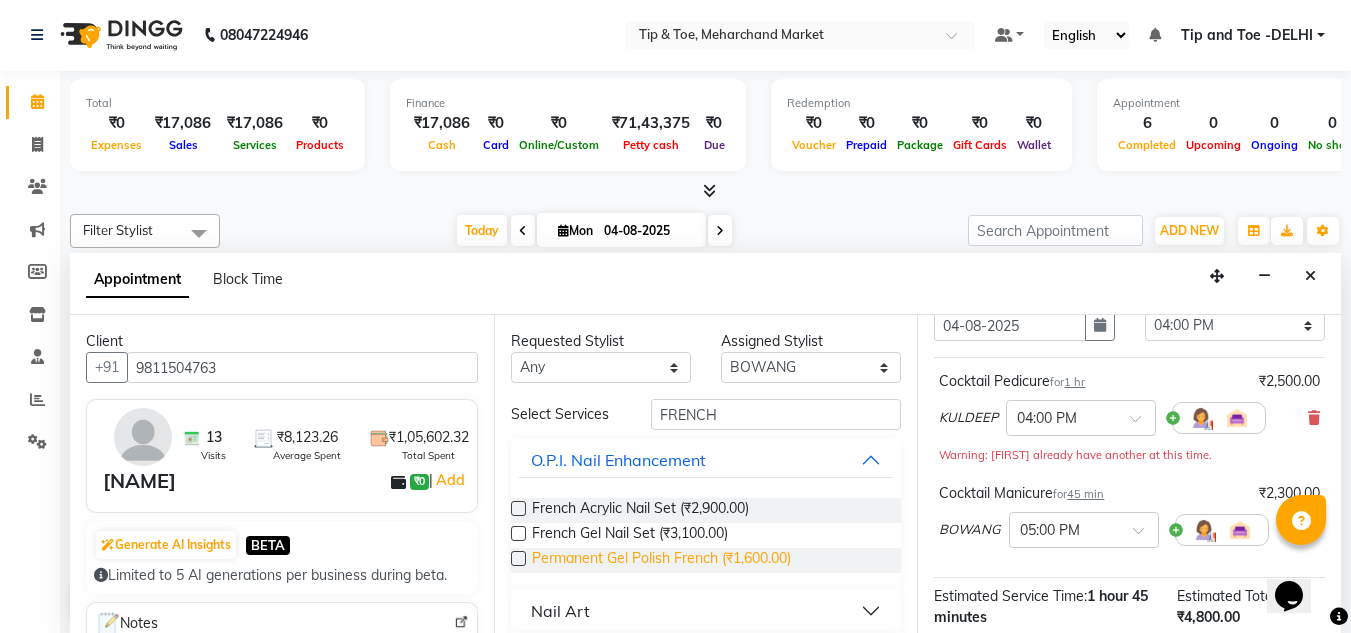 click on "Permanent Gel Polish French (₹1,600.00)" at bounding box center [661, 560] 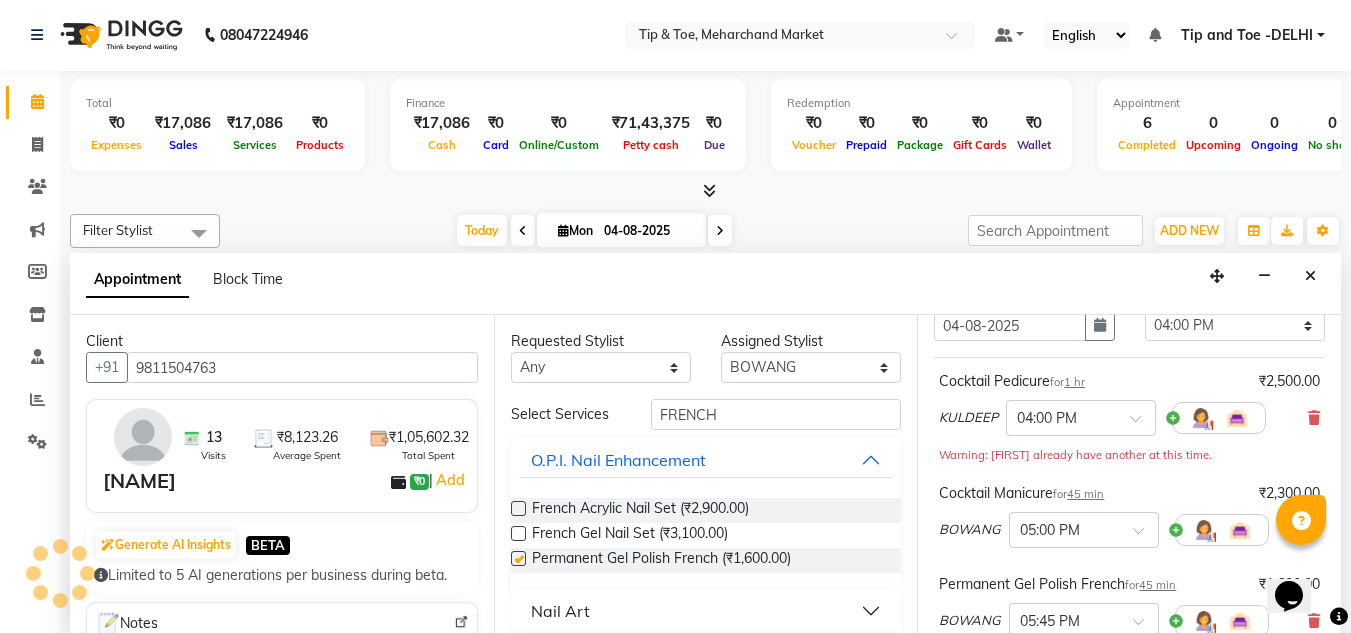 checkbox on "false" 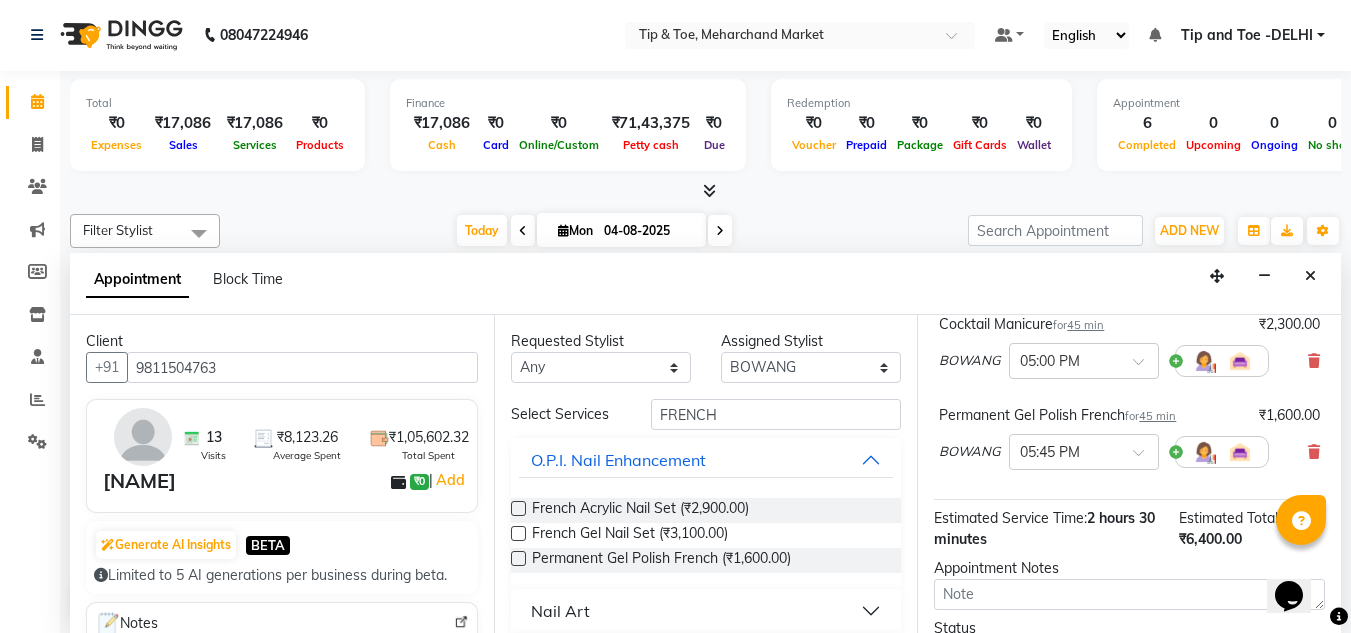 scroll, scrollTop: 447, scrollLeft: 0, axis: vertical 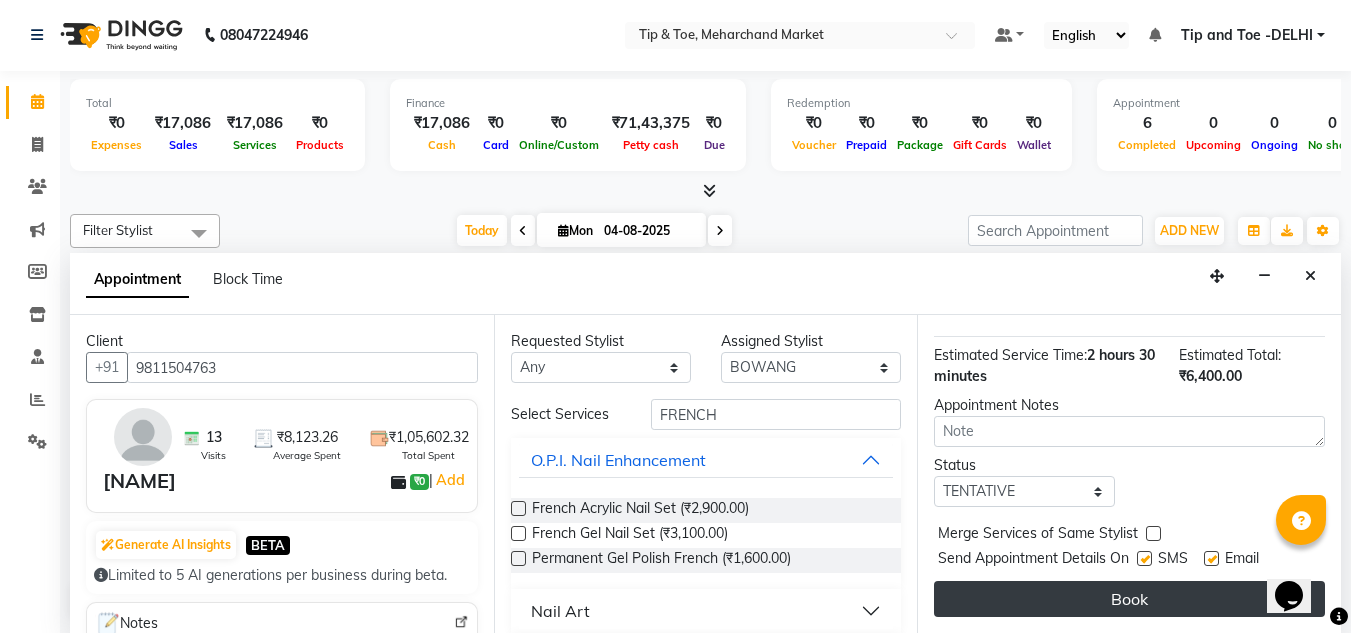 click on "Book" at bounding box center [1129, 599] 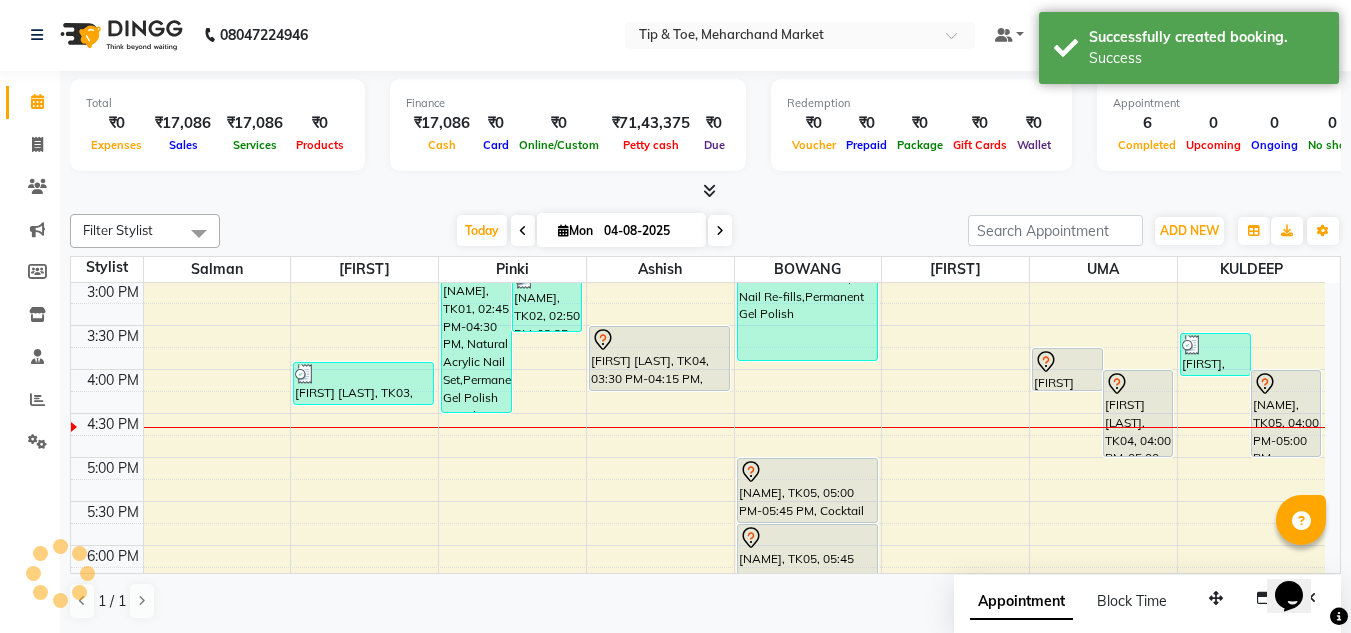 scroll, scrollTop: 0, scrollLeft: 0, axis: both 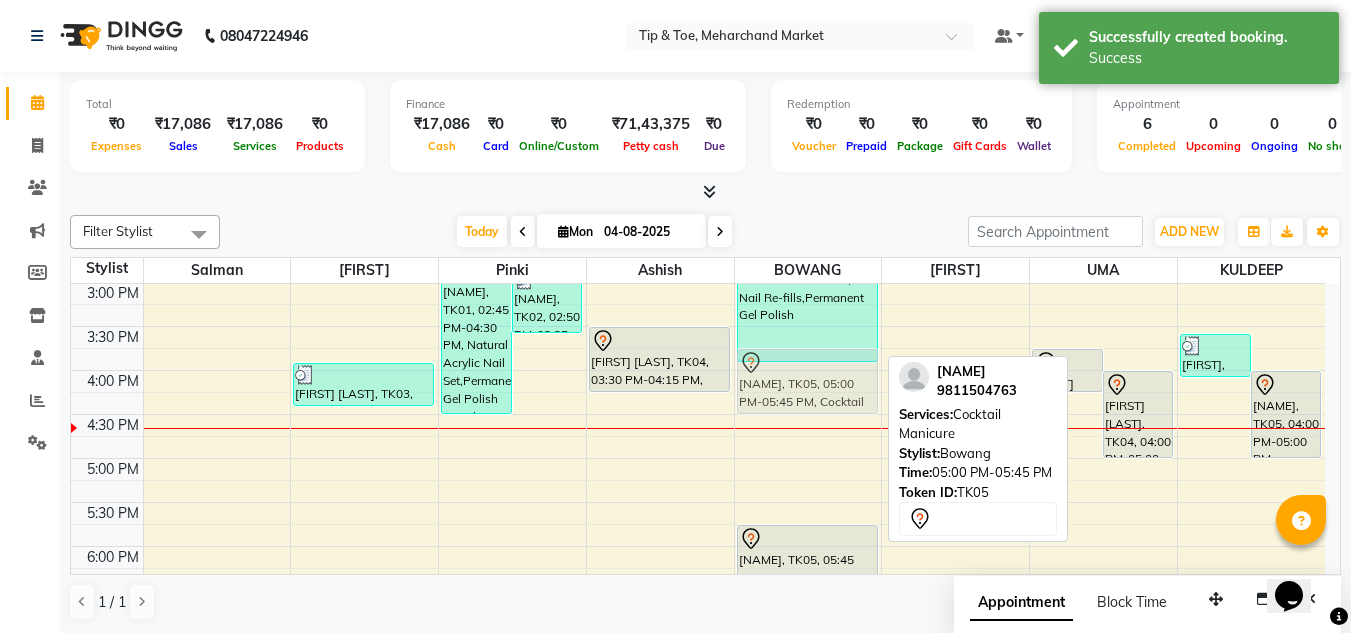 drag, startPoint x: 797, startPoint y: 507, endPoint x: 801, endPoint y: 402, distance: 105.076164 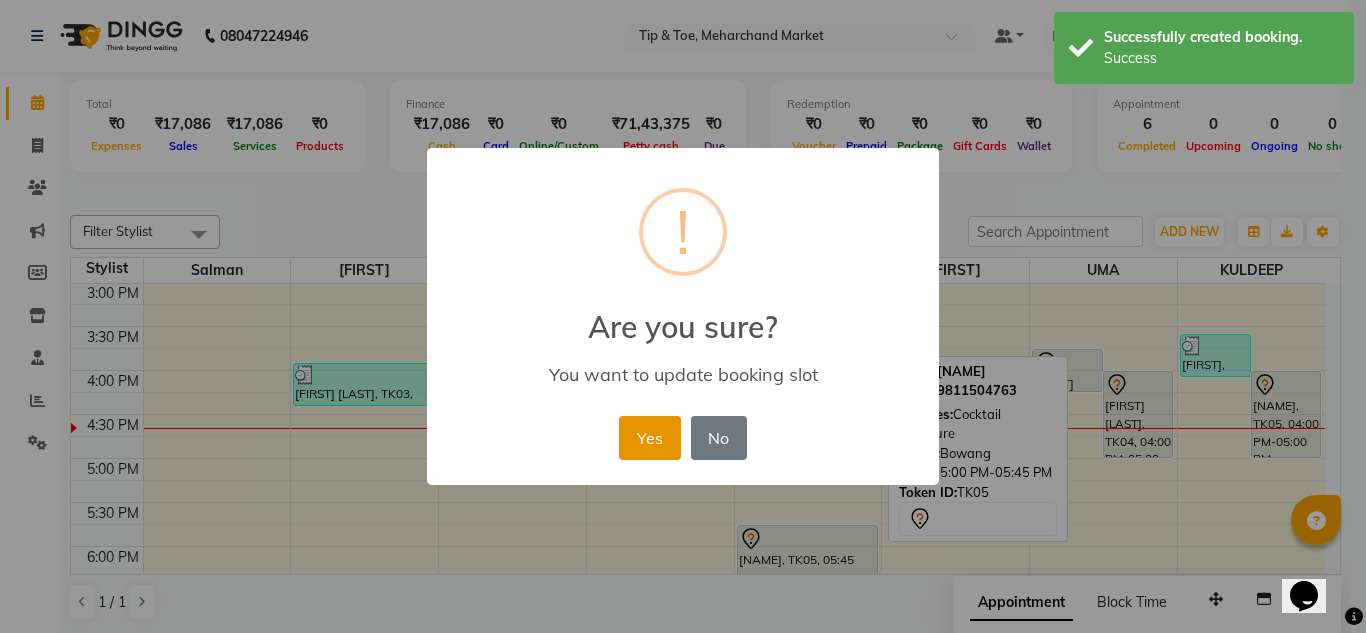 click on "Yes" at bounding box center (649, 438) 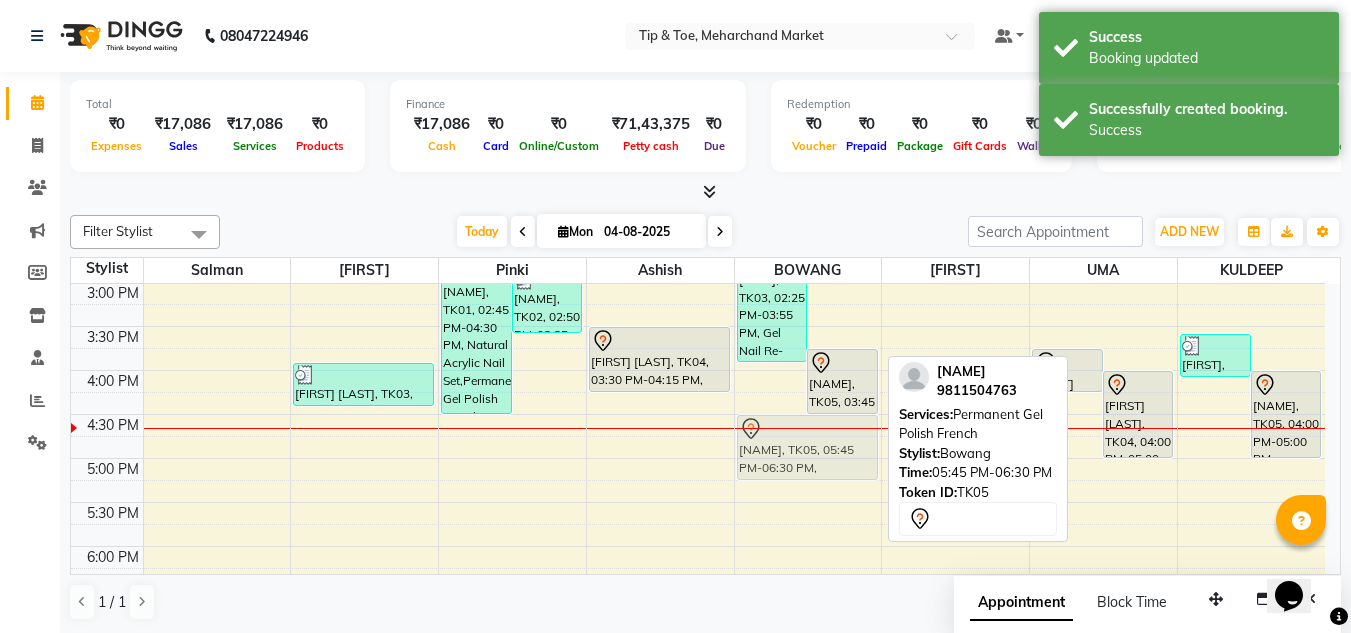 drag, startPoint x: 773, startPoint y: 546, endPoint x: 779, endPoint y: 431, distance: 115.15642 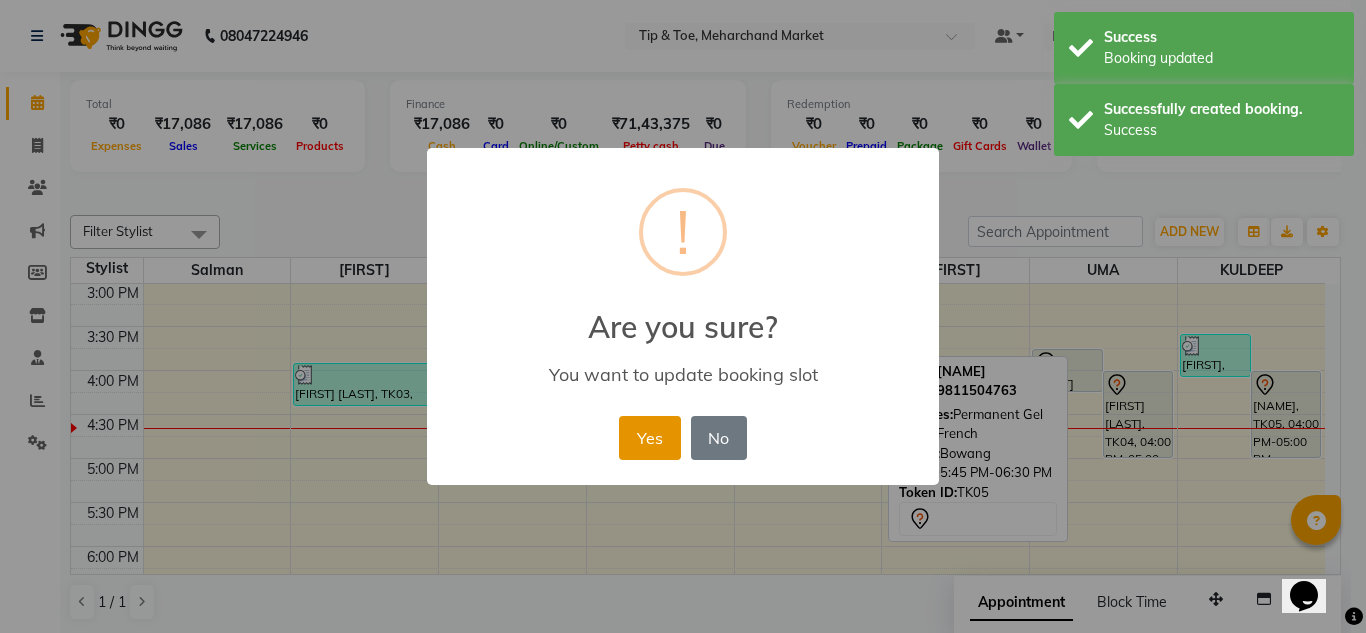 click on "Yes" at bounding box center [649, 438] 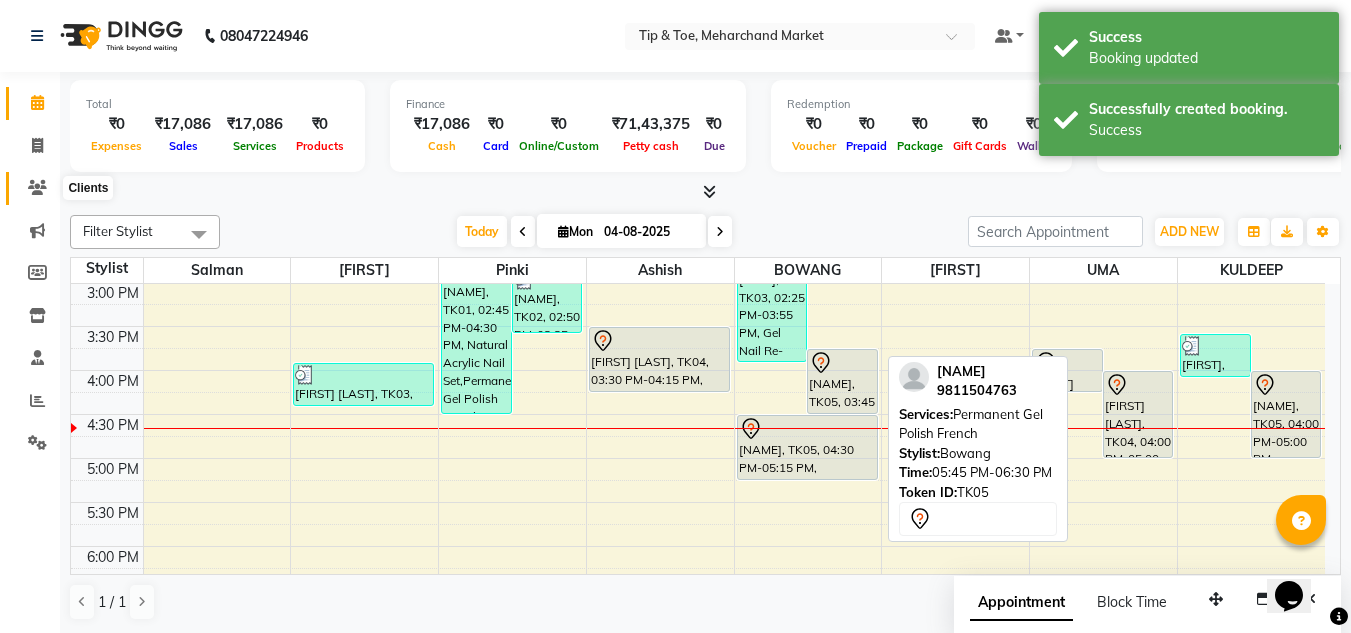 click 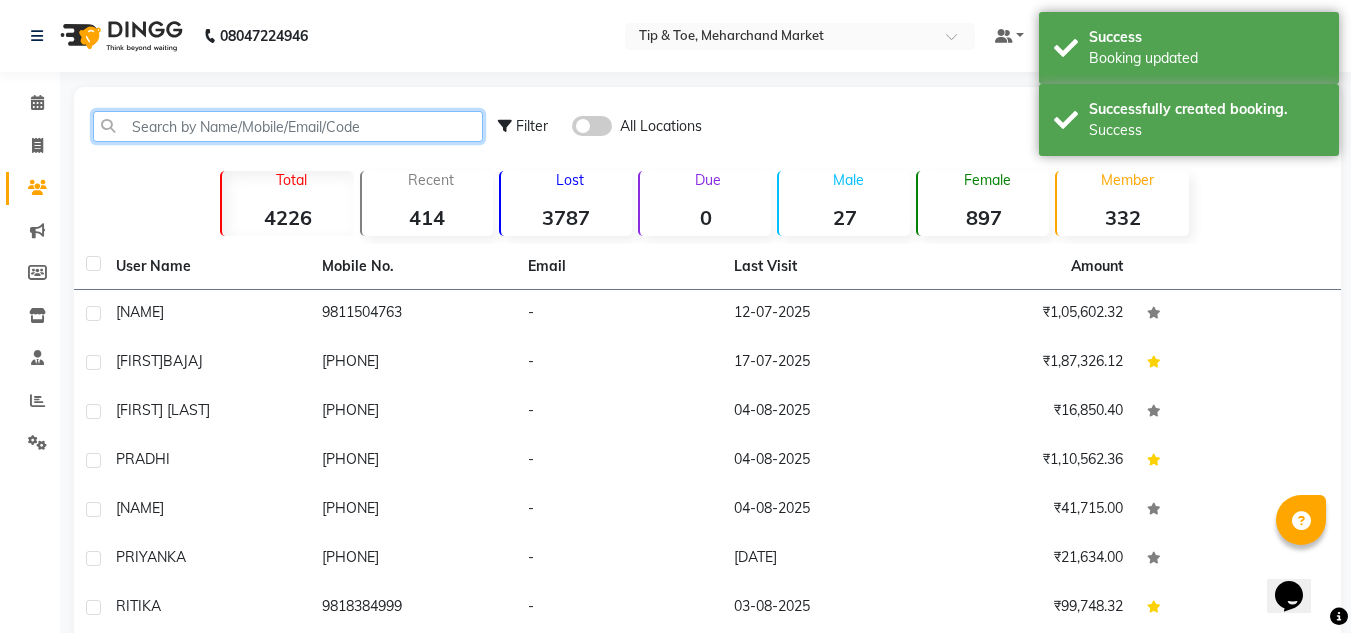 click 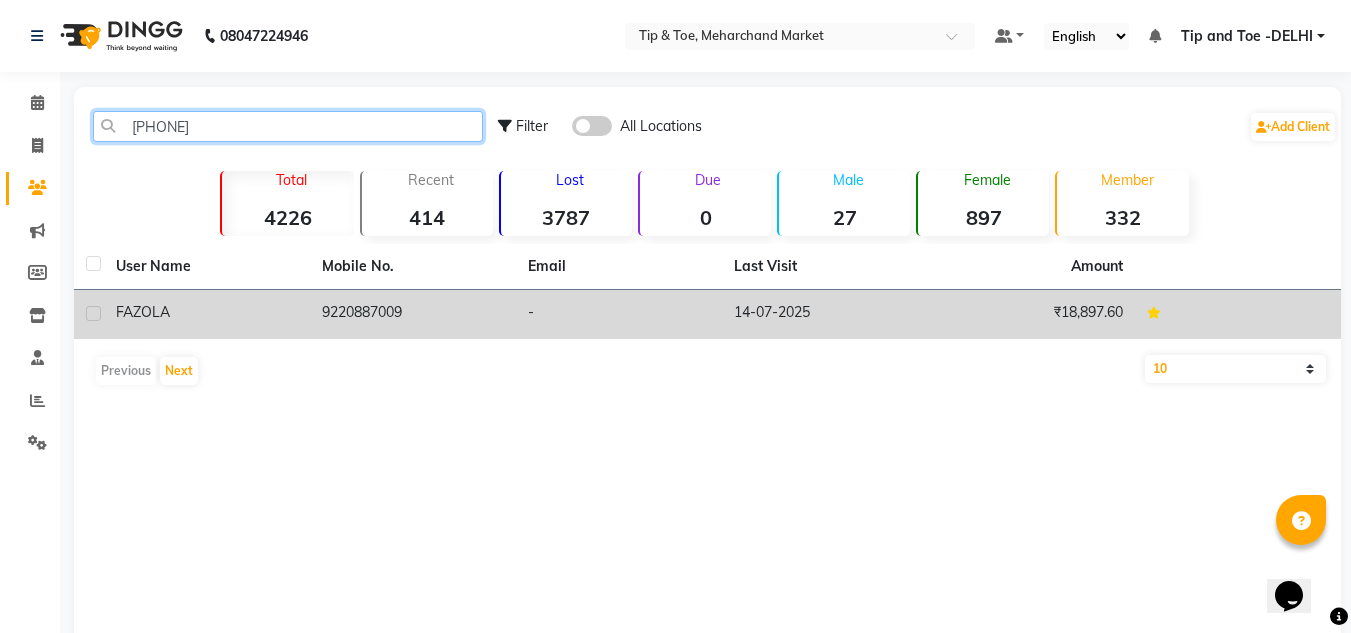 type on "922088" 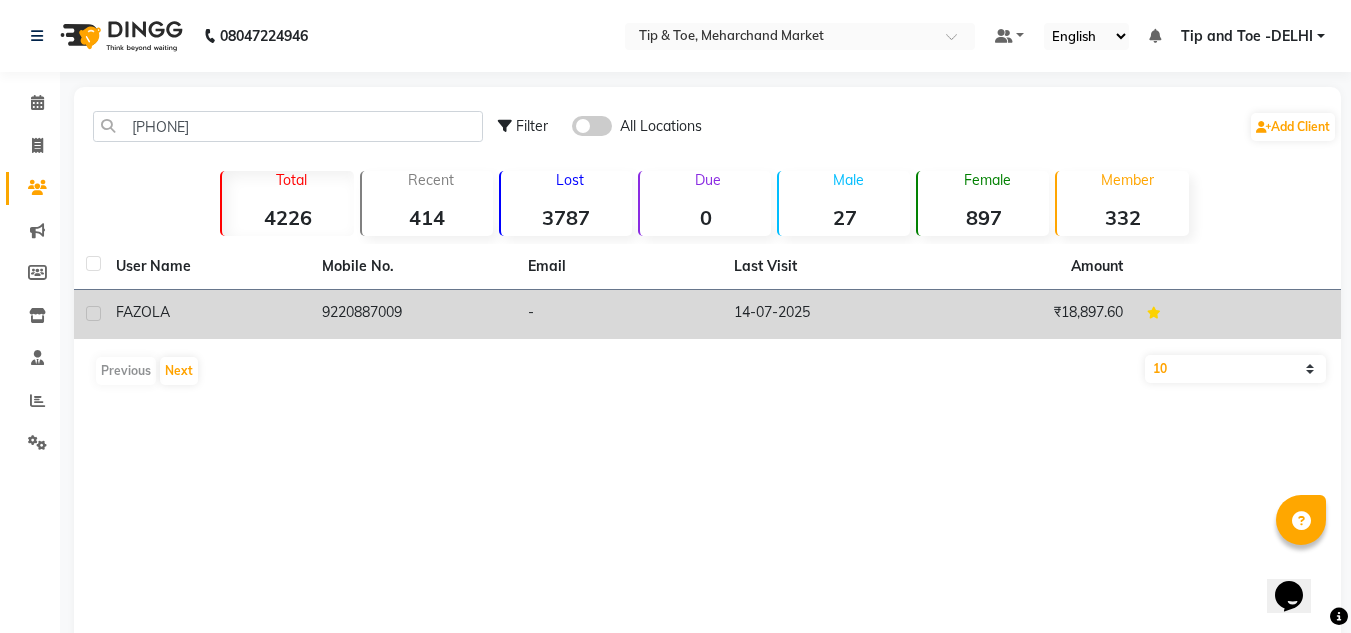 click on "9220887009" 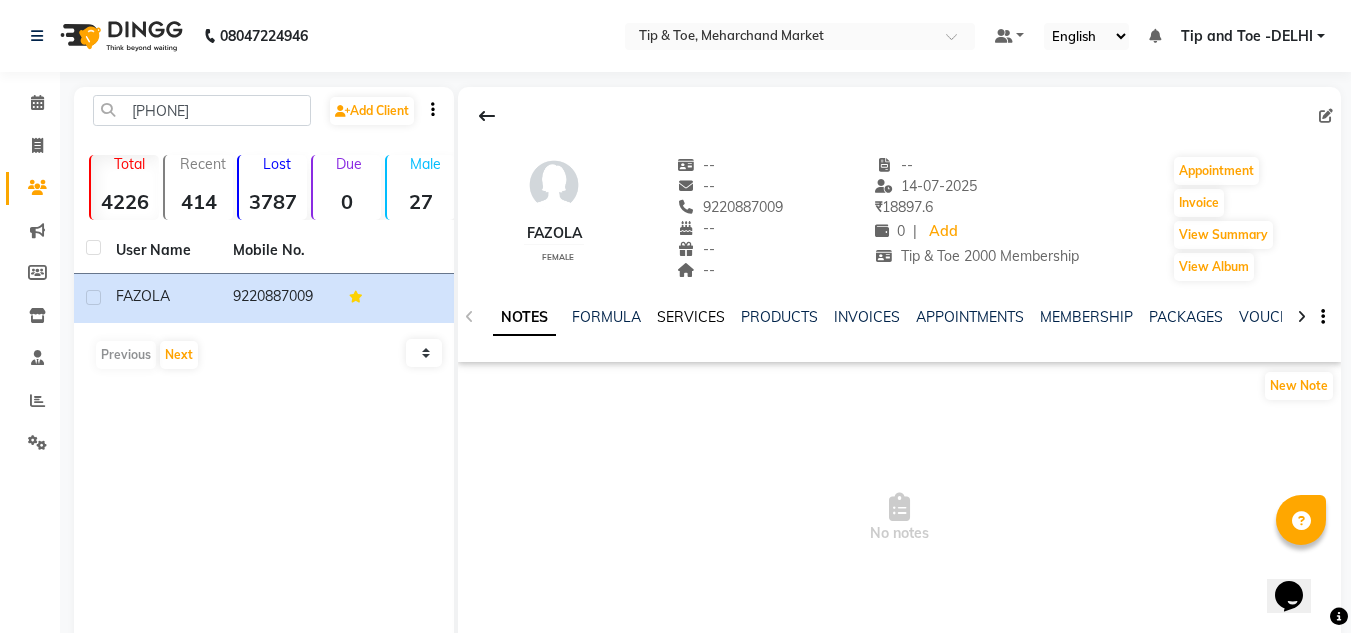 click on "SERVICES" 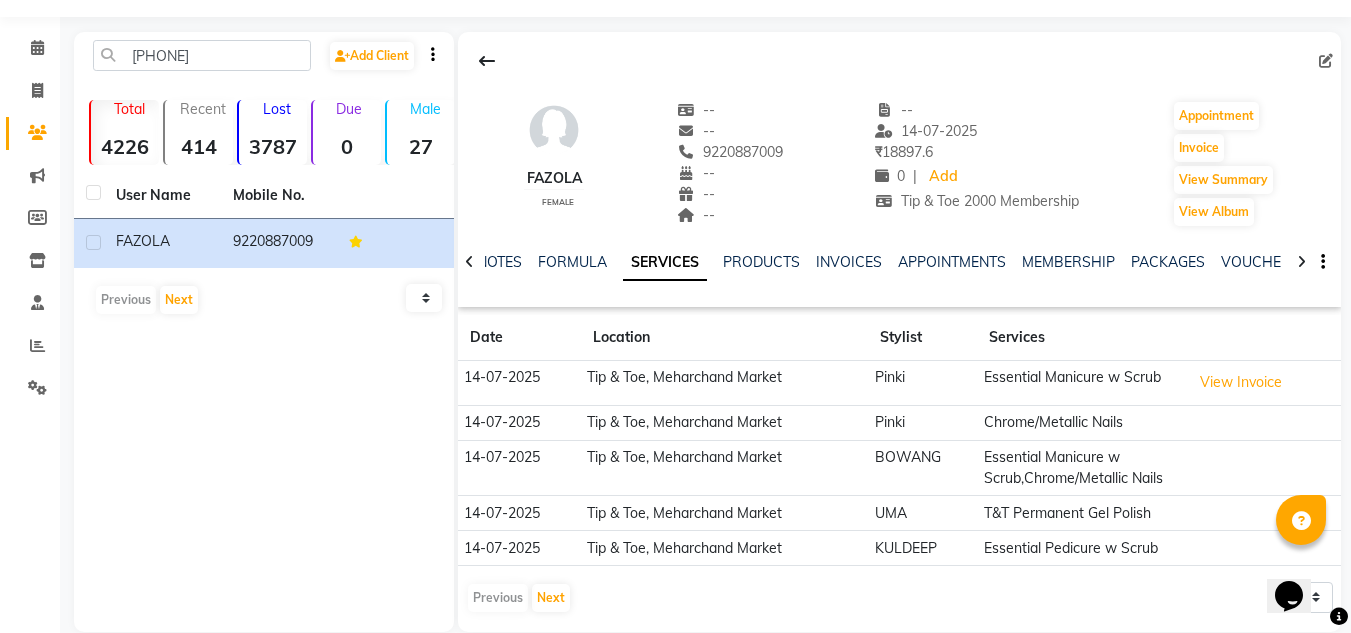scroll, scrollTop: 84, scrollLeft: 0, axis: vertical 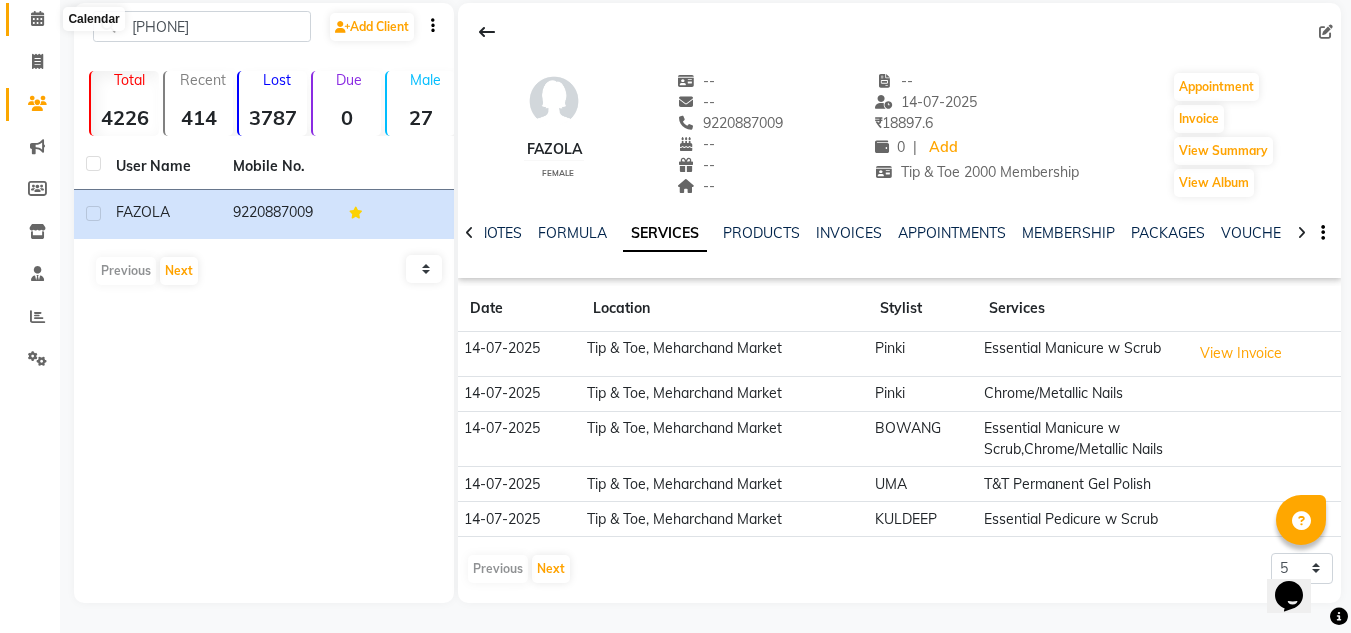 click 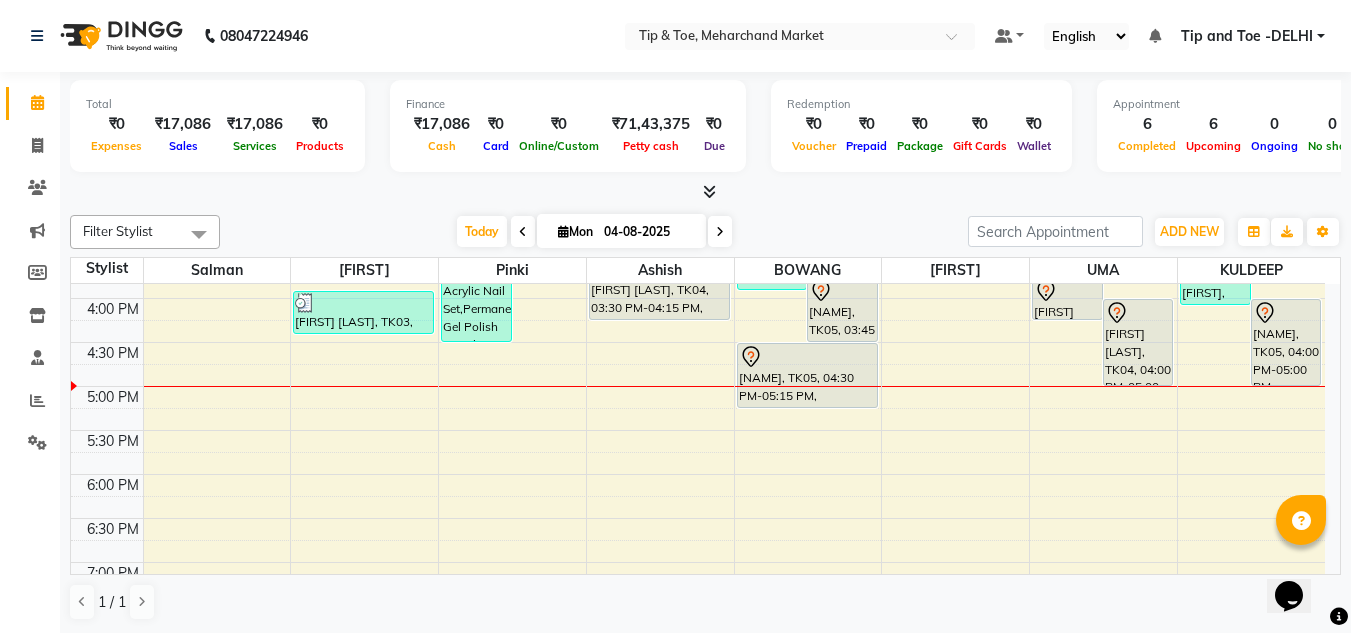 scroll, scrollTop: 700, scrollLeft: 0, axis: vertical 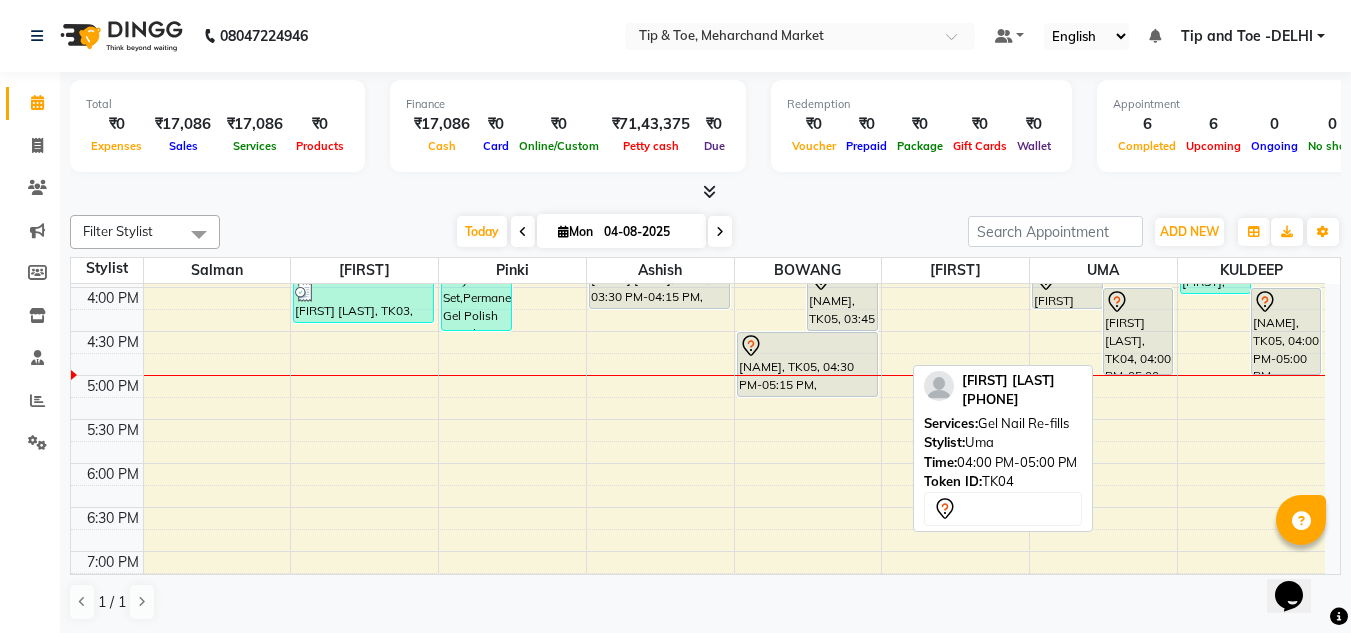 click on "RANJITA BAJAJ, TK04, 04:00 PM-05:00 PM, Gel Nail Re-fills" at bounding box center [1138, 331] 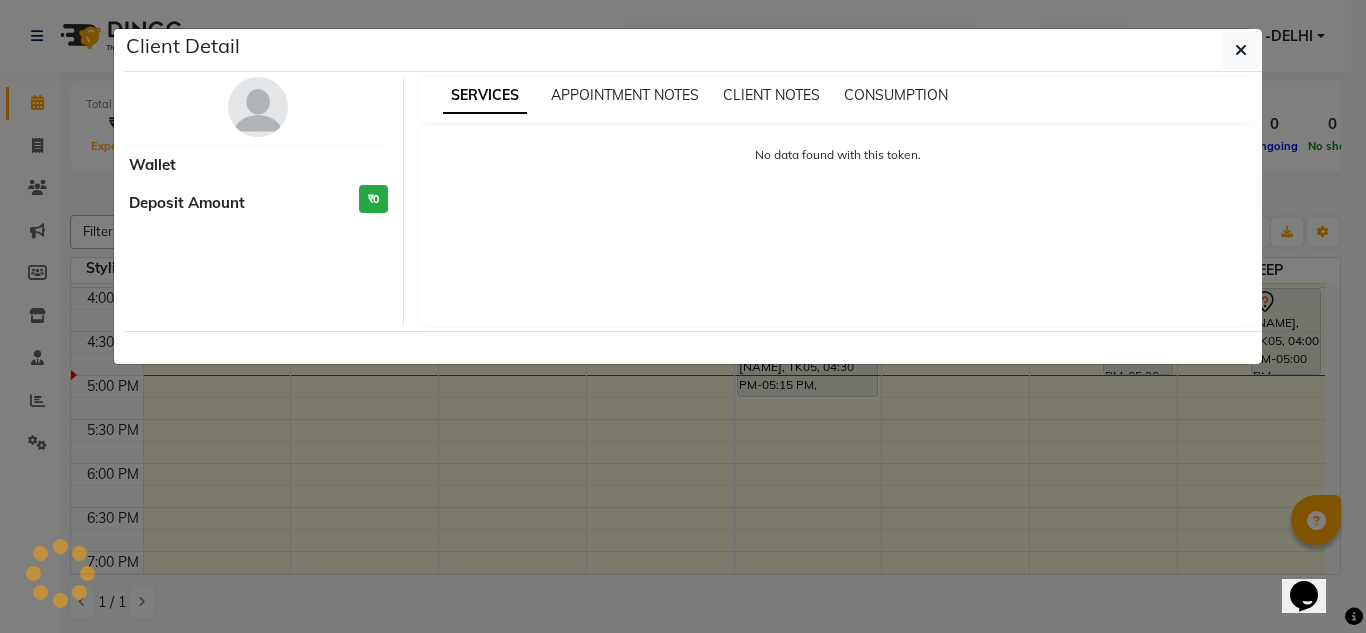 select on "7" 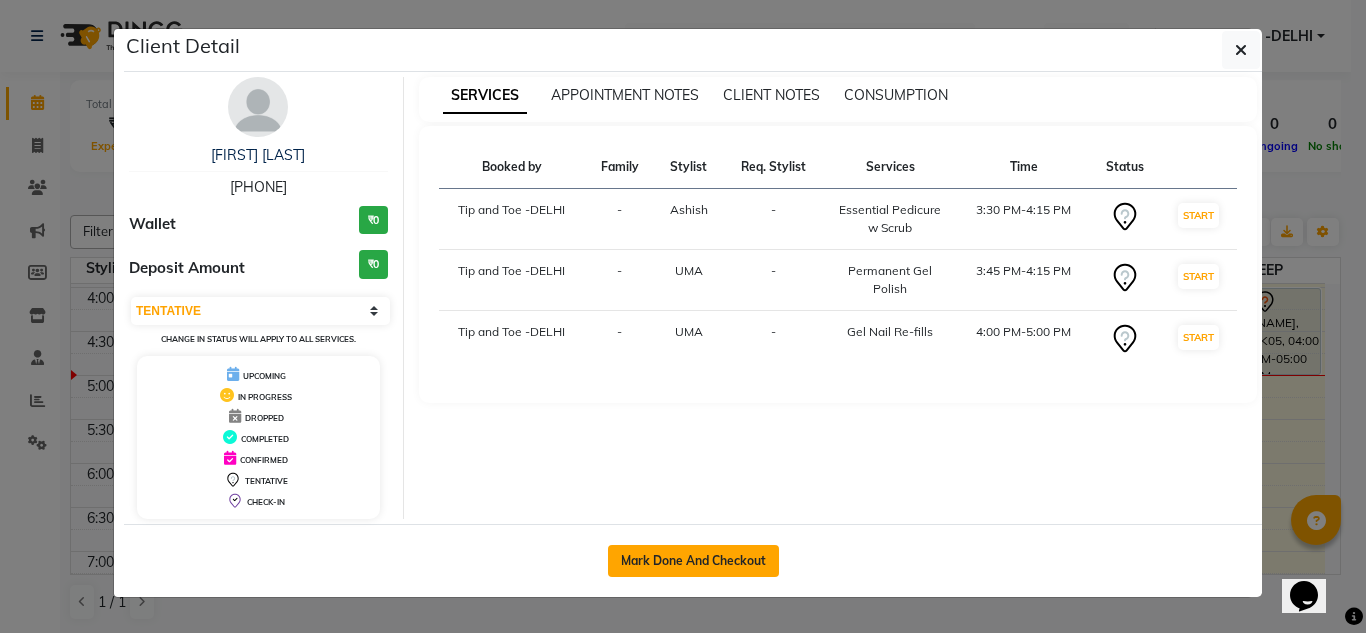 click on "Mark Done And Checkout" 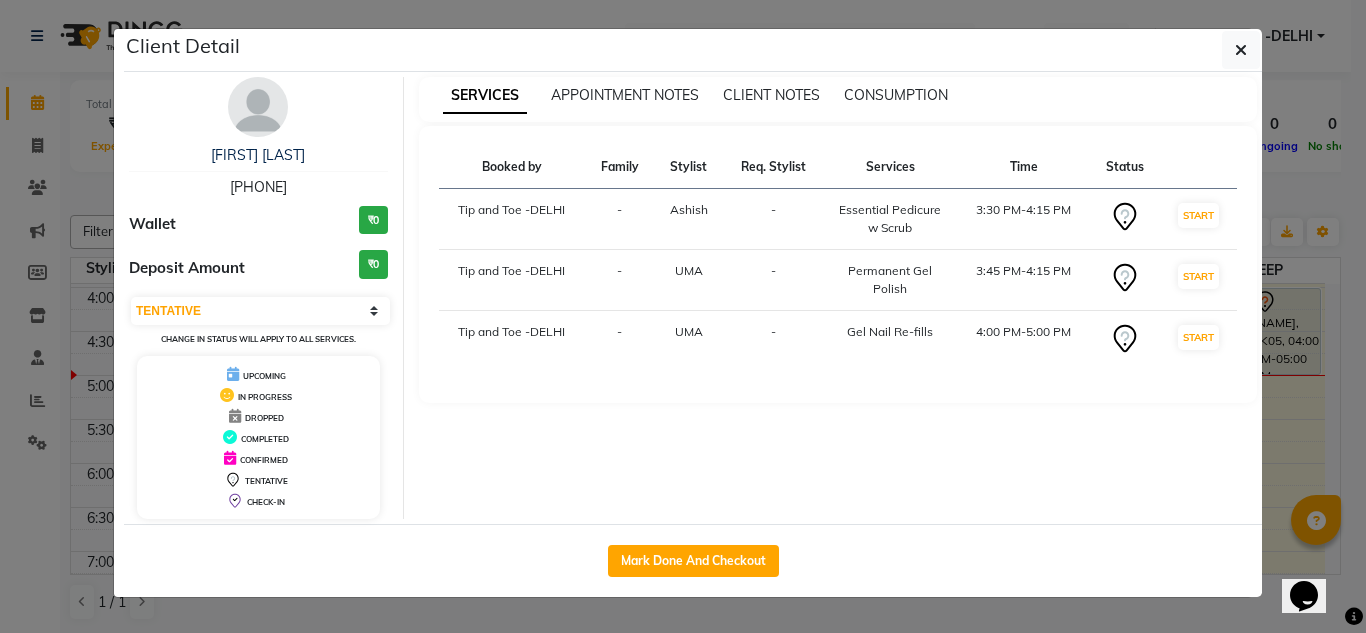 select on "5940" 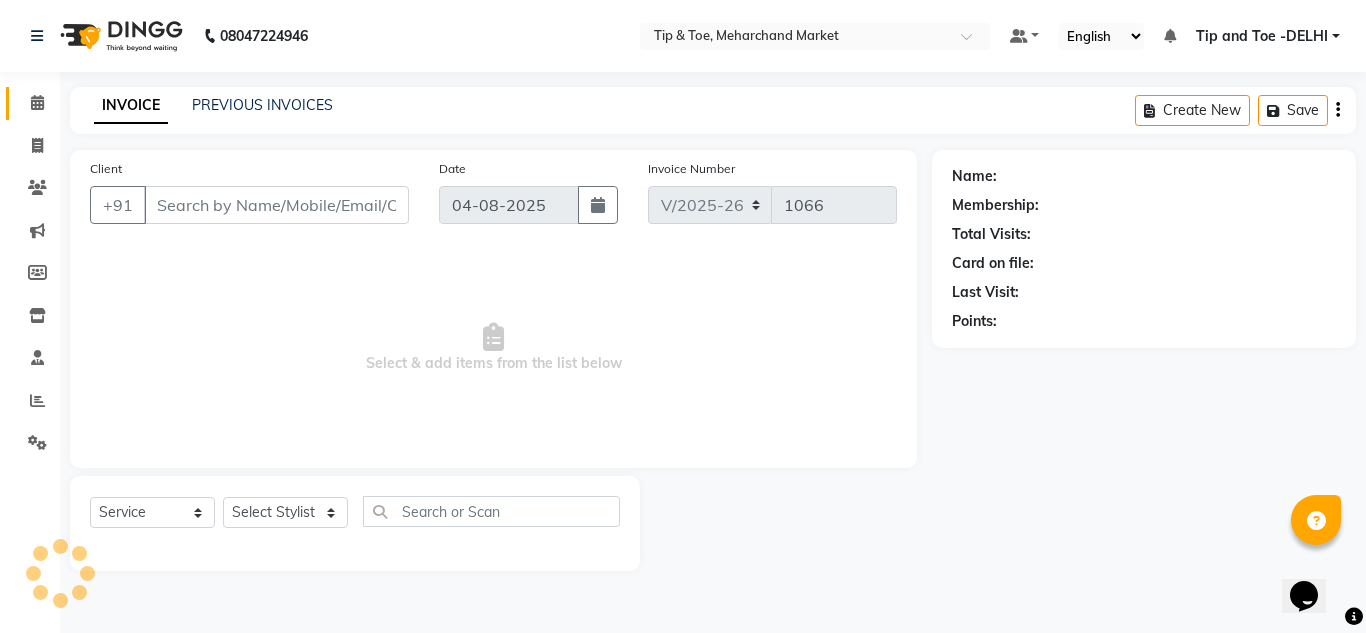 type on "9999974465" 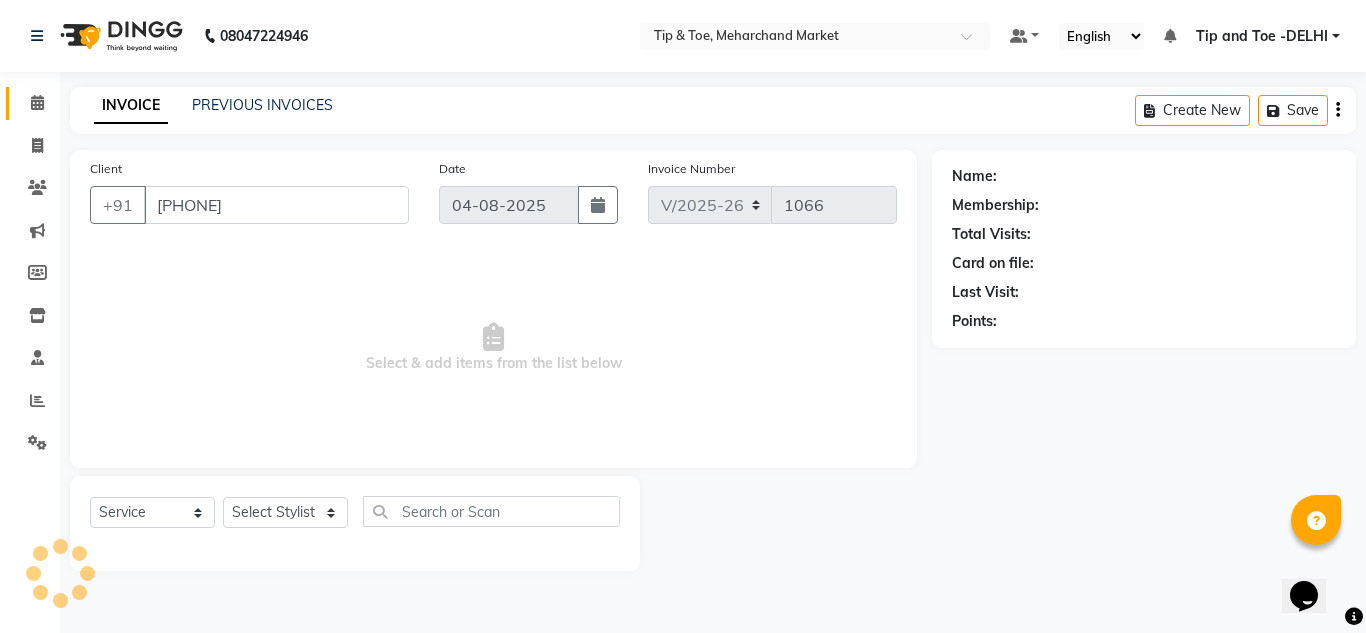 select on "64200" 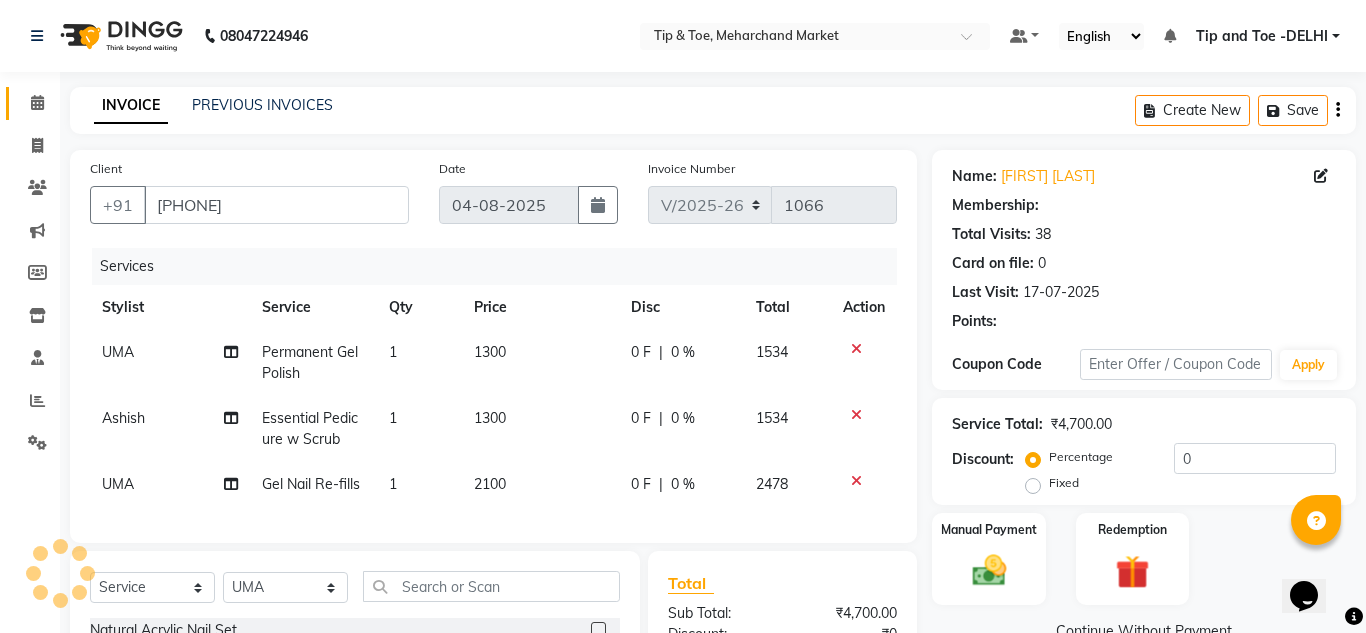 select on "1: Object" 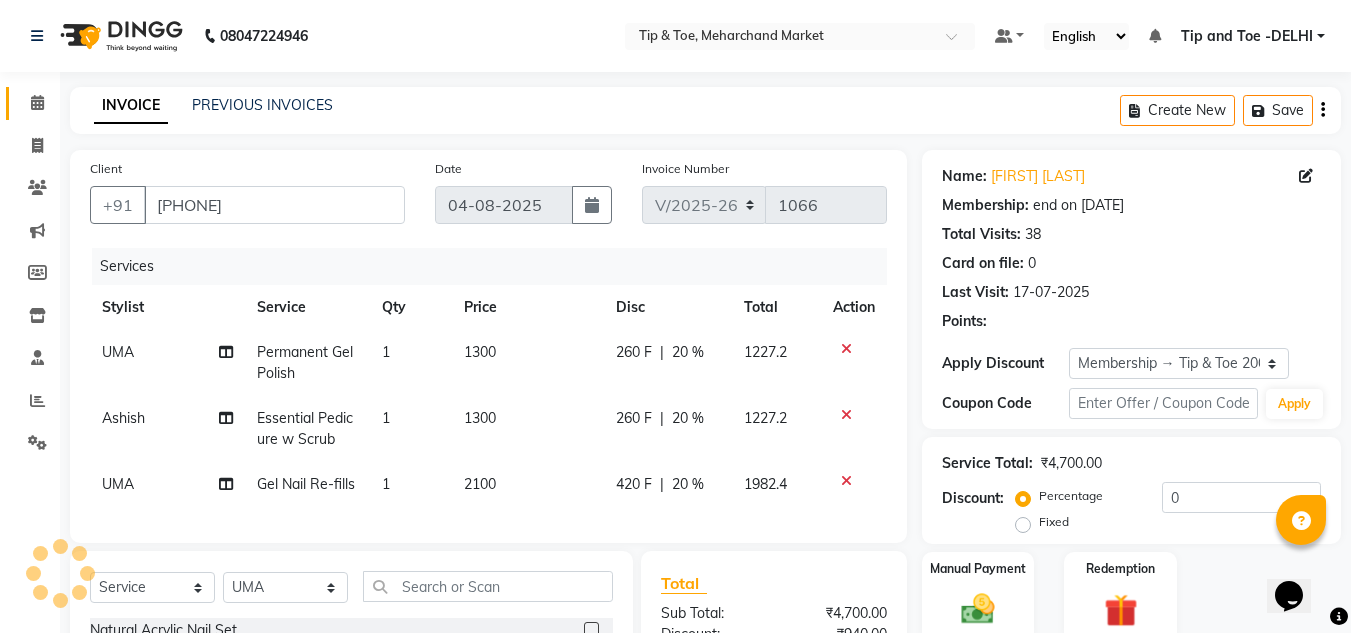 type on "20" 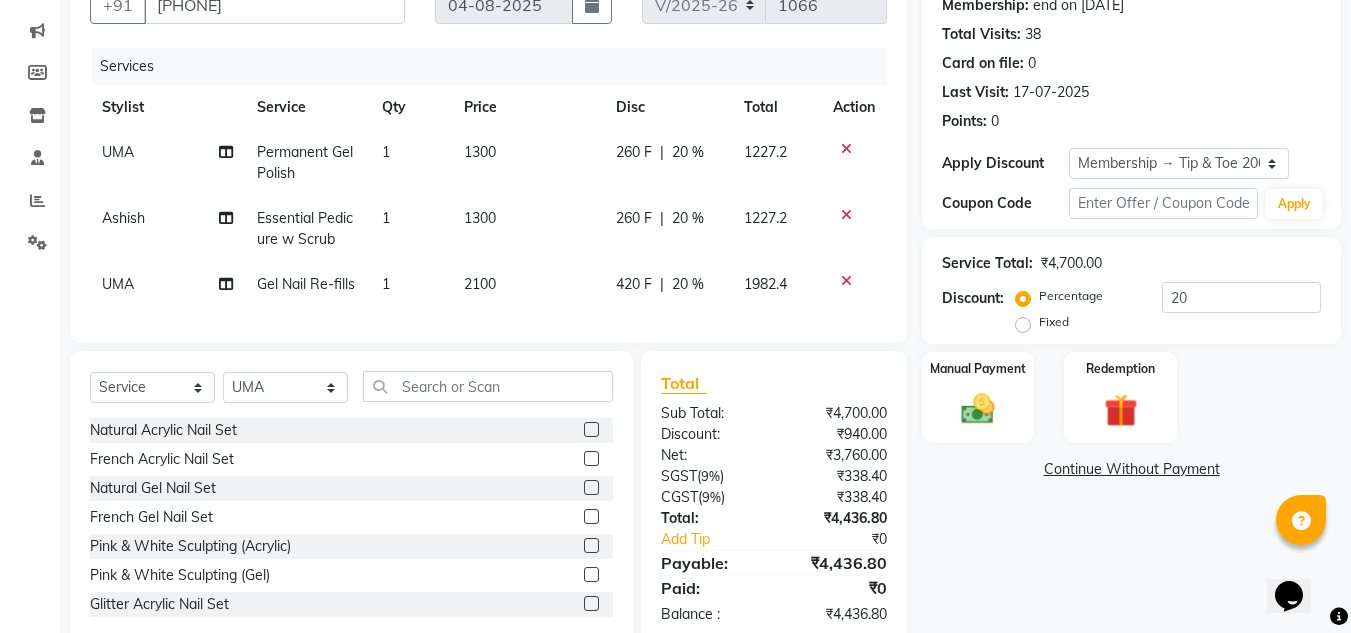 scroll, scrollTop: 258, scrollLeft: 0, axis: vertical 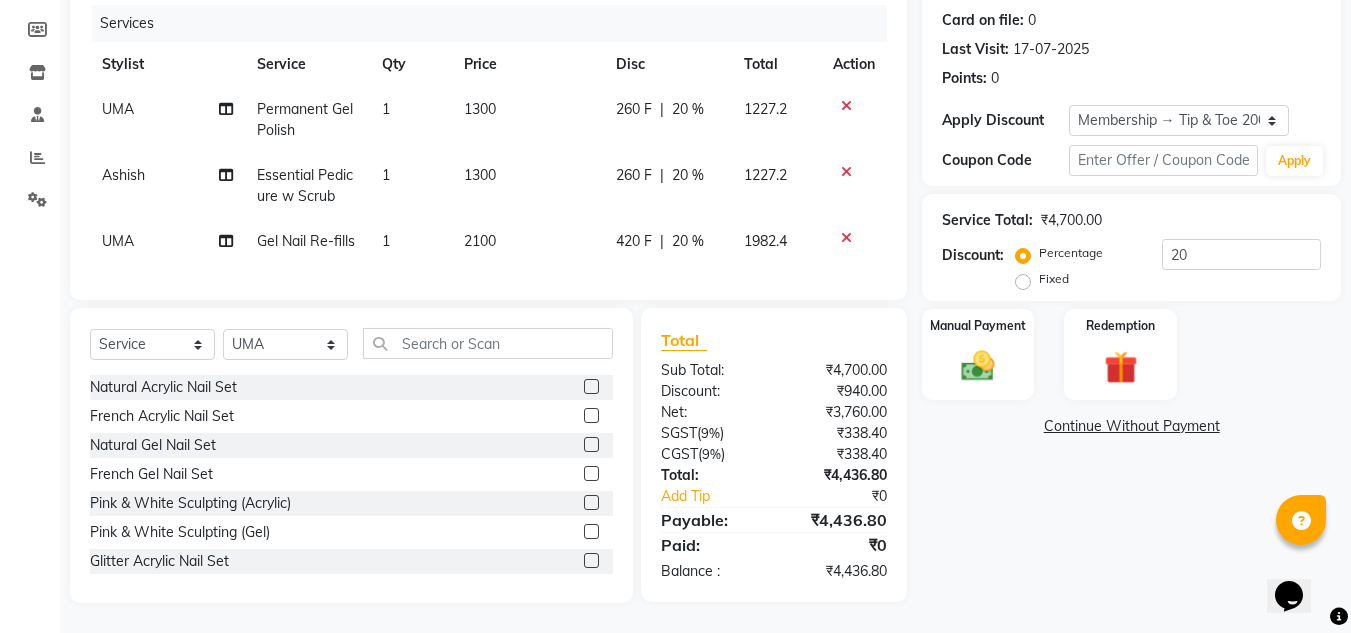click on "Name: Ranjita Bajaj Membership: end on 13-05-2028 Total Visits:  38 Card on file:  0 Last Visit:   17-07-2025 Points:   0  Apply Discount Select Membership → Tip & Toe 2000 Membership Coupon Code Apply Service Total:  ₹4,700.00  Discount:  Percentage   Fixed  20 Manual Payment Redemption  Continue Without Payment" 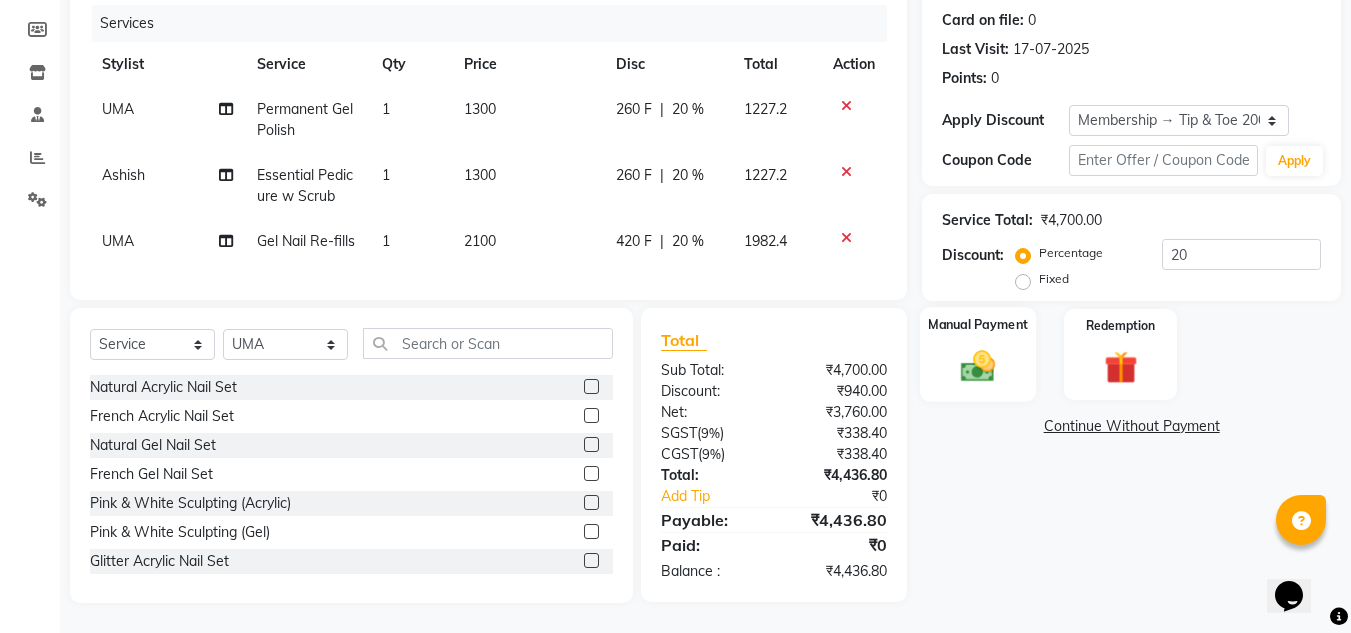 click 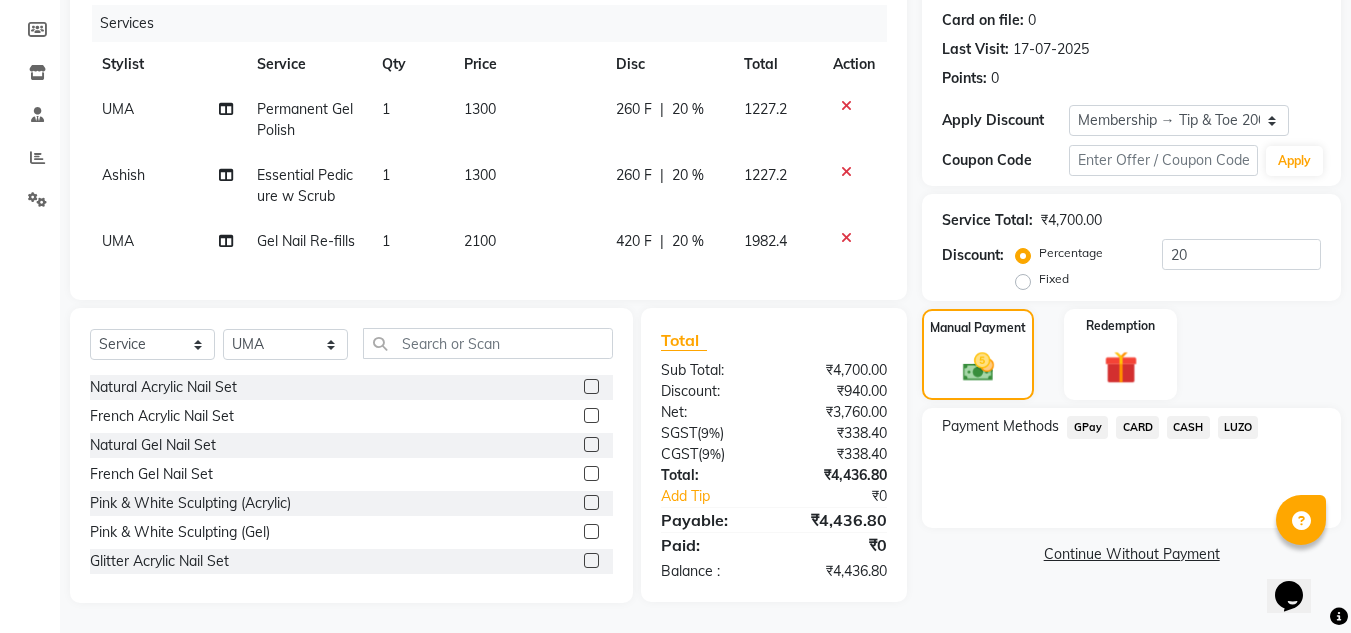 click on "CASH" 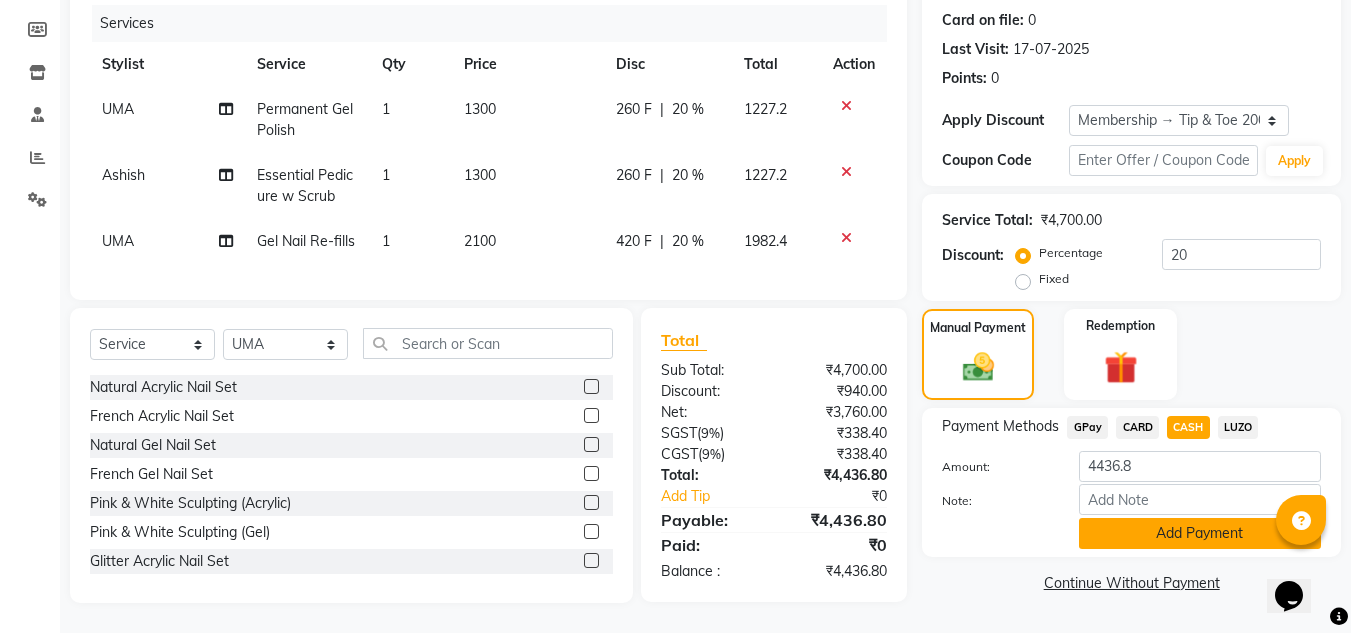 click on "Add Payment" 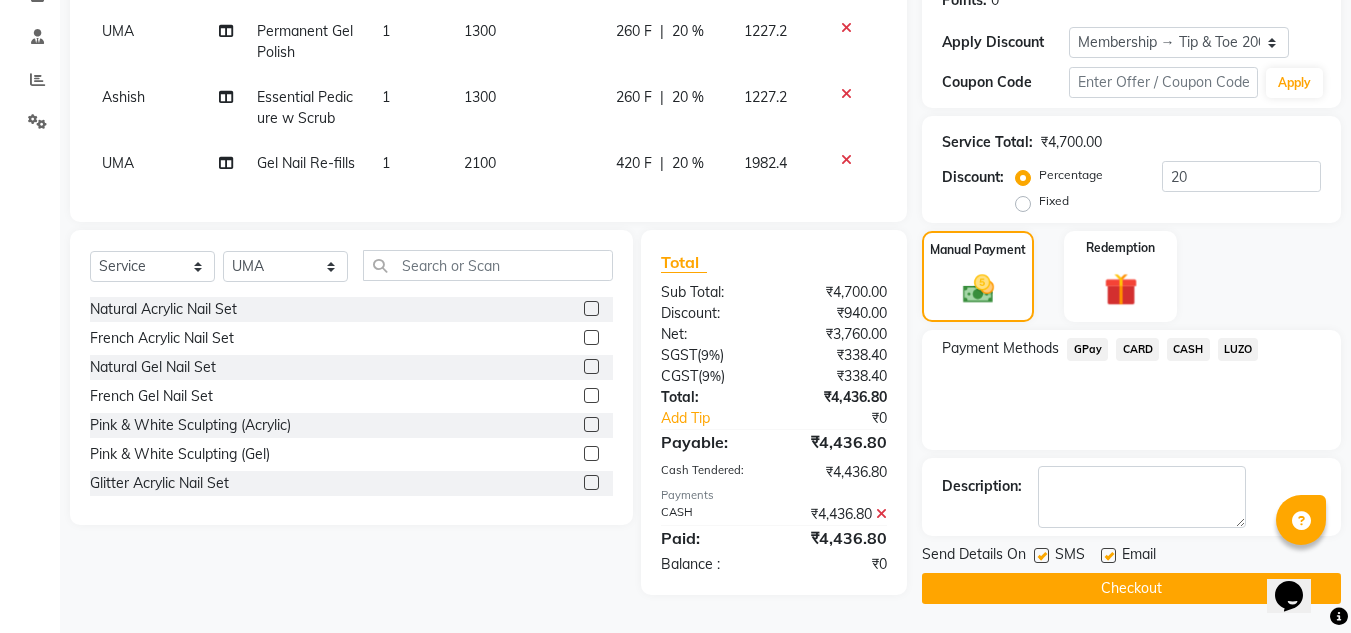 scroll, scrollTop: 328, scrollLeft: 0, axis: vertical 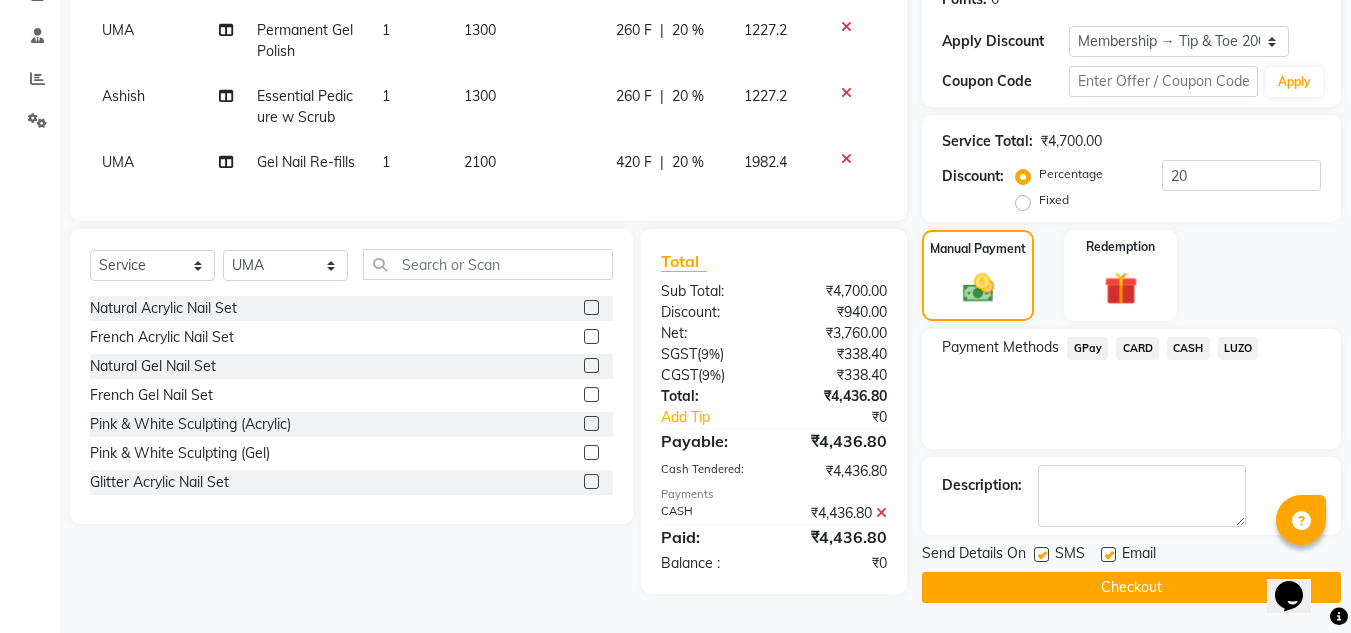 click on "Checkout" 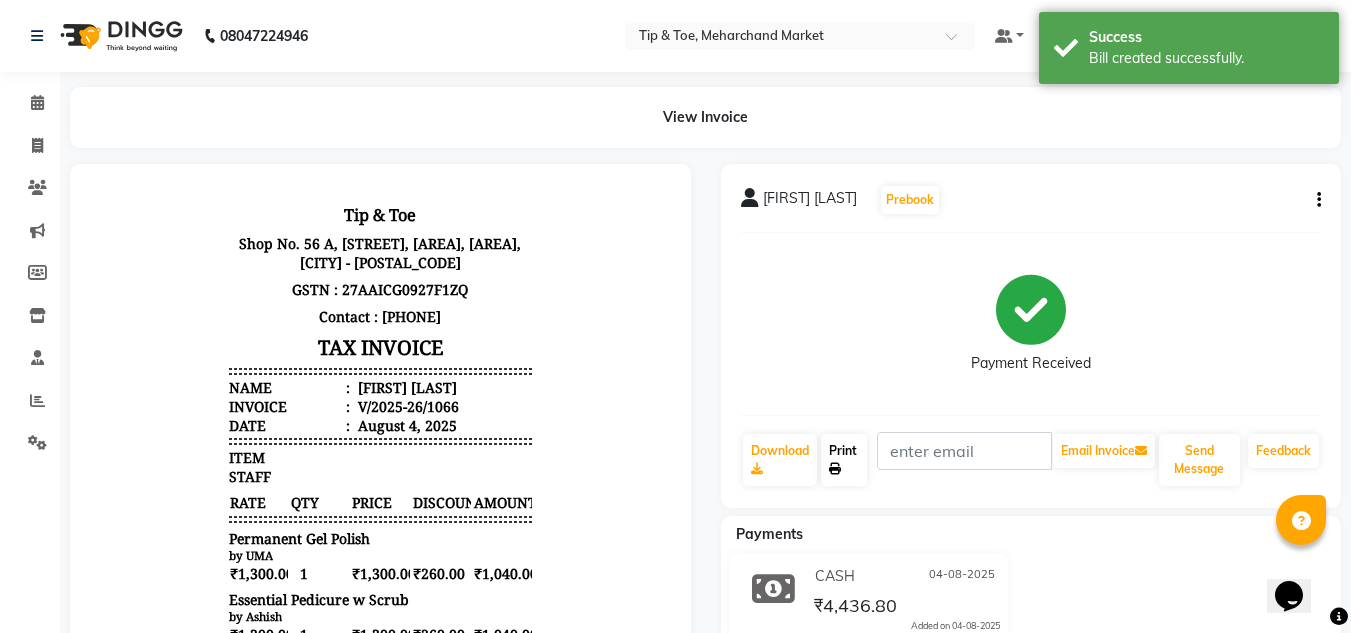 scroll, scrollTop: 0, scrollLeft: 0, axis: both 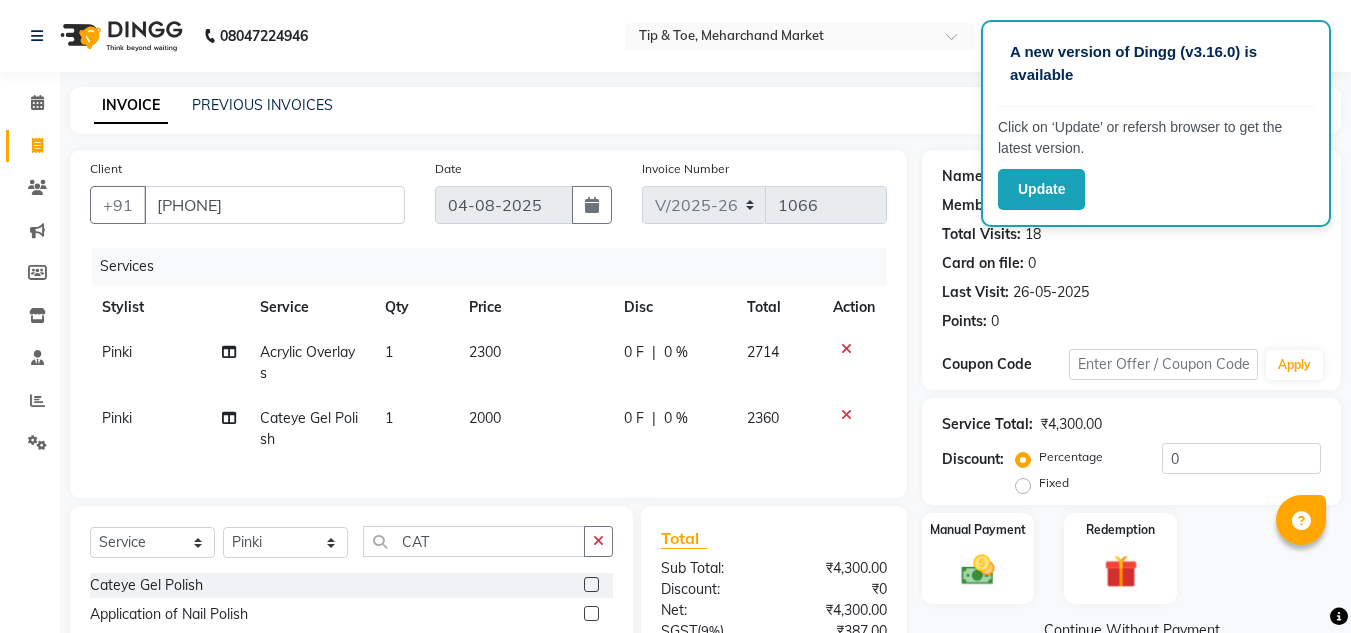 select on "5940" 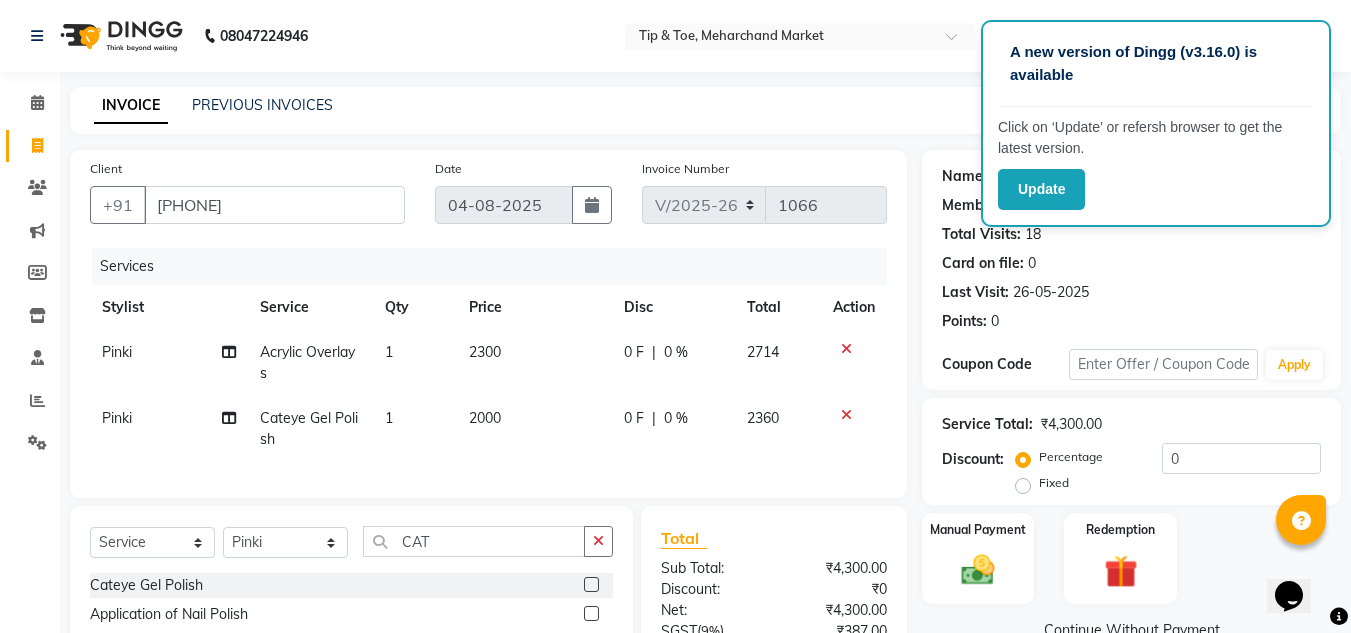 scroll, scrollTop: 0, scrollLeft: 0, axis: both 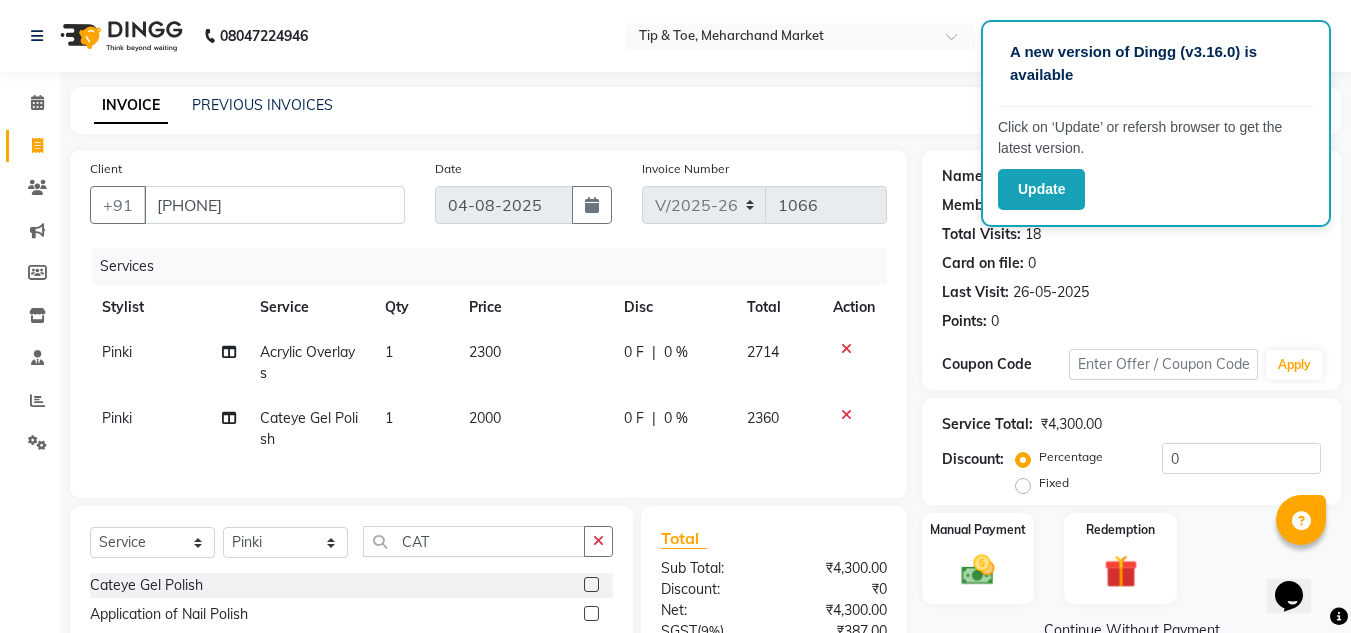 click on "2000" 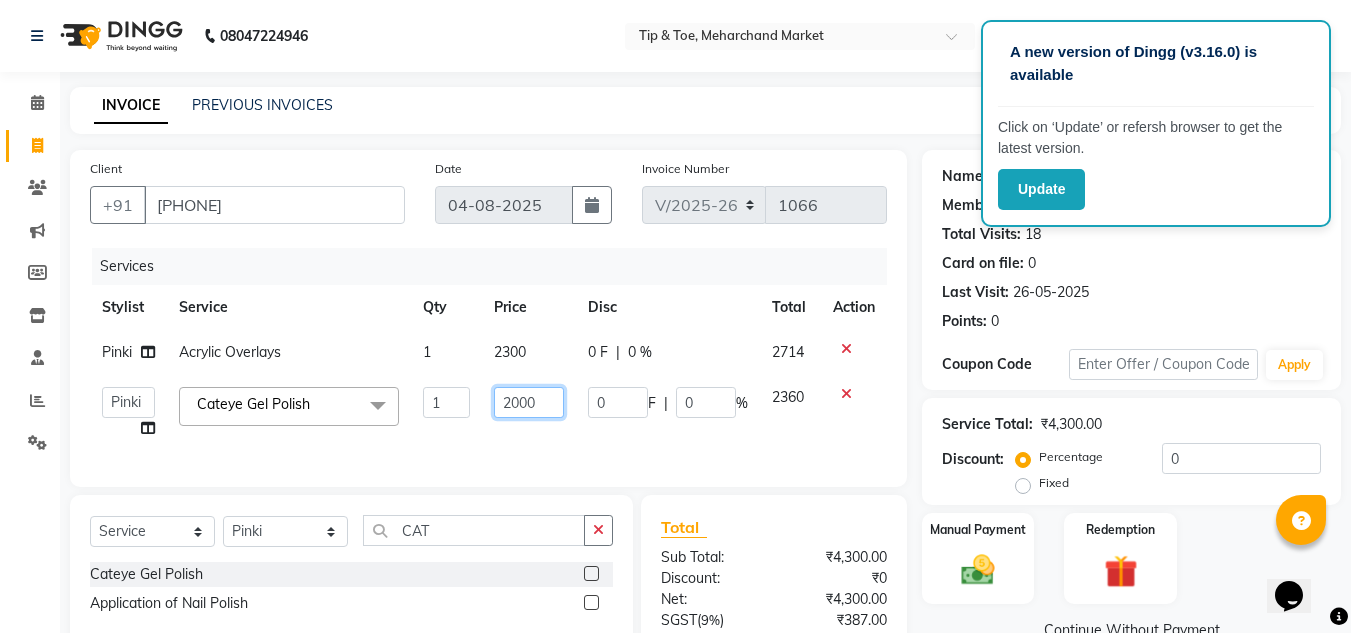 click on "2000" 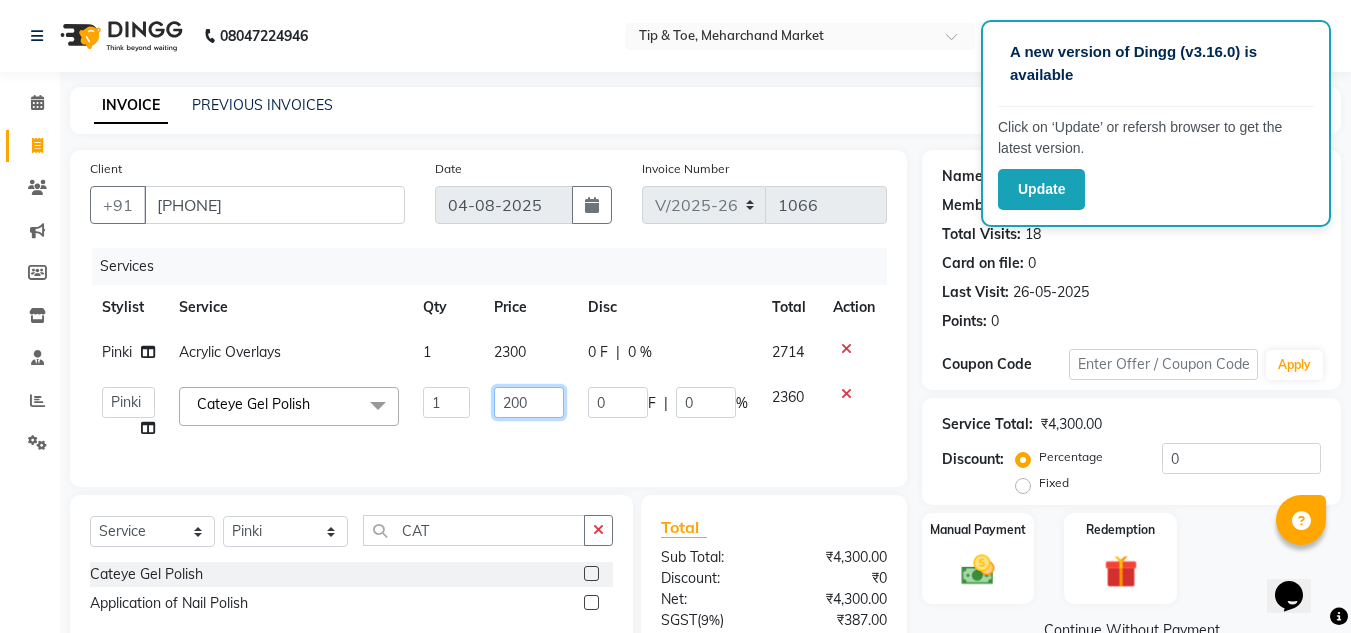 type on "2500" 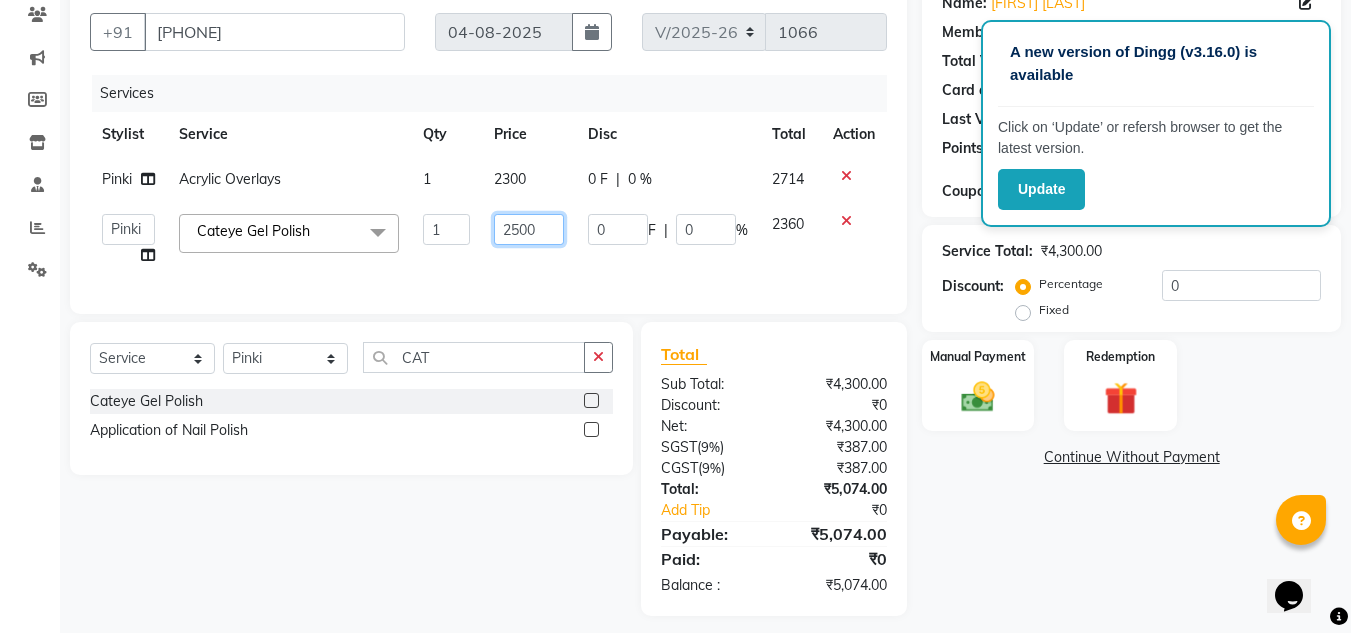scroll, scrollTop: 201, scrollLeft: 0, axis: vertical 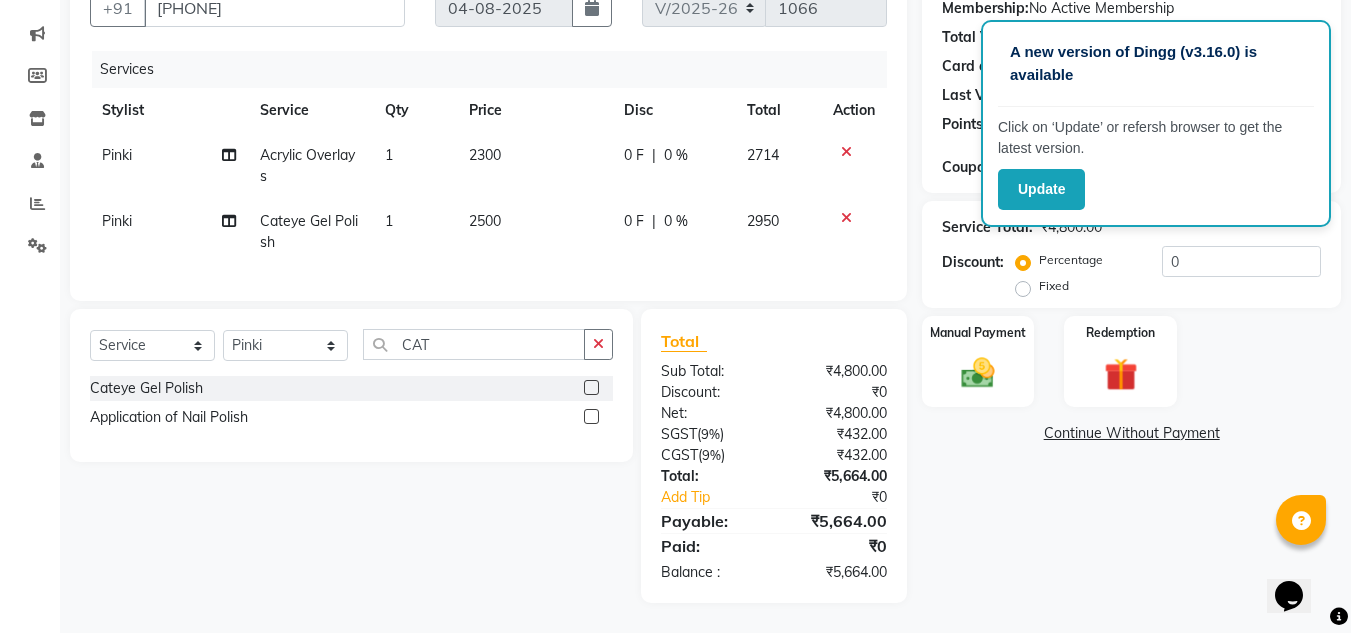 click on "Name: [FIRST] [LAST] Membership:  No Active Membership  Total Visits:  18 Card on file:  0 Last Visit:   [DATE] Points:   0  Coupon Code Apply Service Total:  ₹4,800.00  Discount:  Percentage   Fixed  0 Manual Payment Redemption  Continue Without Payment" 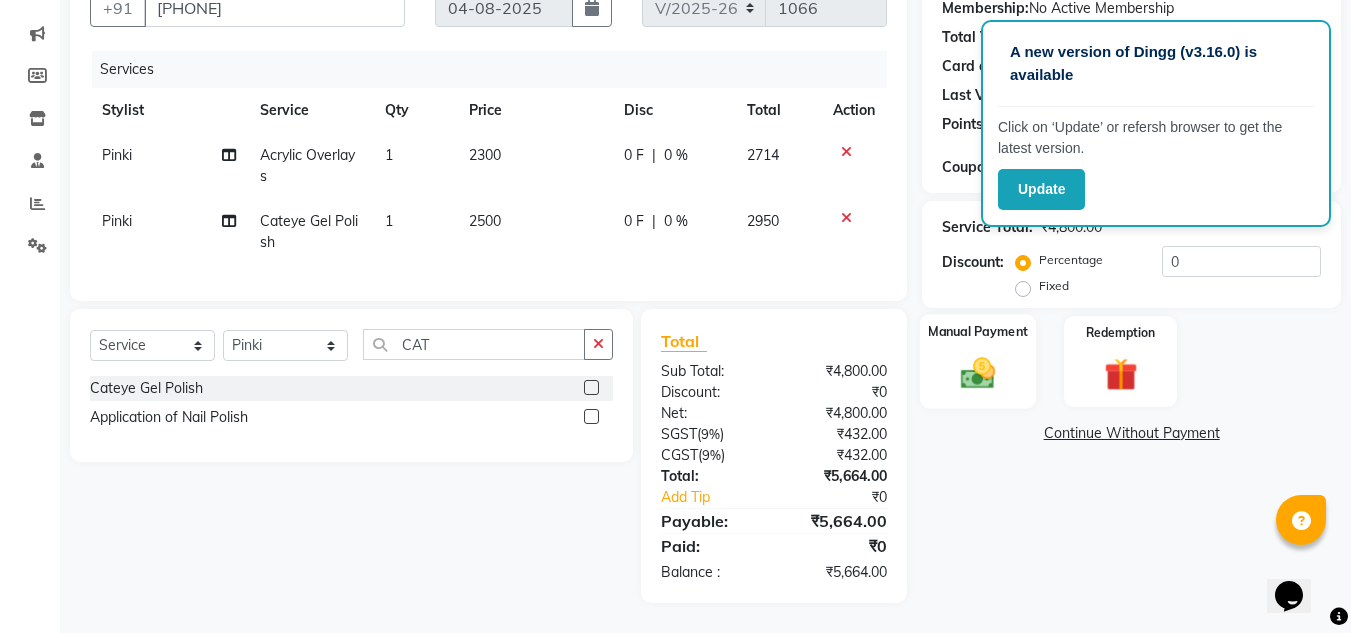 click 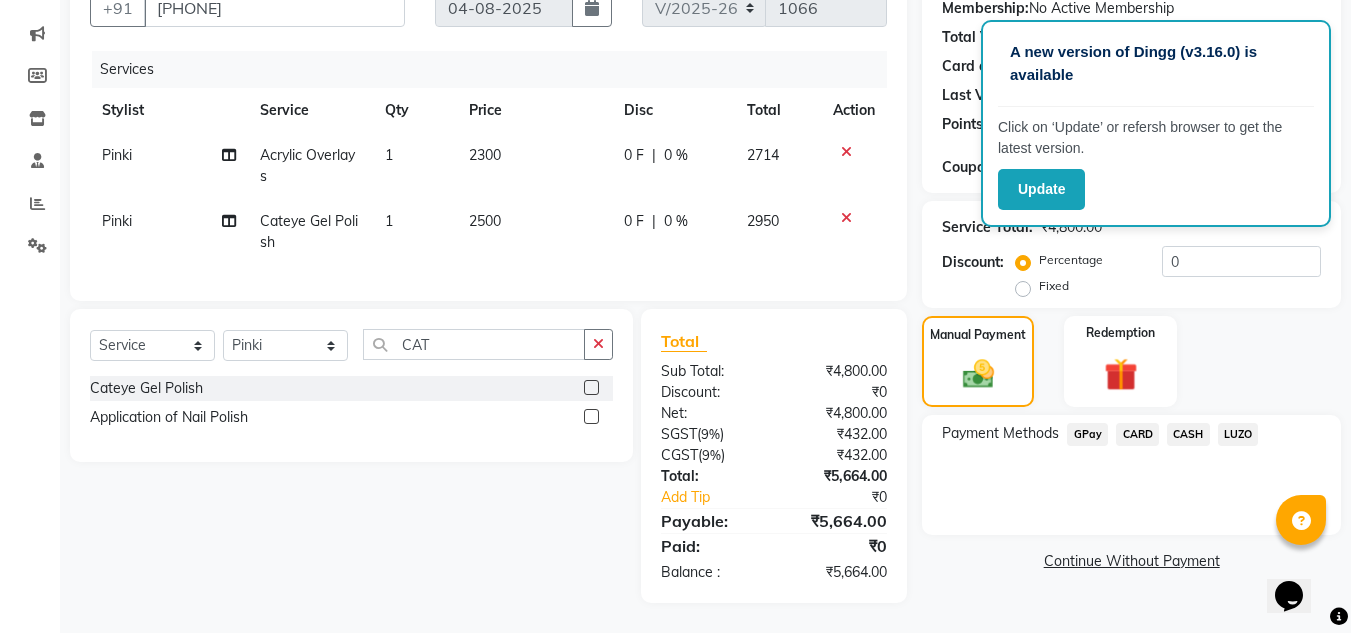 click on "CASH" 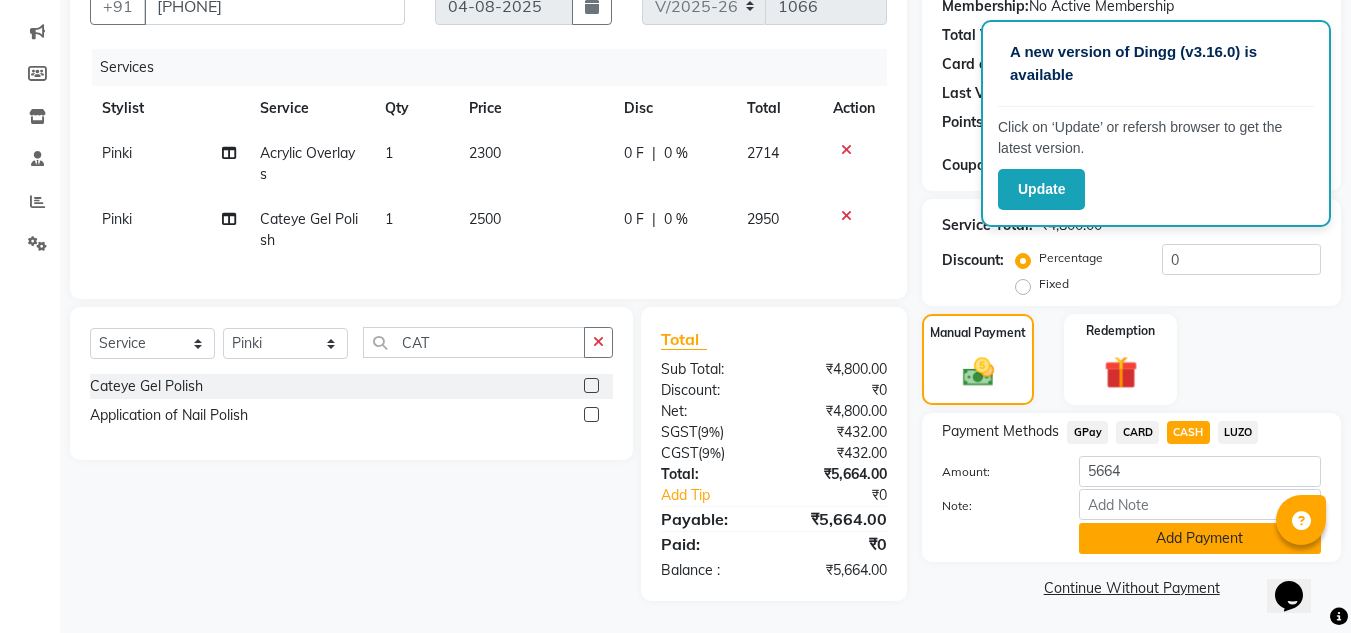 click on "Add Payment" 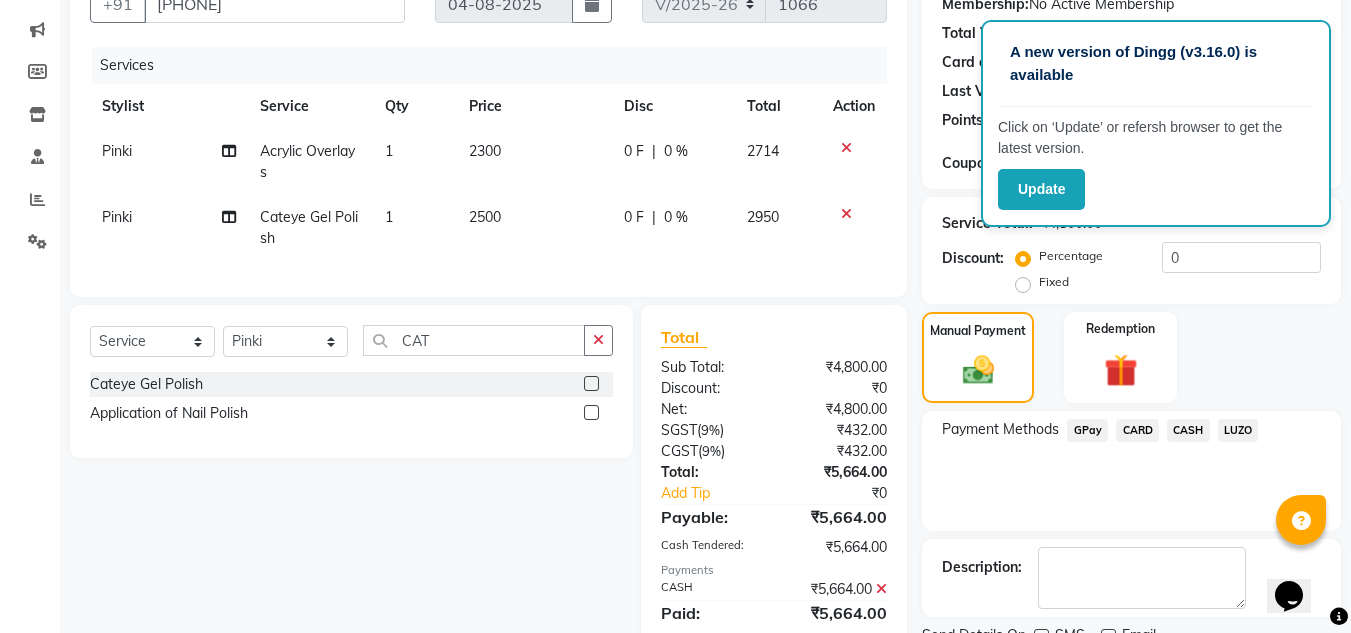 scroll, scrollTop: 283, scrollLeft: 0, axis: vertical 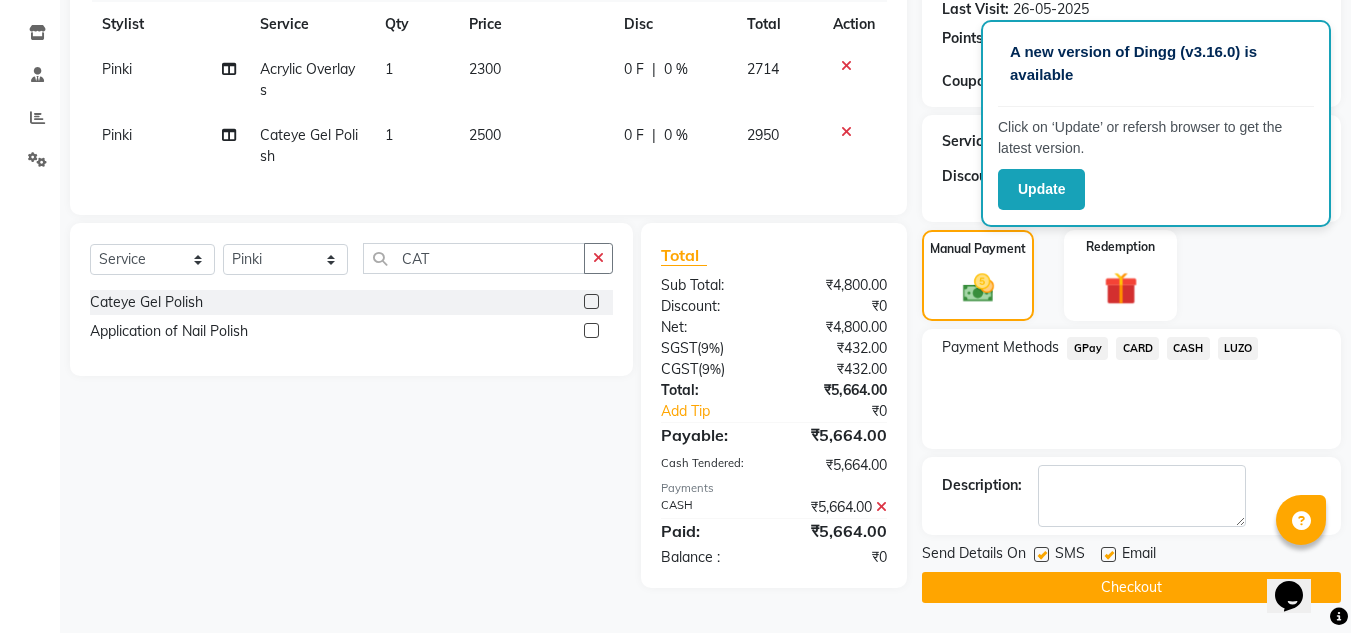 click on "Checkout" 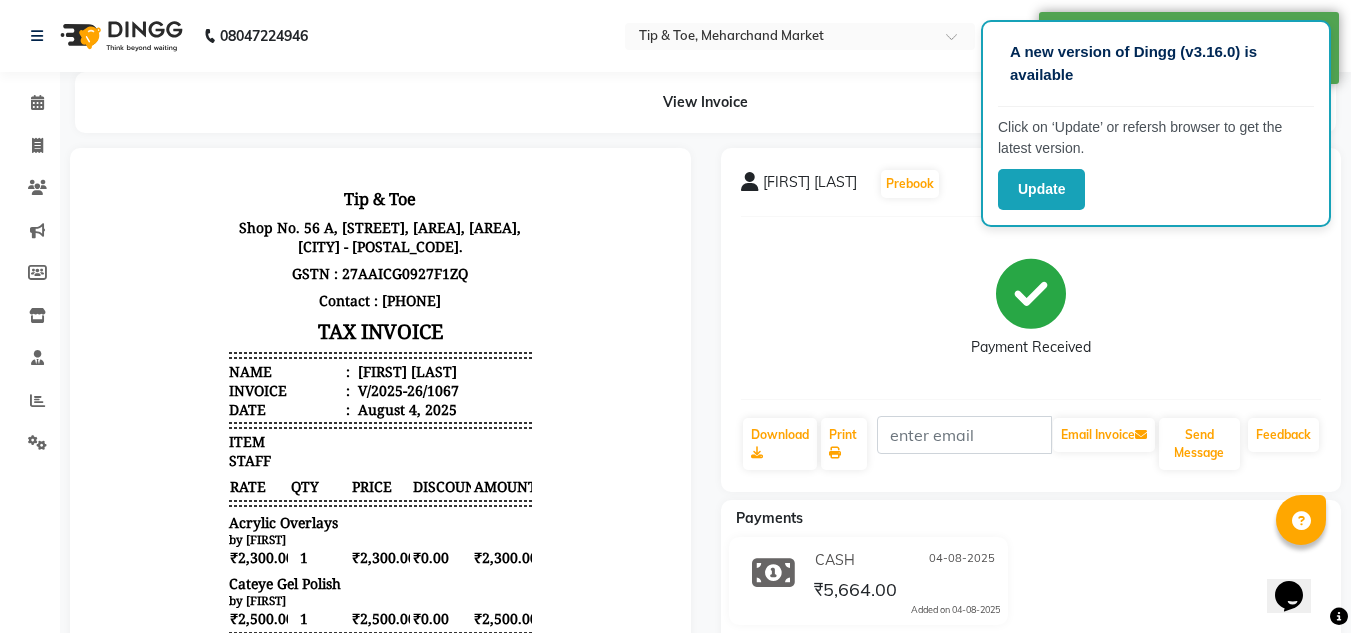 scroll, scrollTop: 0, scrollLeft: 0, axis: both 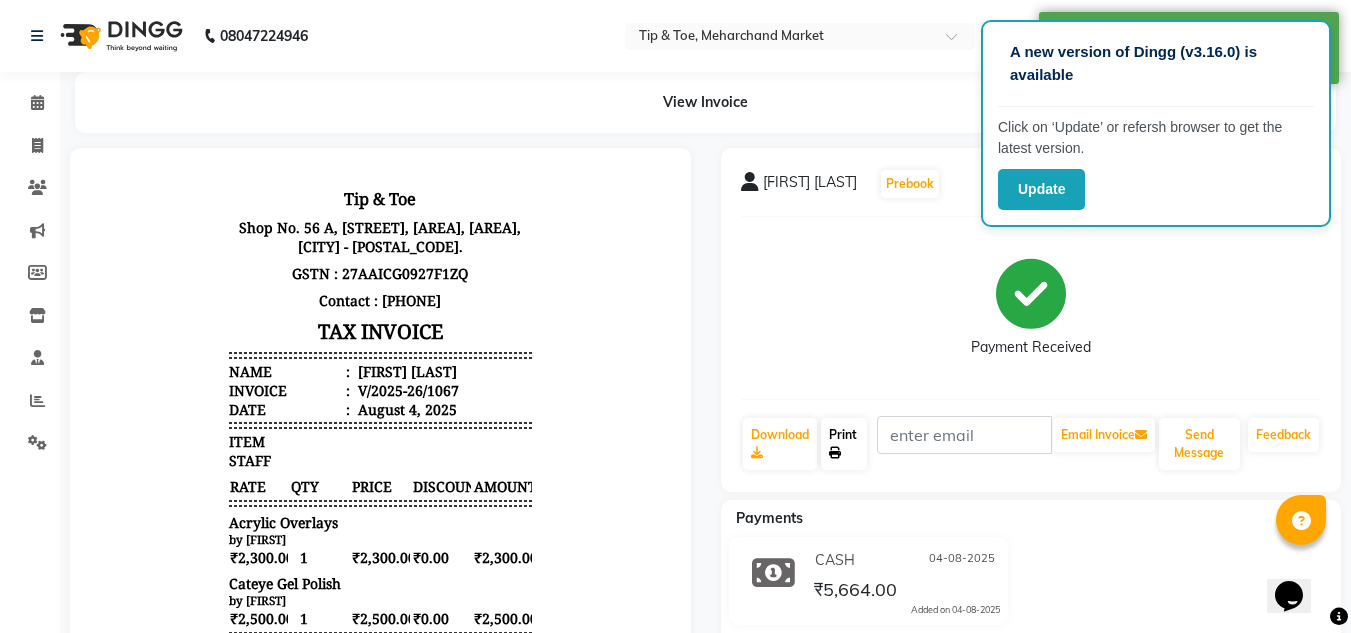 click on "Print" 